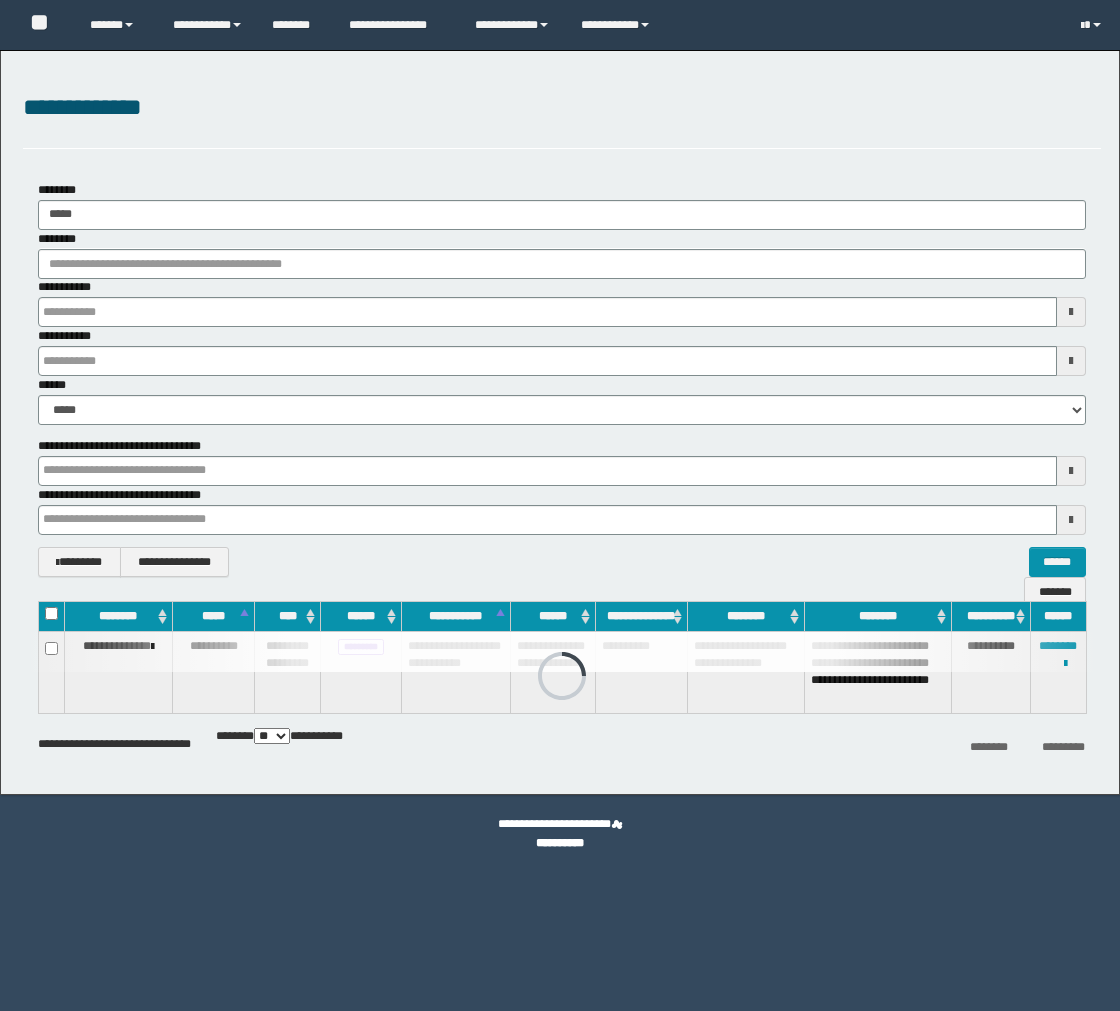 scroll, scrollTop: 0, scrollLeft: 0, axis: both 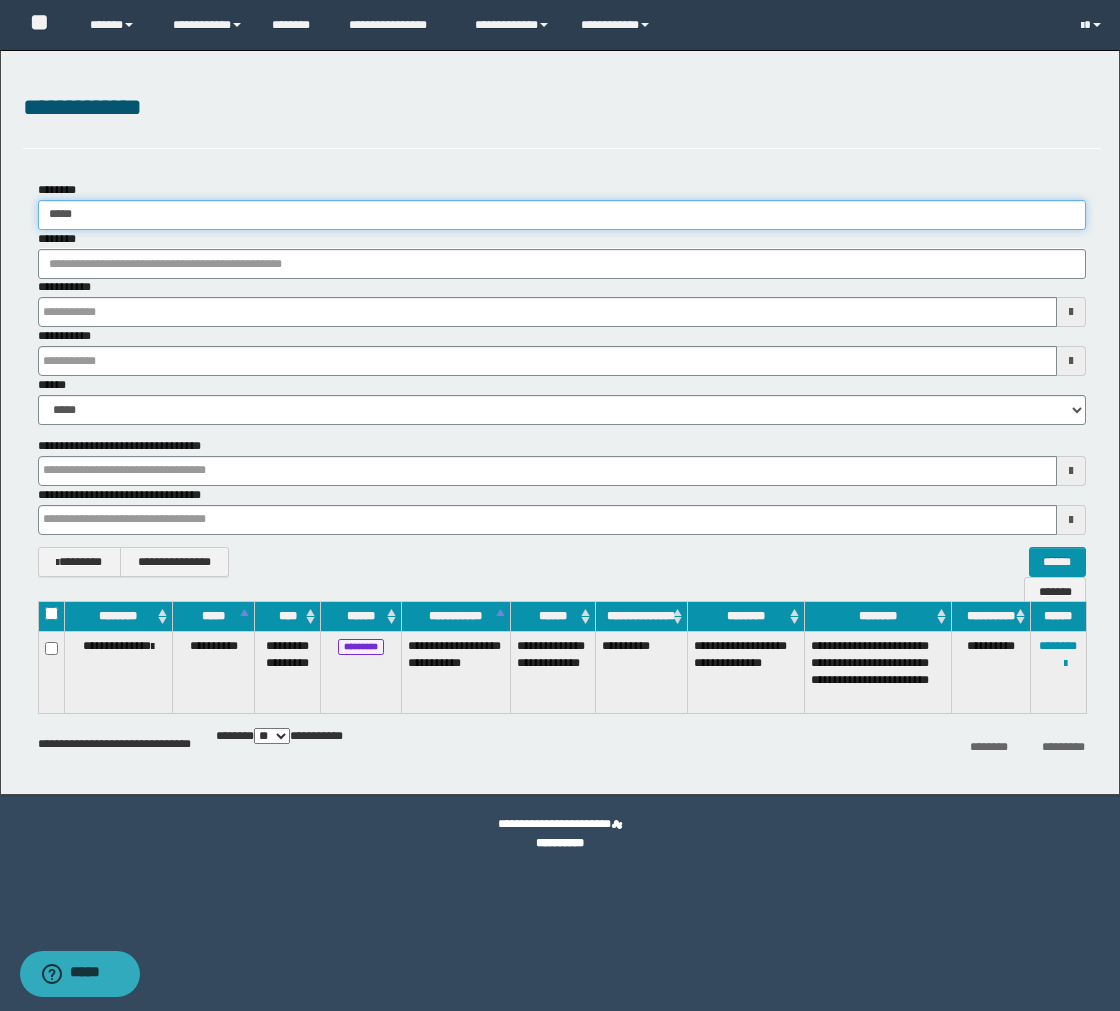 click on "**********" at bounding box center [560, 422] 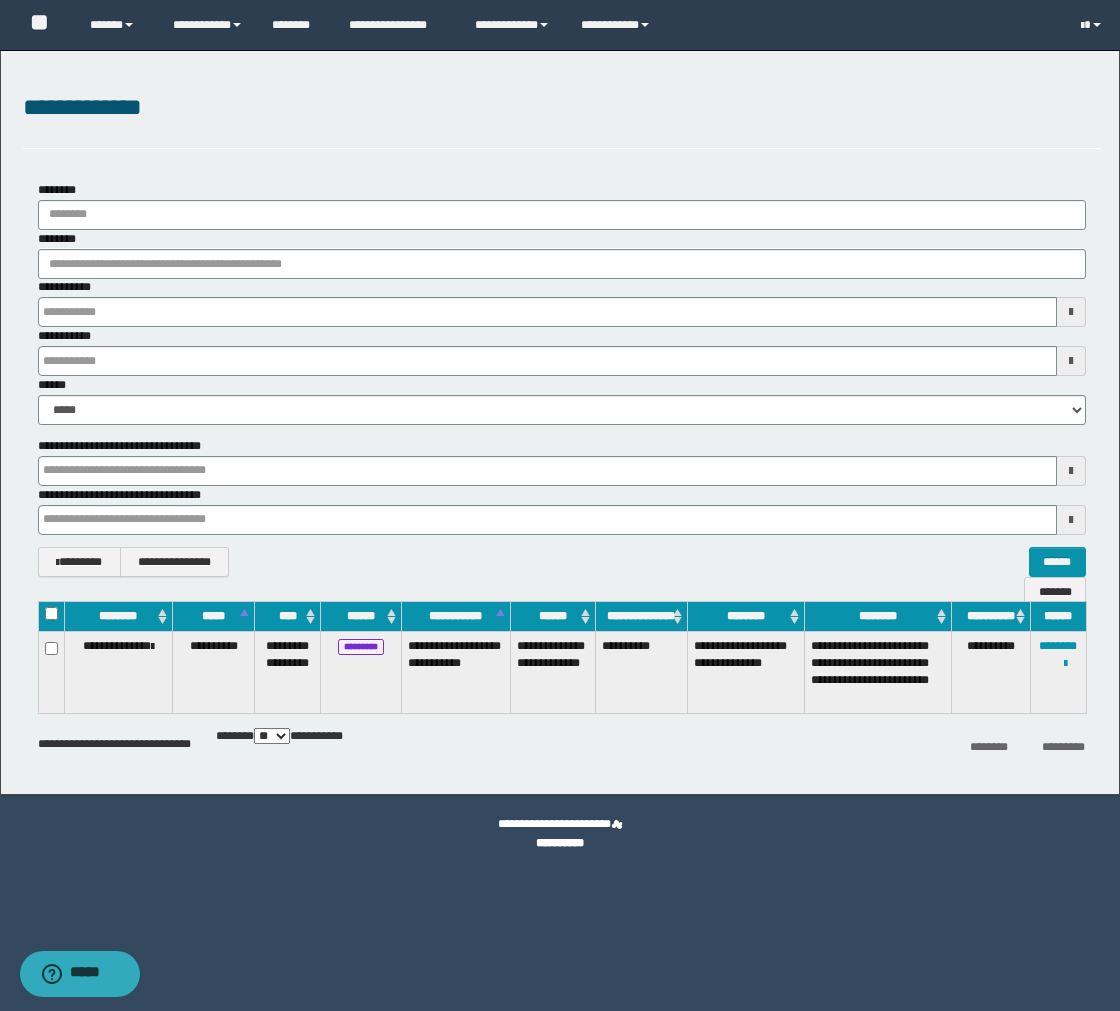 click on "**********" at bounding box center (560, 76) 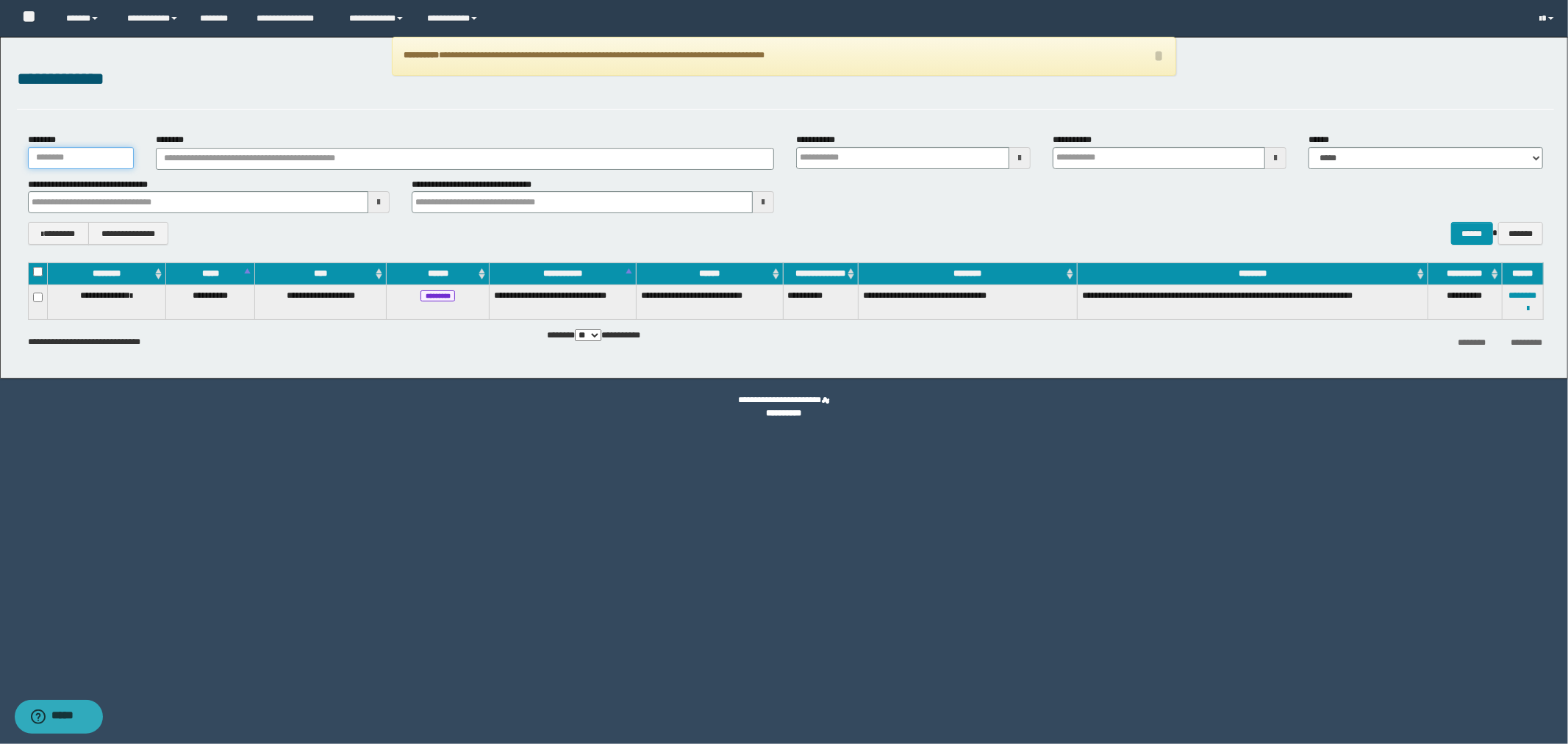 click on "********" at bounding box center [81, 158] 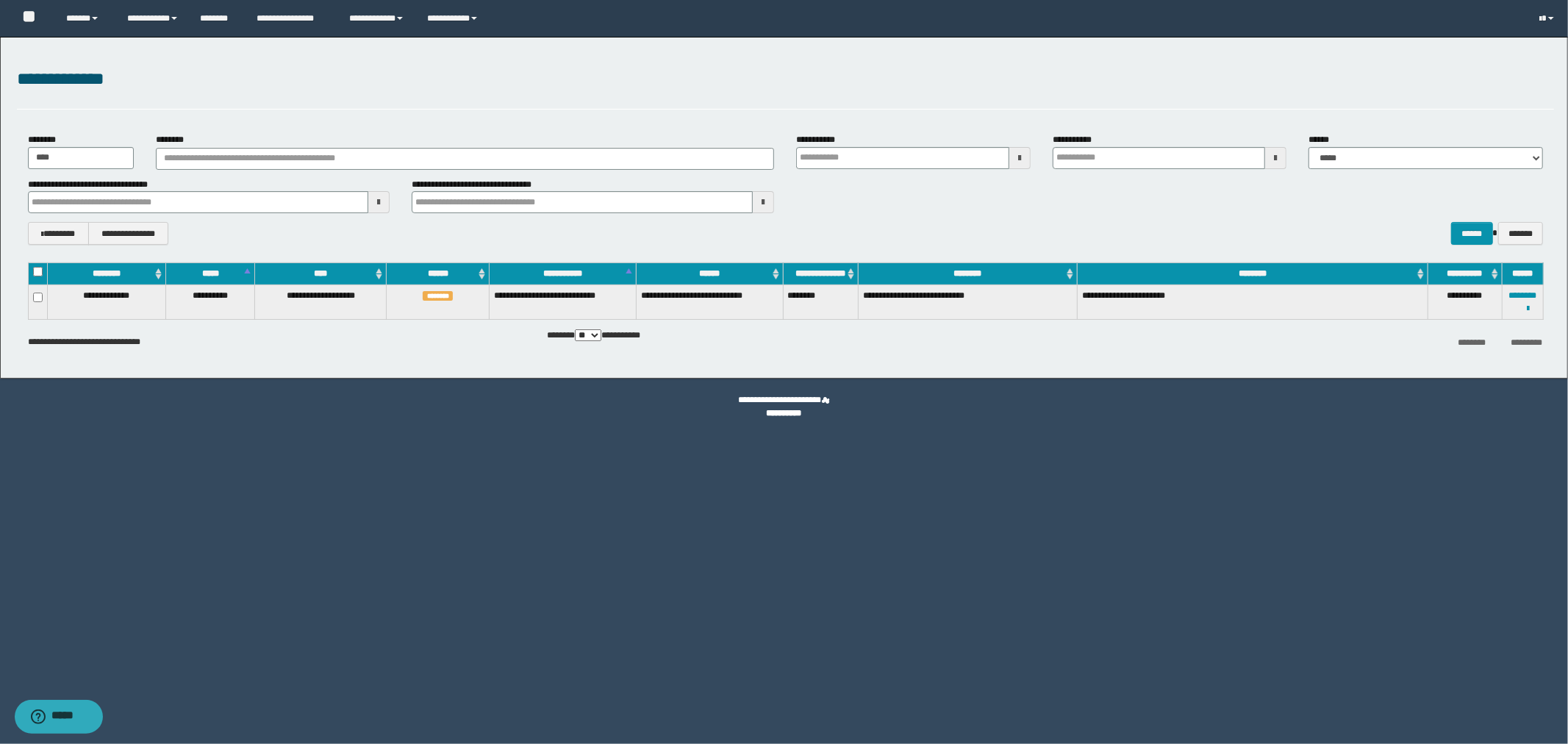 click on "**********" at bounding box center [1522, 302] 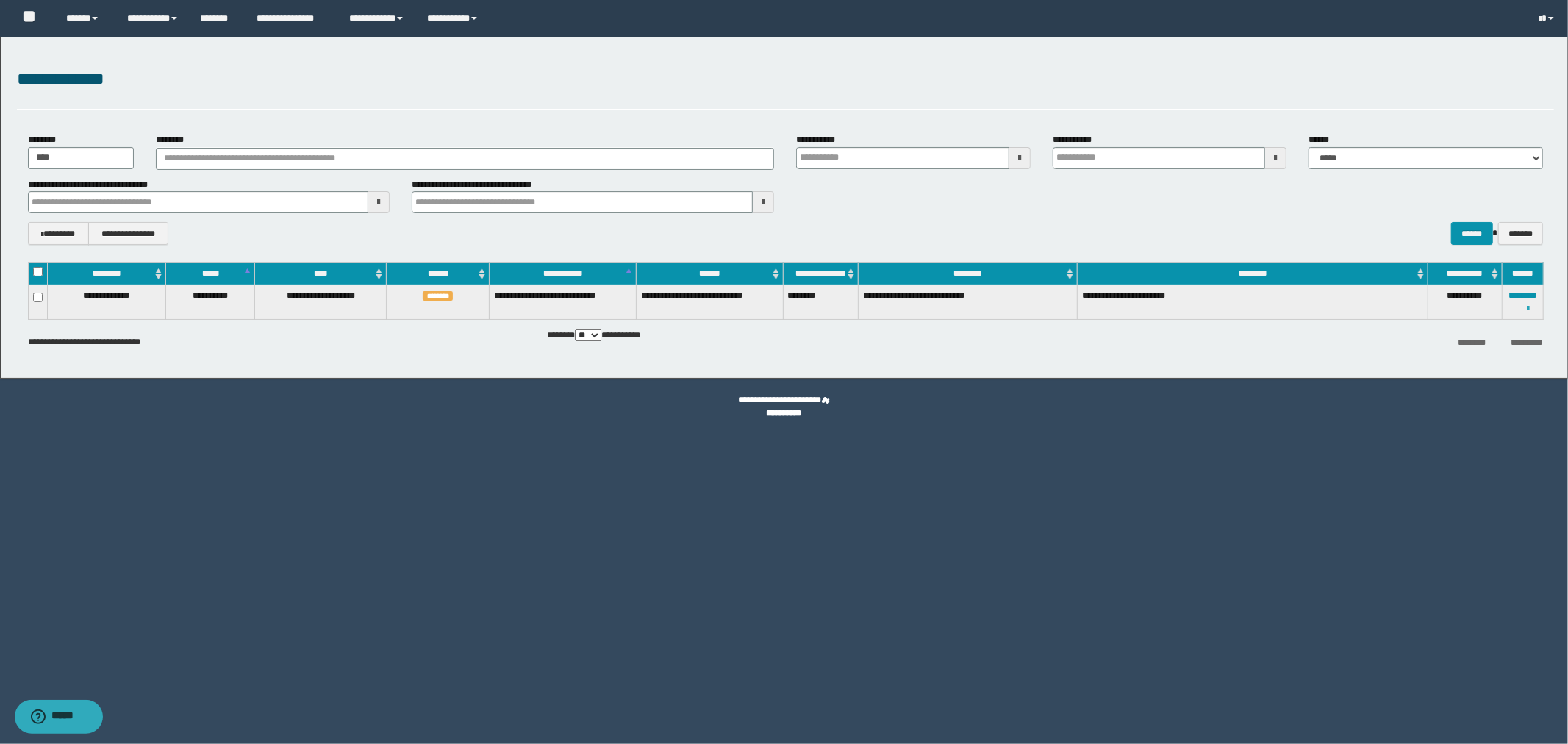 click at bounding box center [1528, 309] 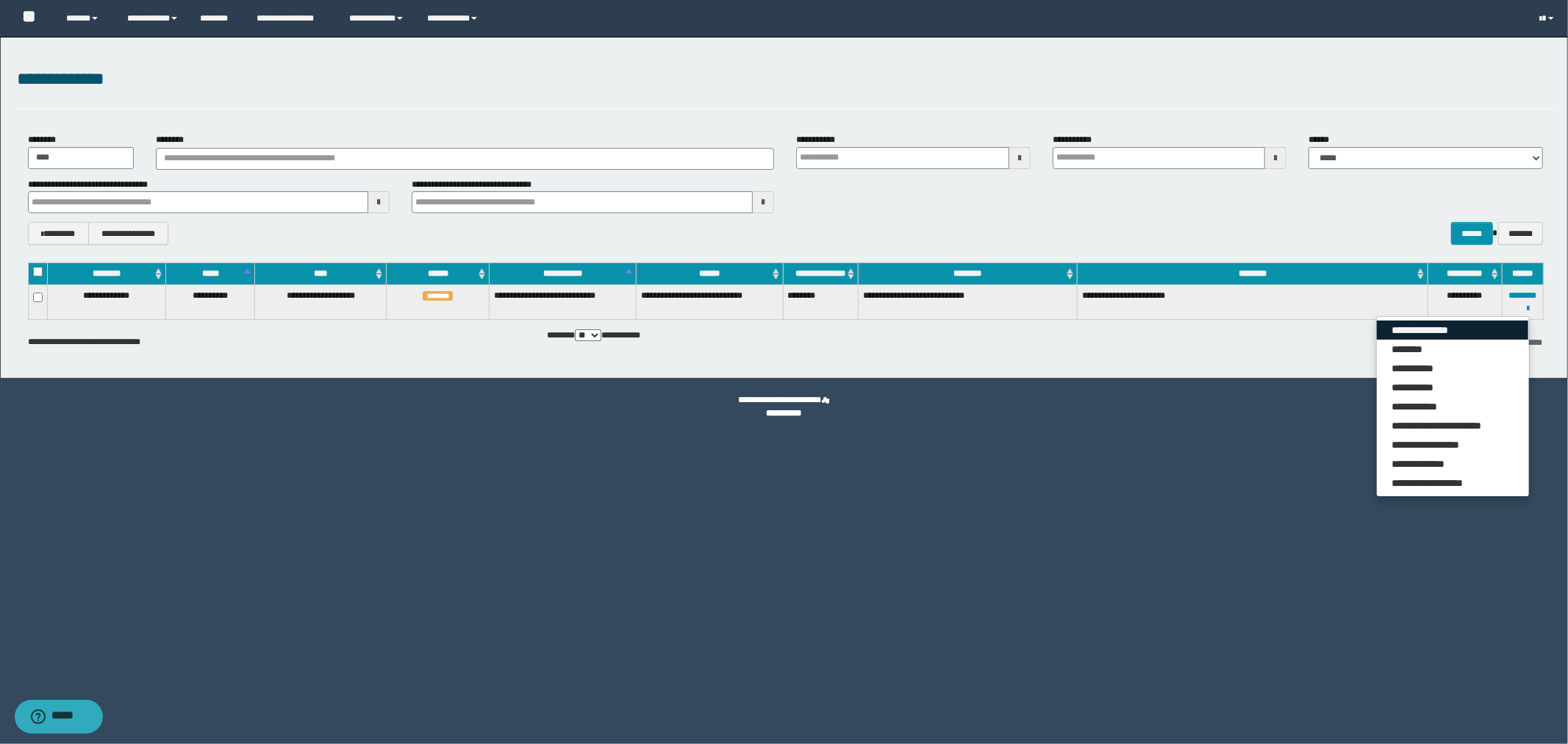 click on "**********" at bounding box center [1453, 330] 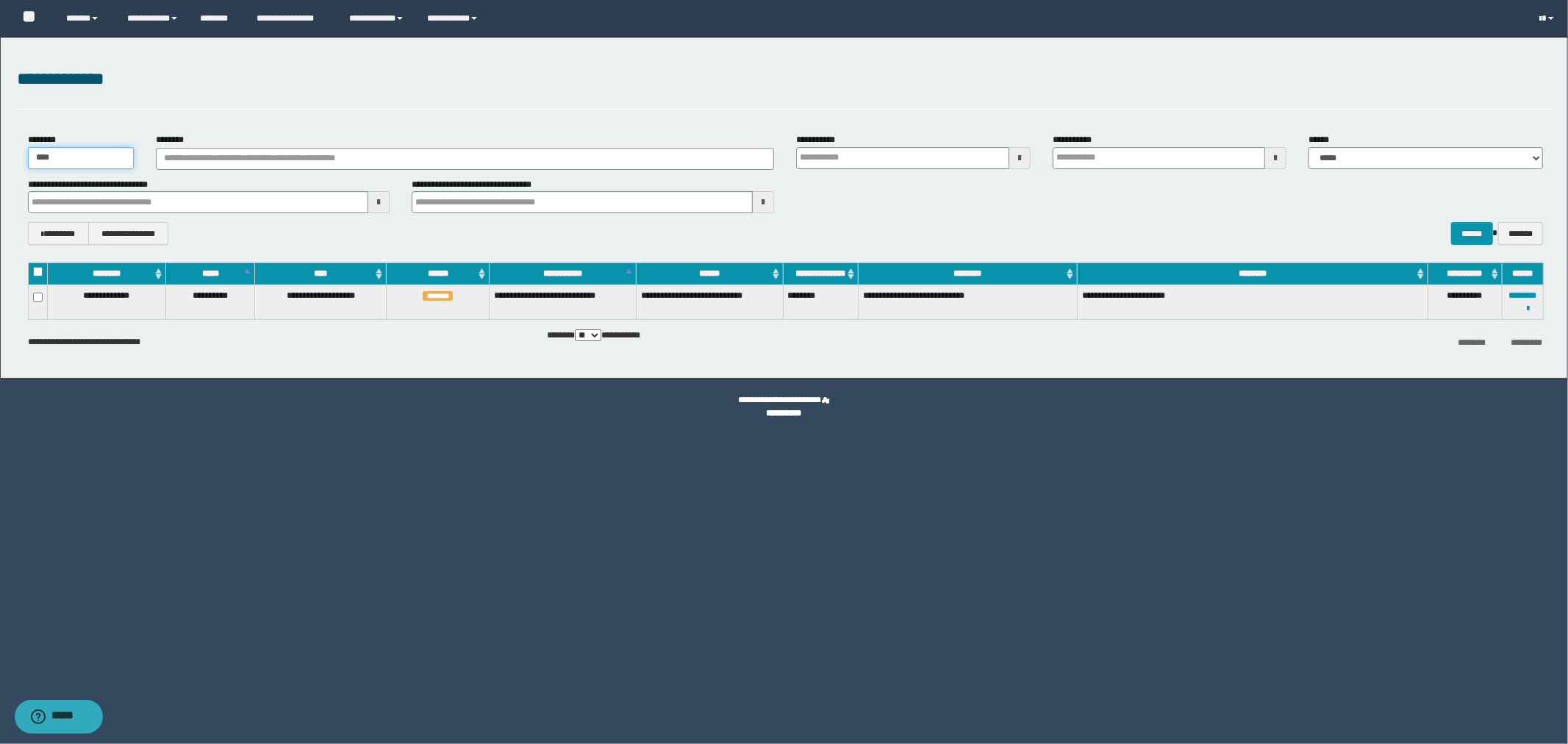 click on "****" at bounding box center (81, 158) 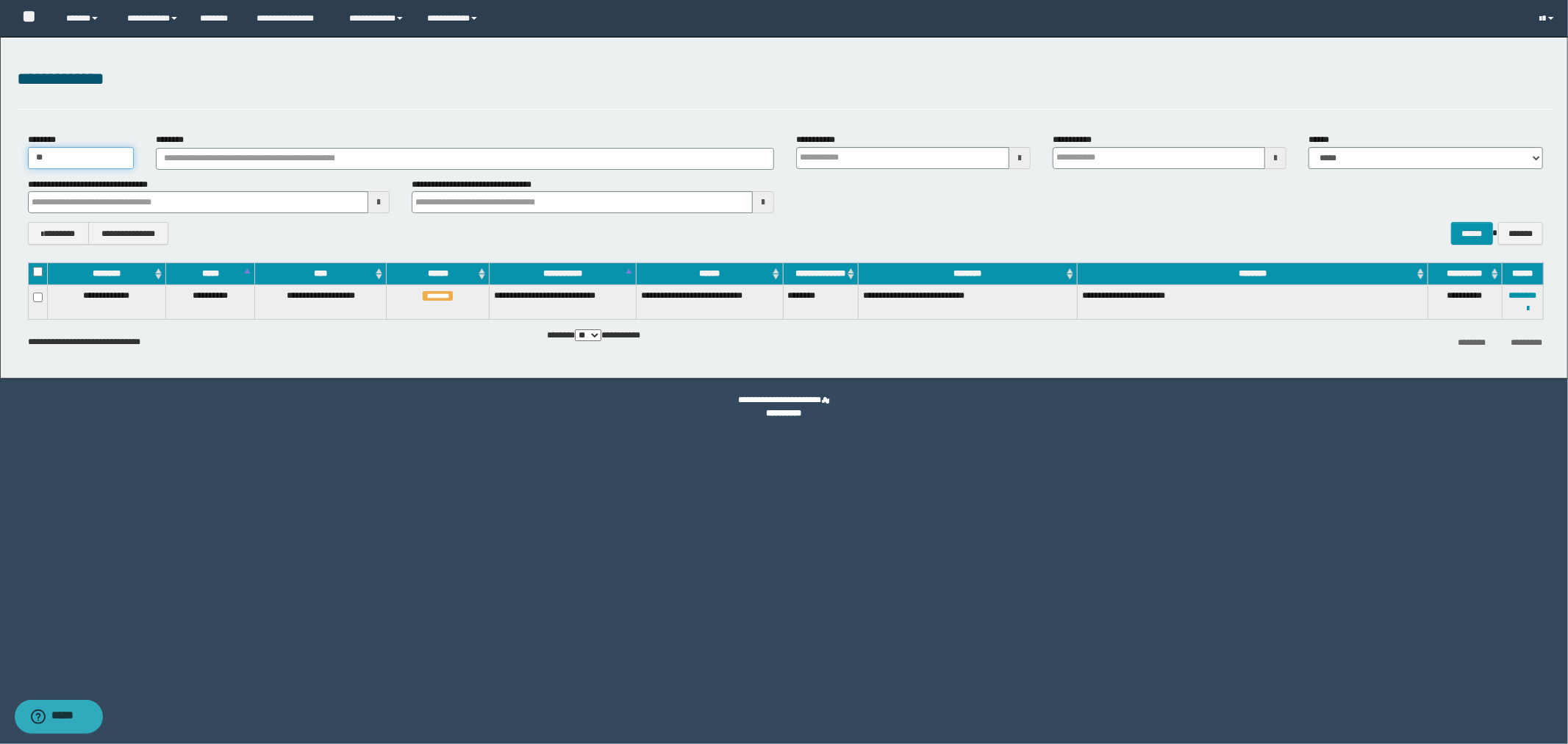 type on "*" 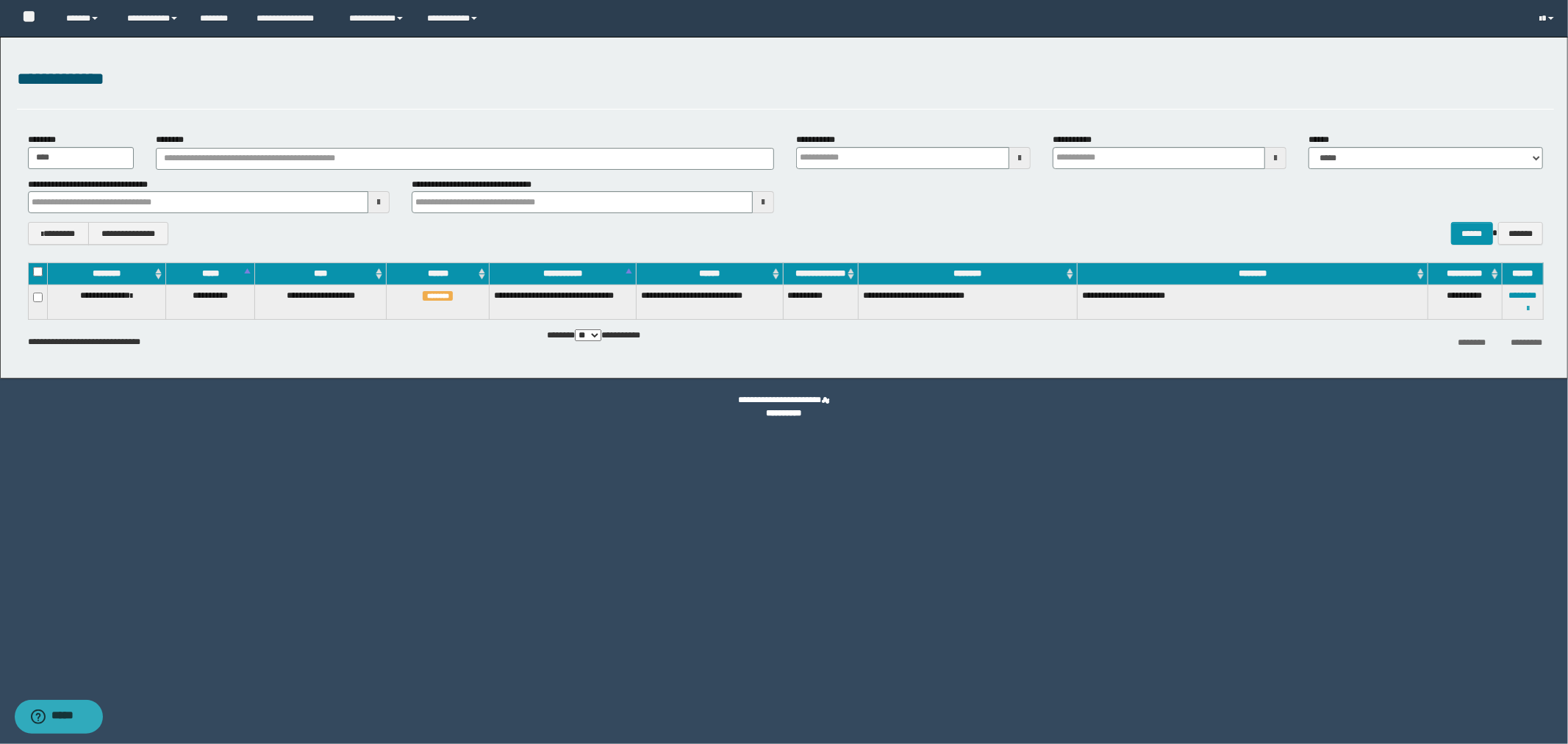click at bounding box center (1528, 309) 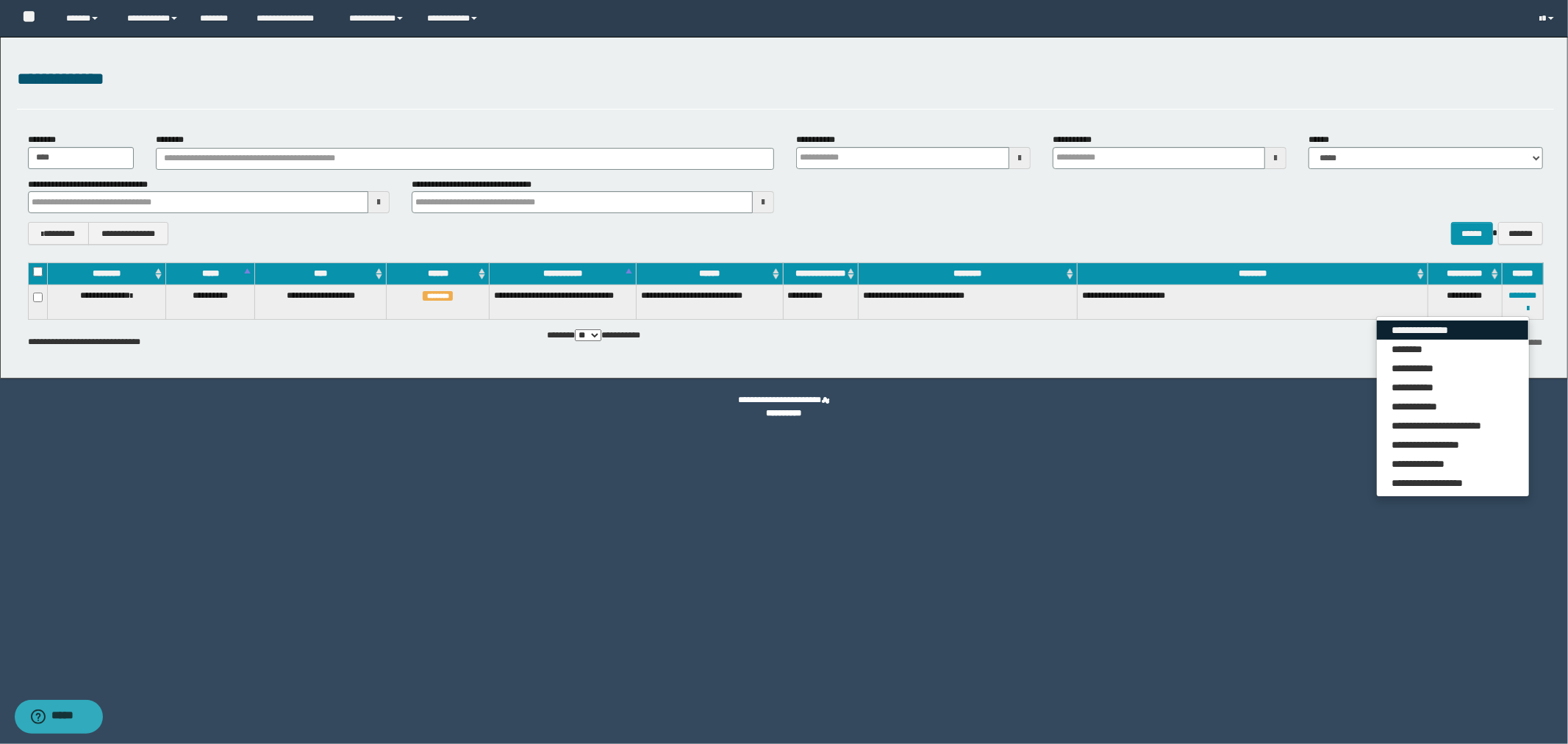 click on "**********" at bounding box center (1453, 330) 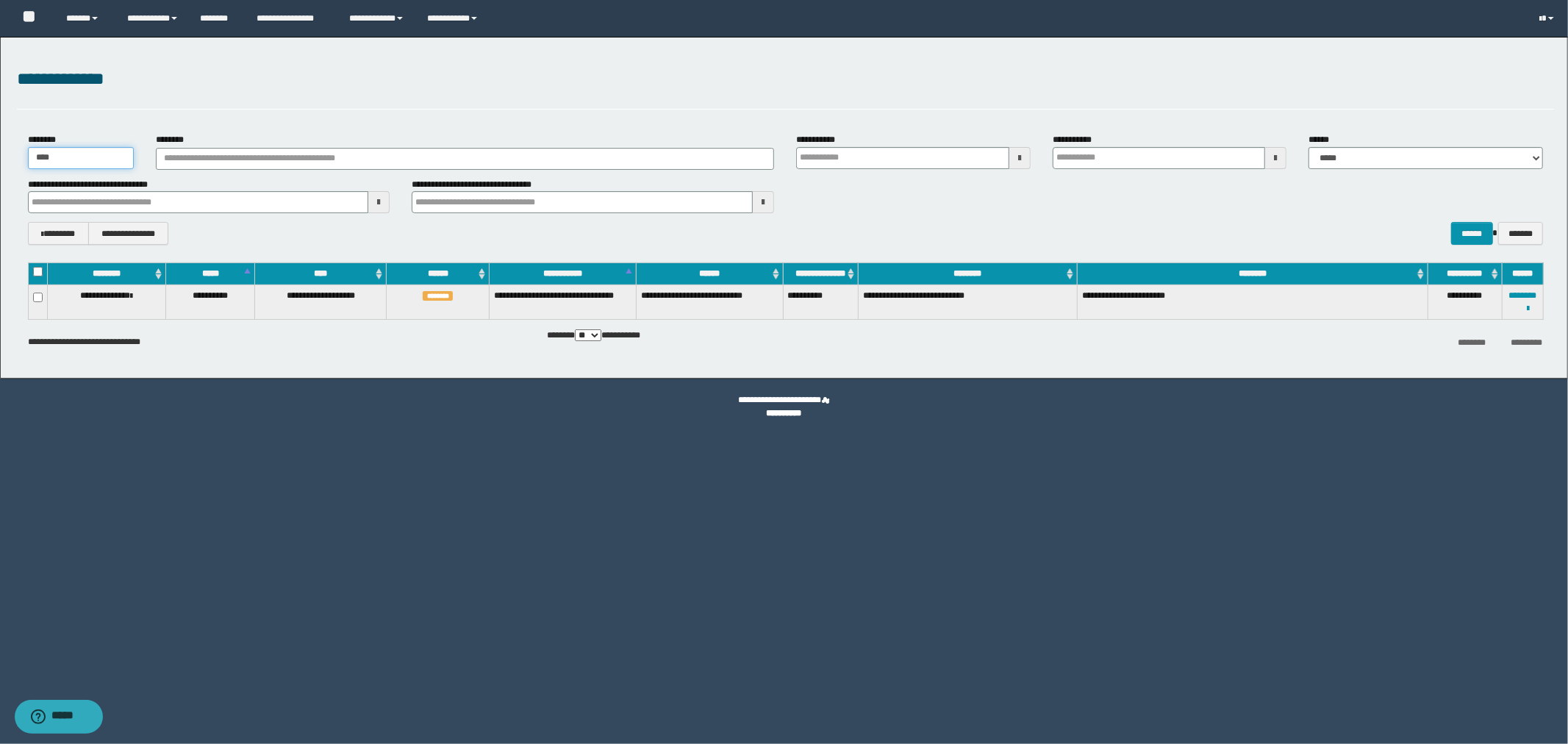 click on "****" at bounding box center (81, 158) 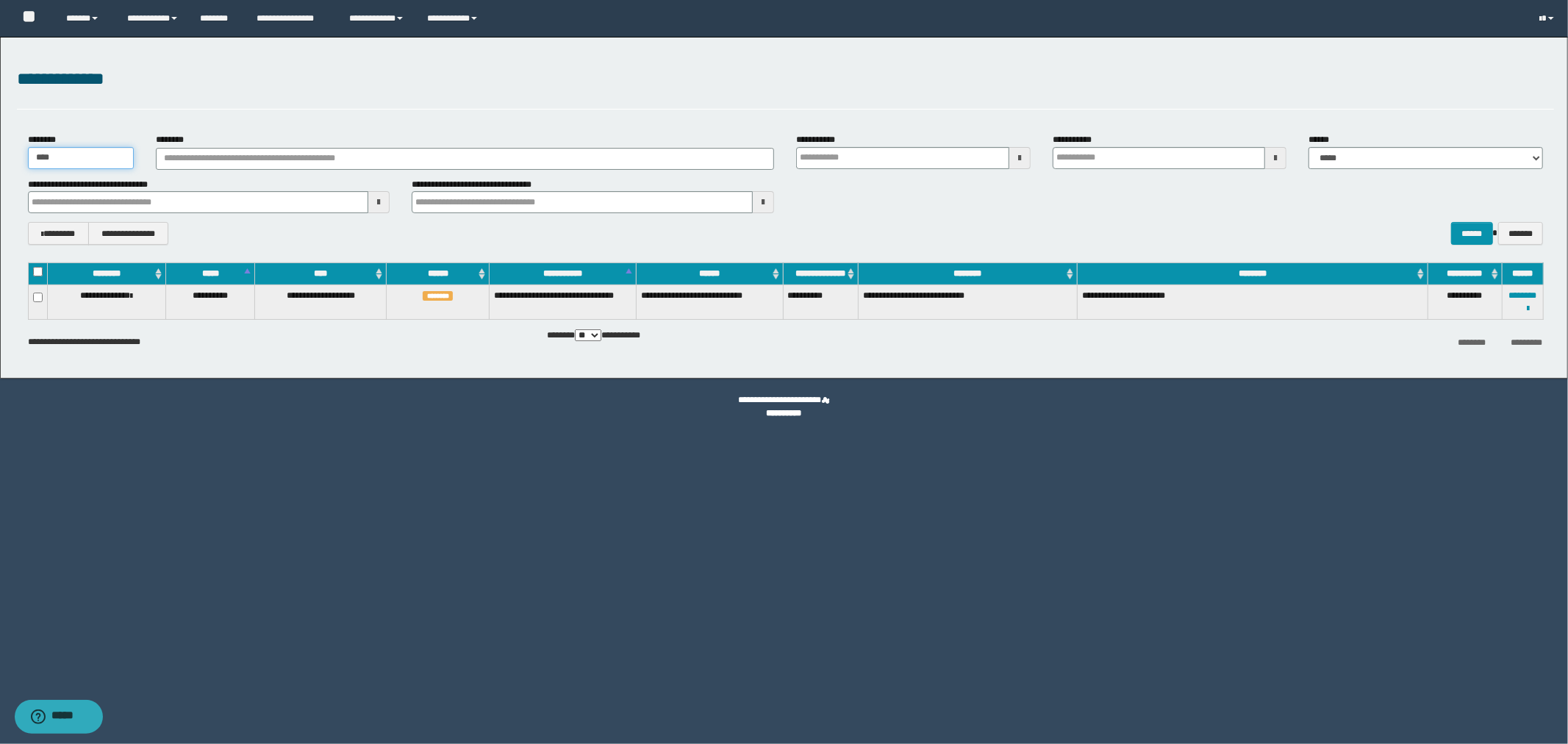 click on "****" at bounding box center (81, 158) 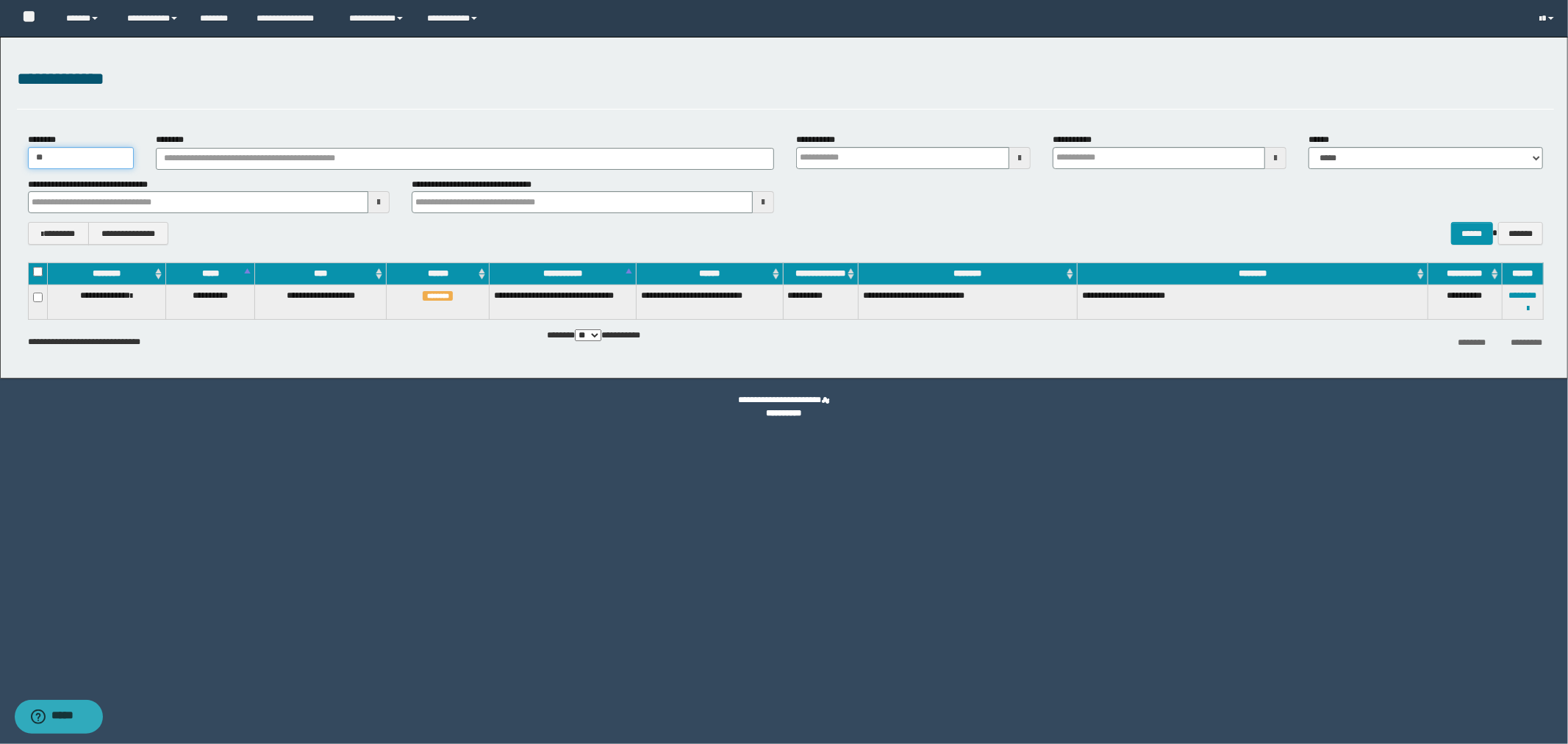 type on "*" 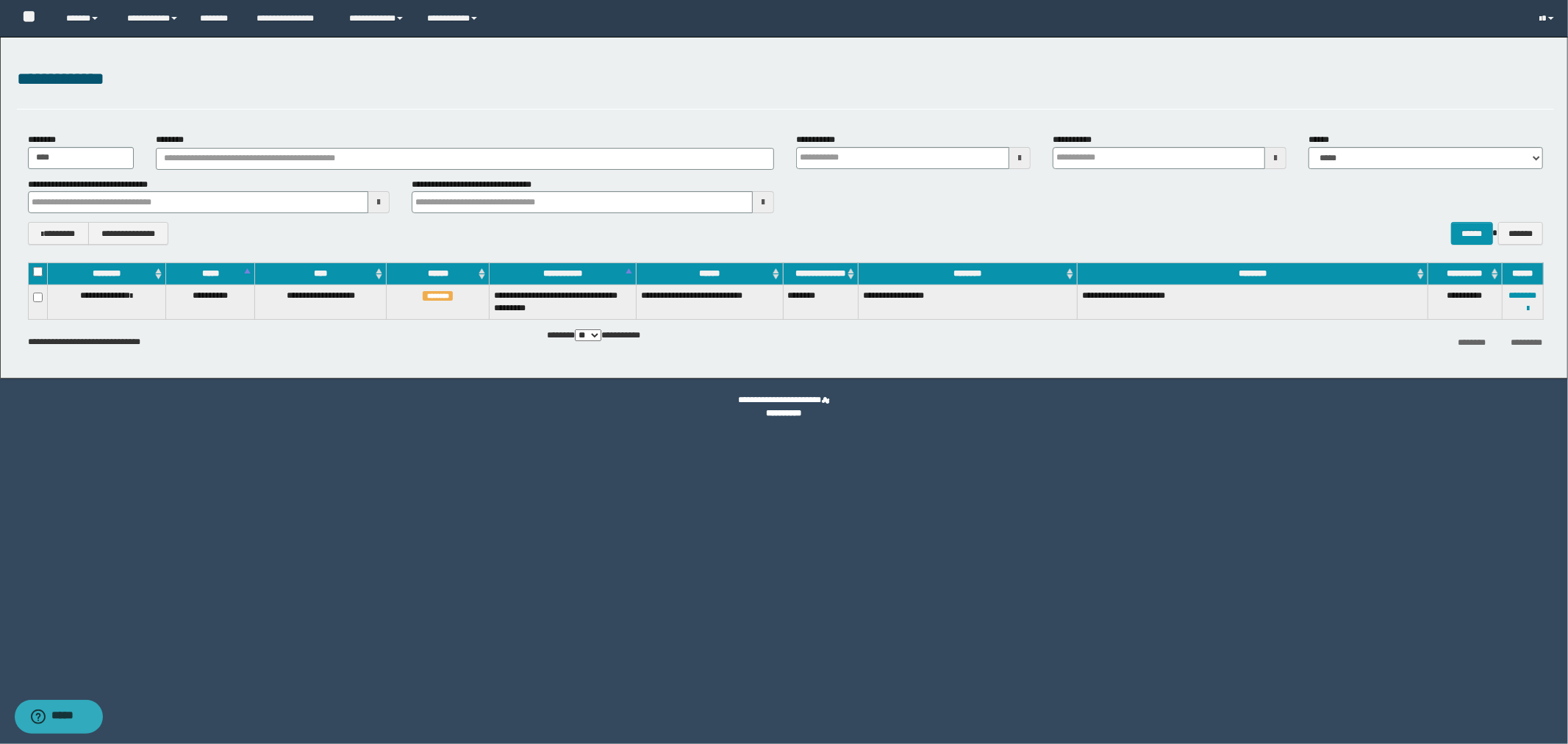 click on "**********" at bounding box center (1522, 302) 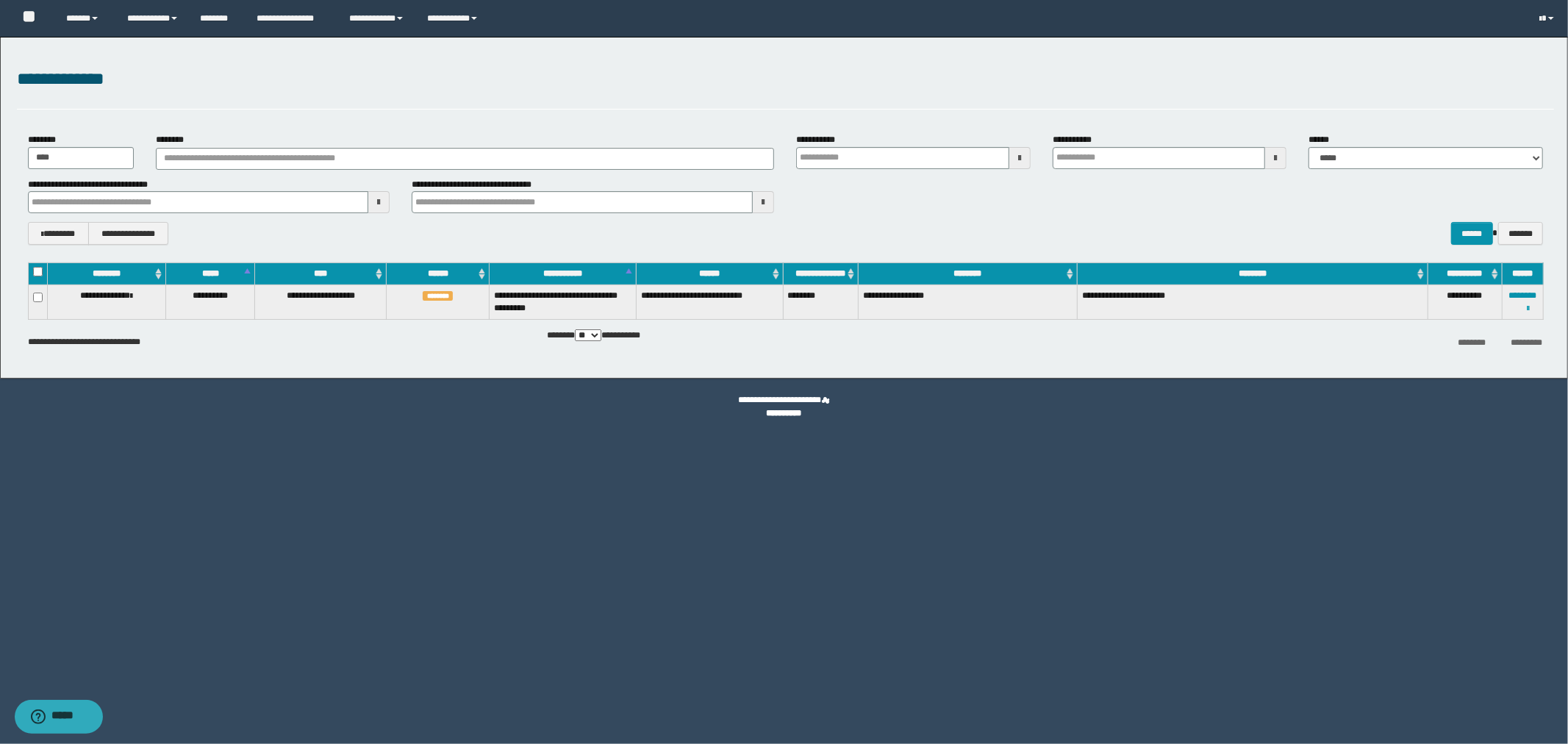 click at bounding box center [1528, 309] 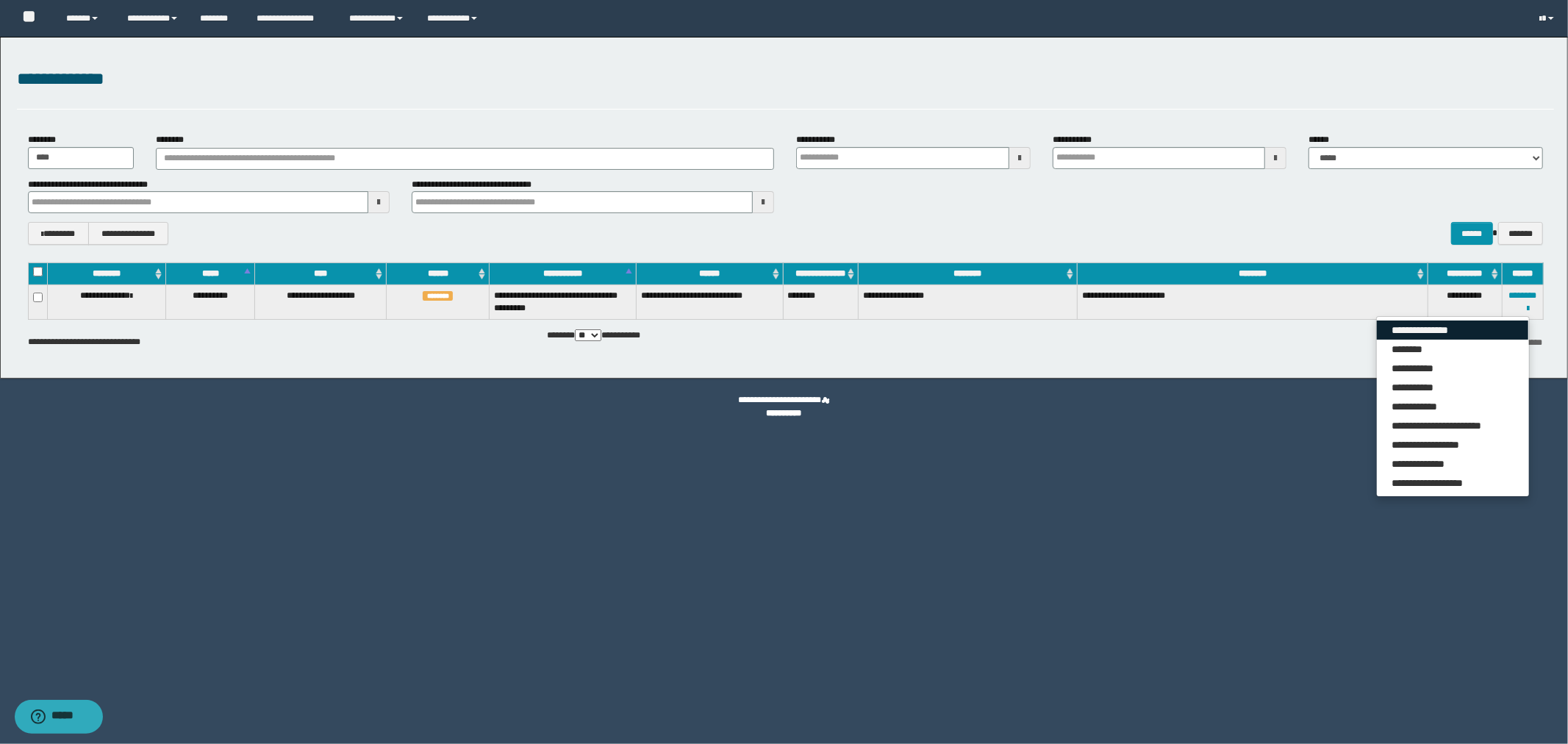 click on "**********" at bounding box center [1453, 330] 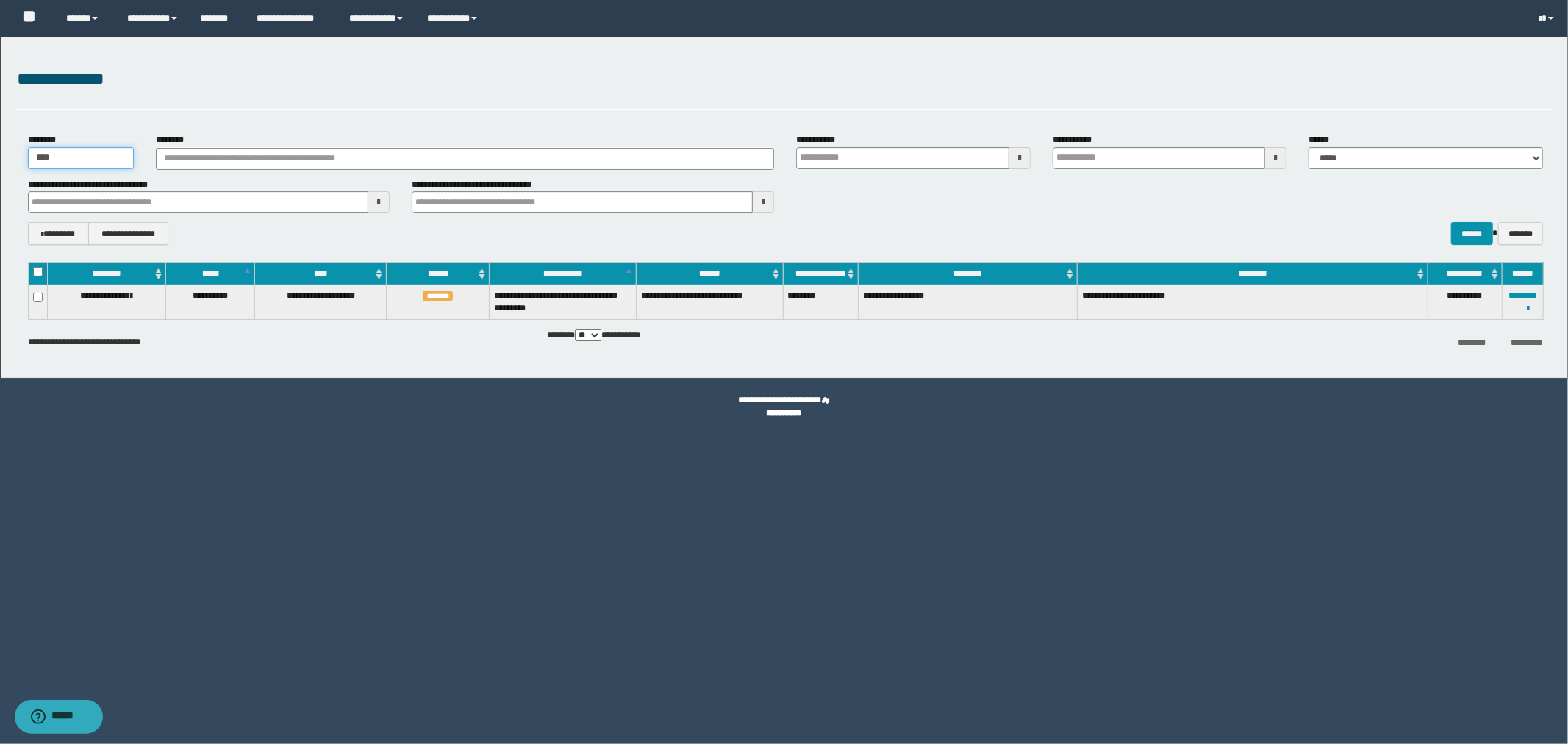 click on "****" at bounding box center [81, 158] 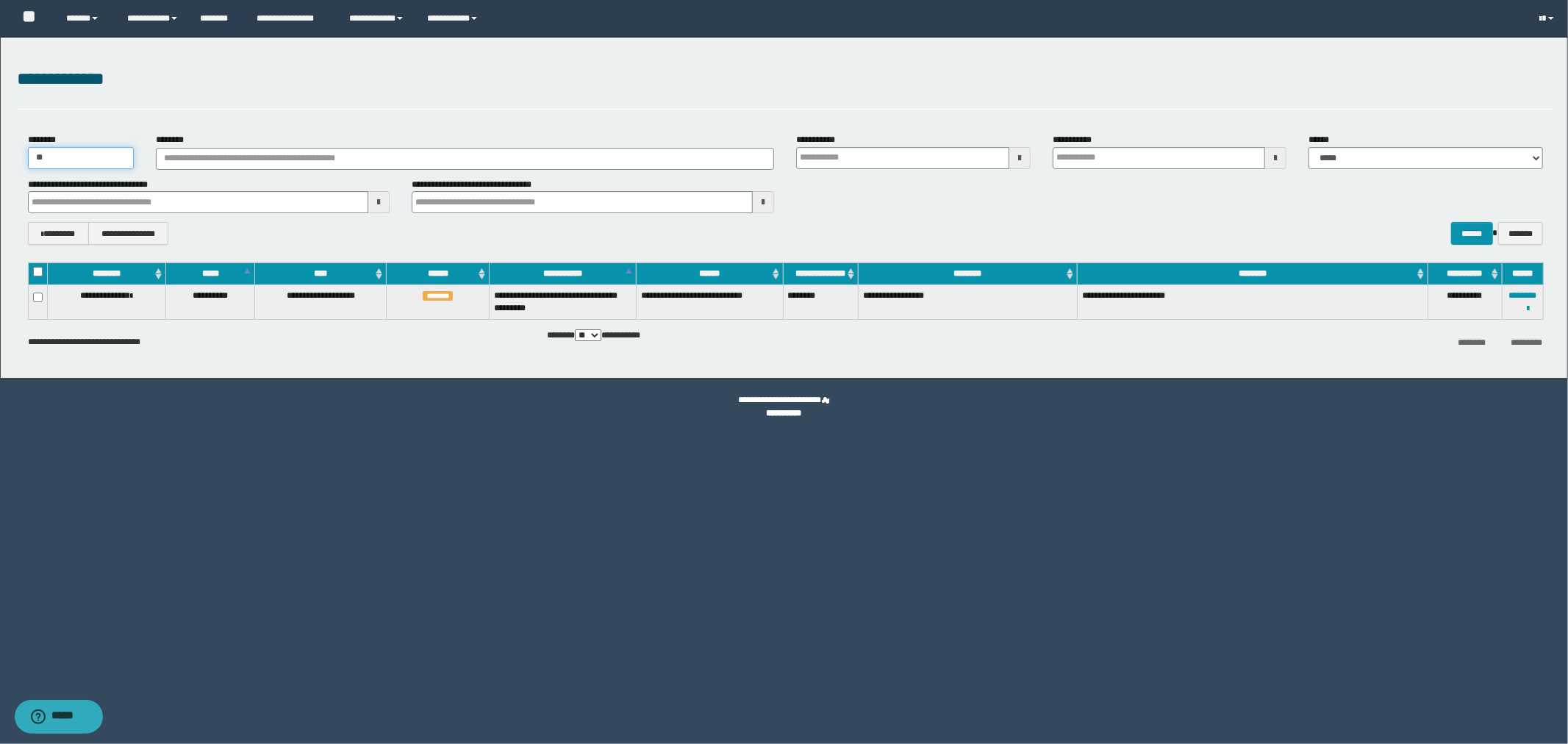 type on "*" 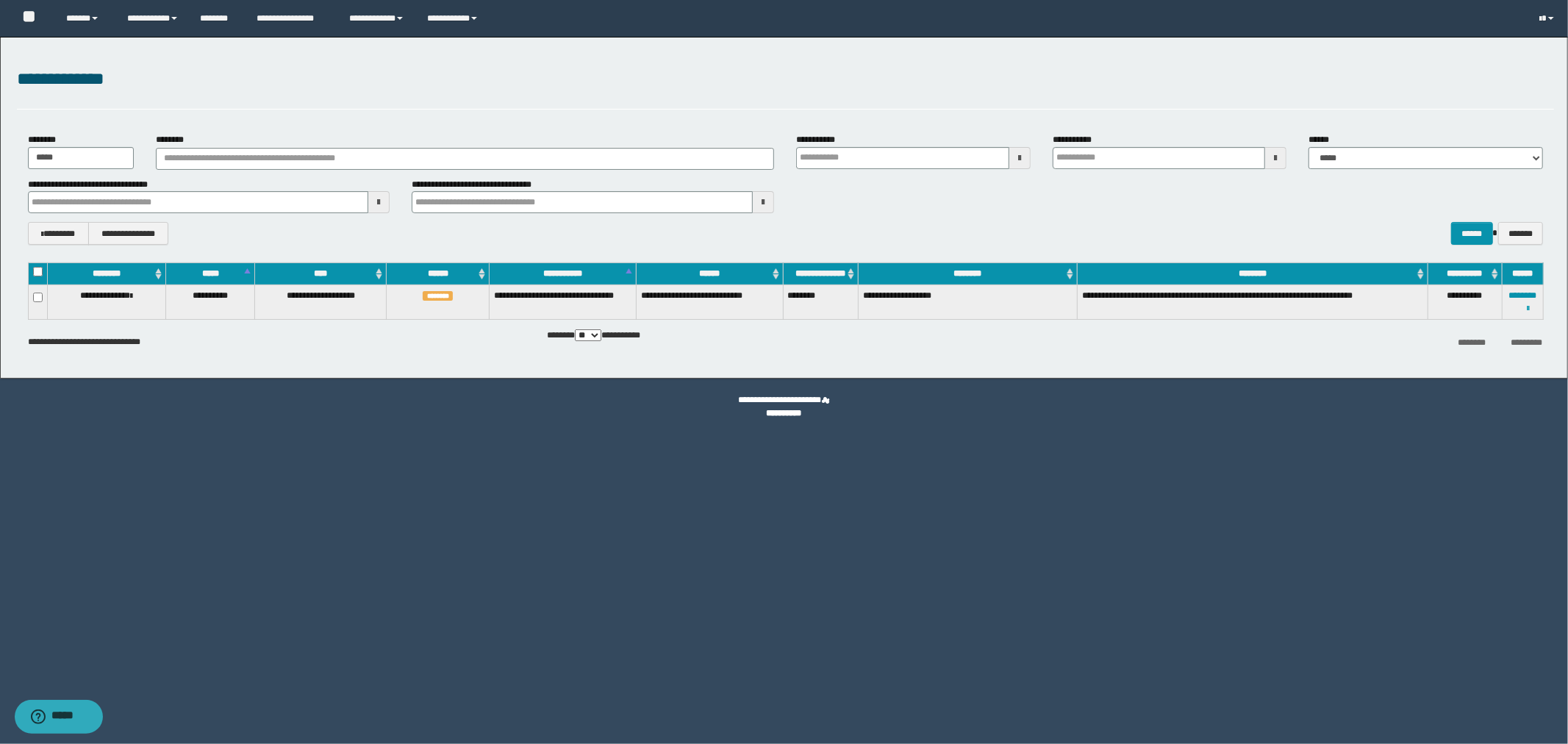 click at bounding box center [1528, 309] 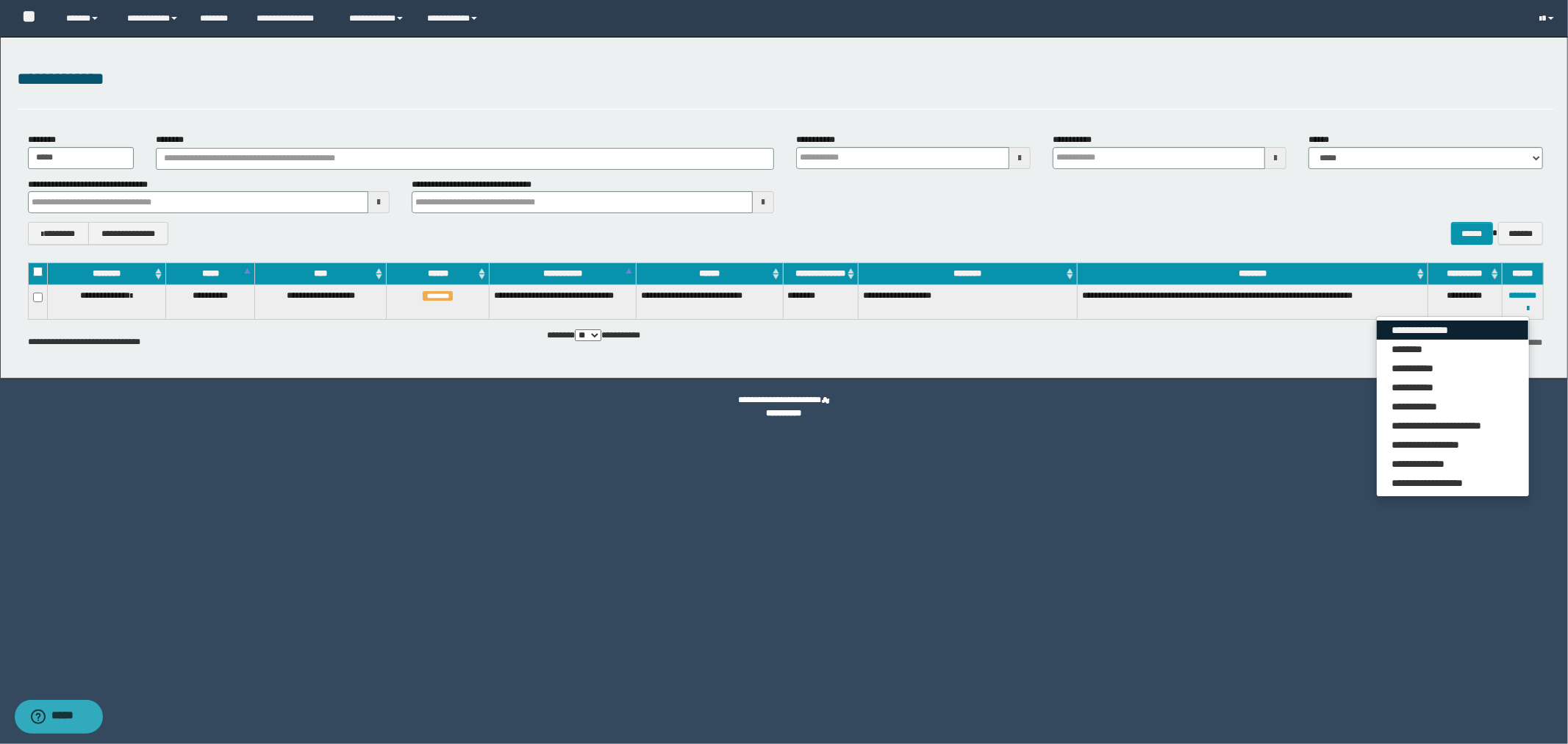 click on "**********" at bounding box center (1453, 330) 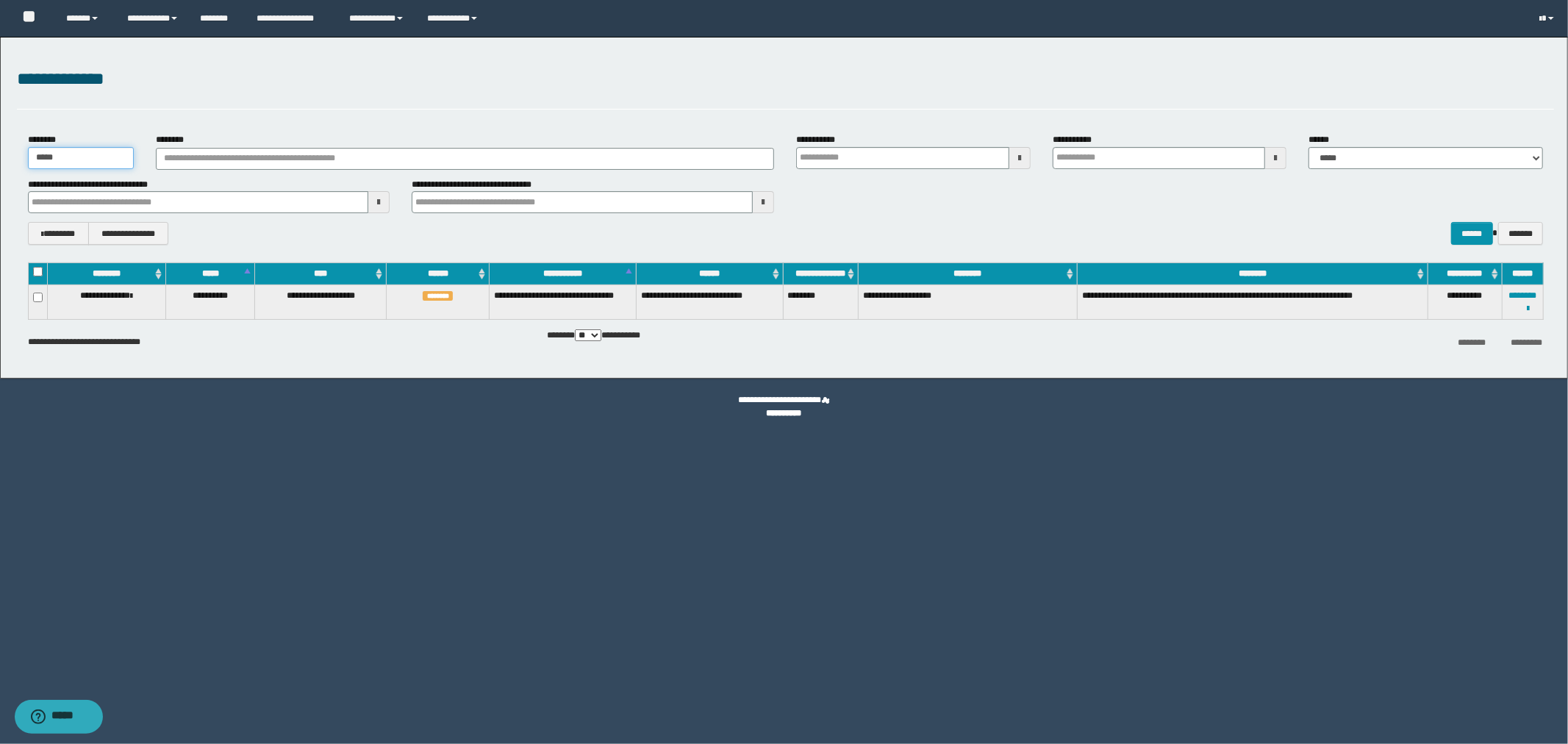 click on "*****" at bounding box center [81, 158] 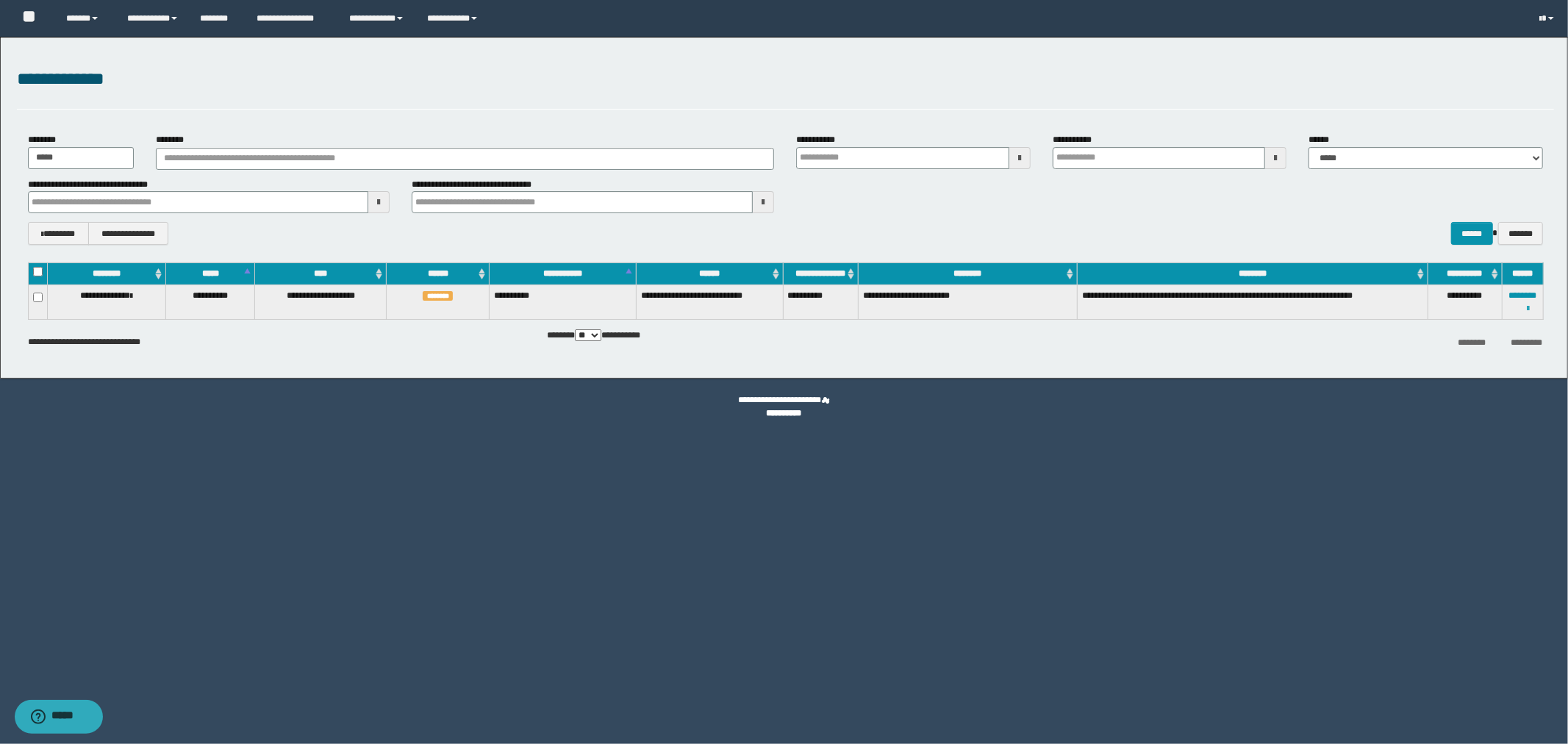 click at bounding box center (1528, 309) 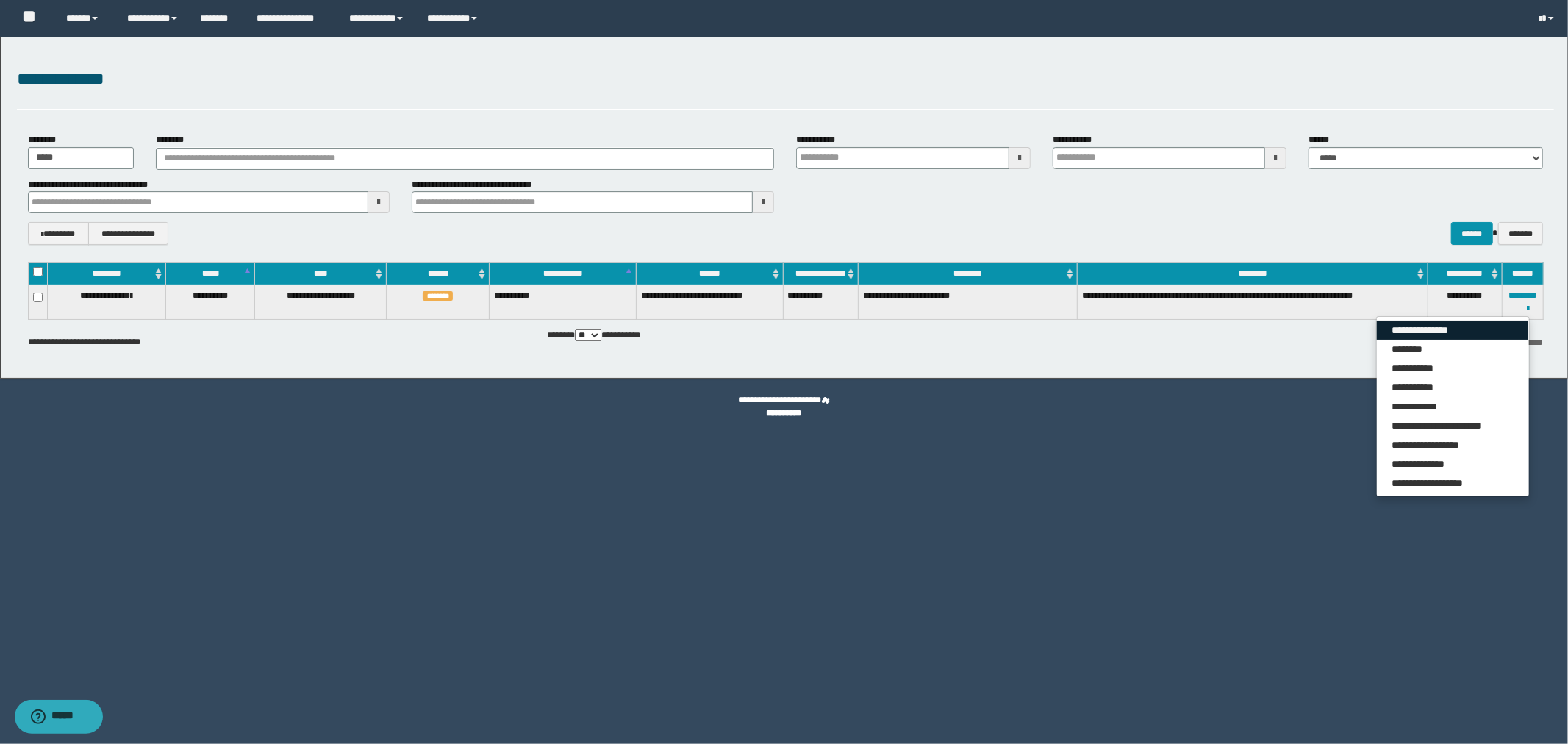 click on "**********" at bounding box center [1453, 330] 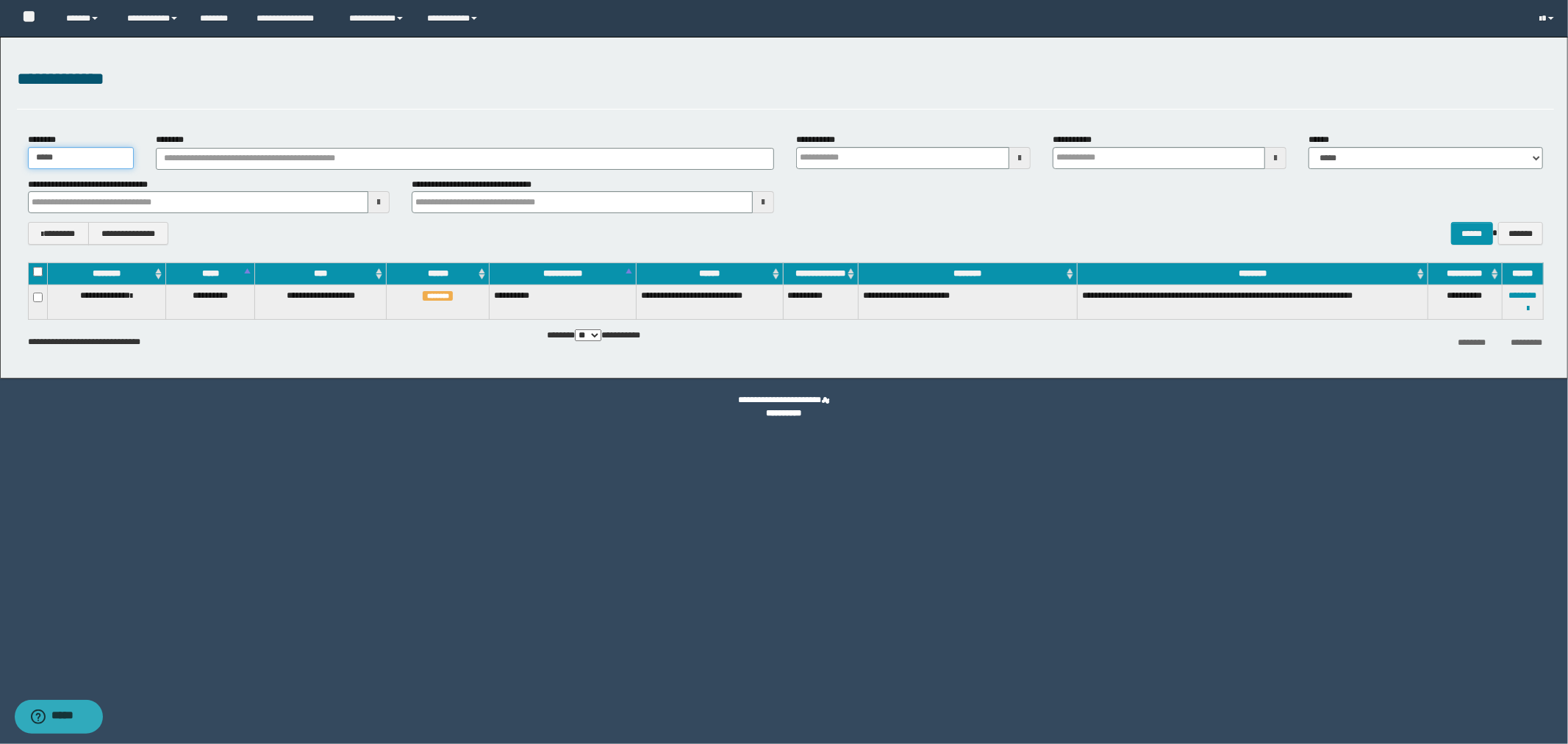 click on "*****" at bounding box center [81, 158] 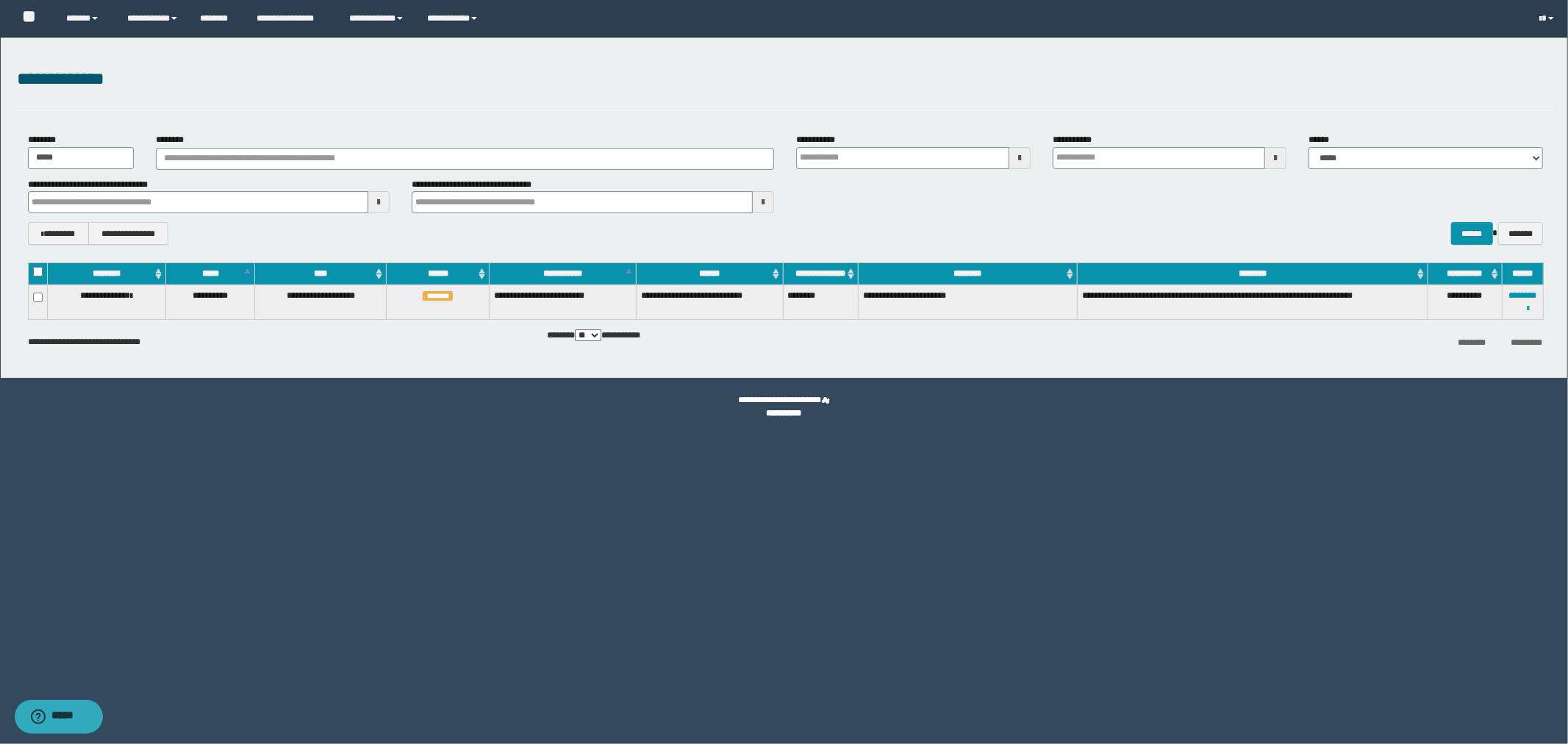 click at bounding box center [1528, 309] 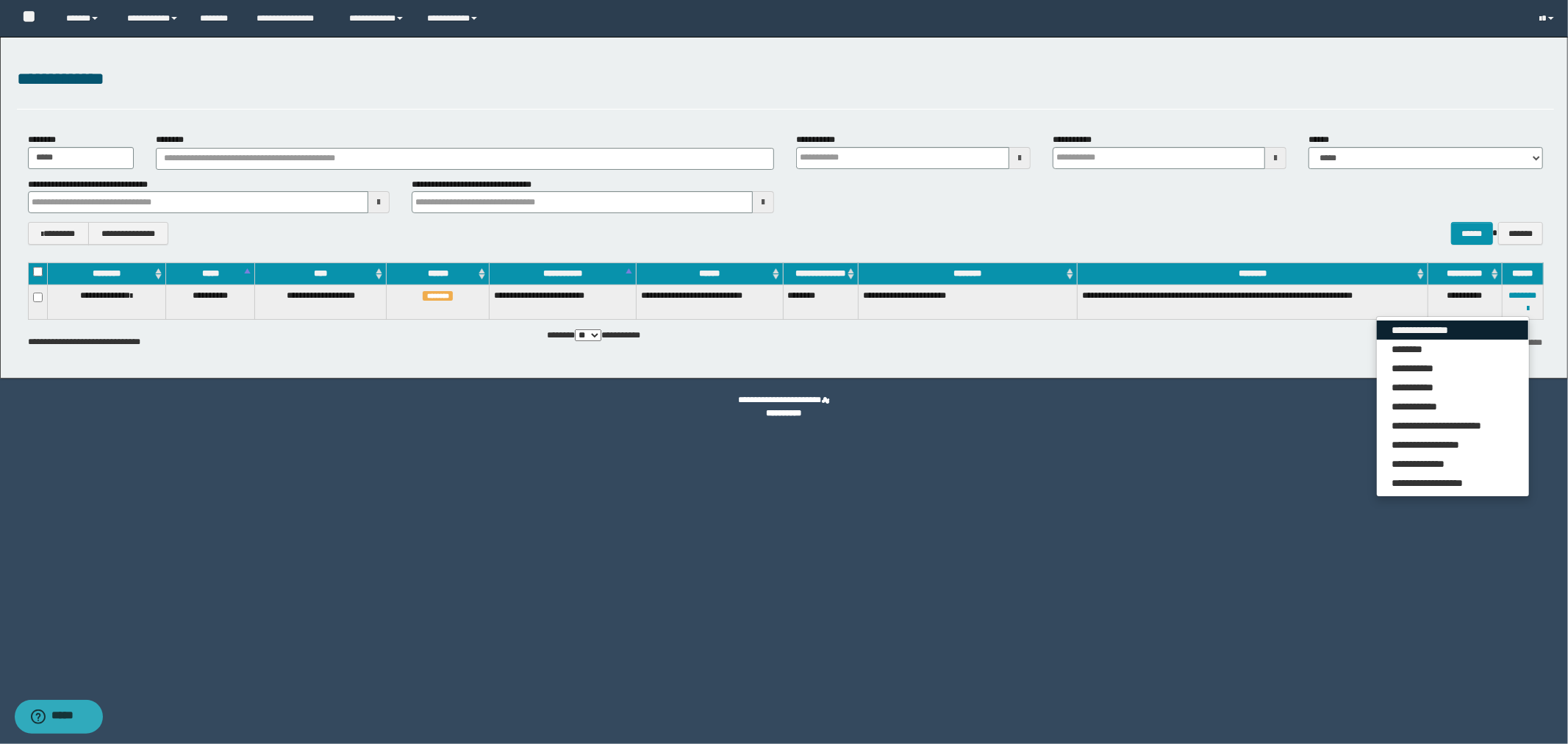 click on "**********" at bounding box center (1453, 330) 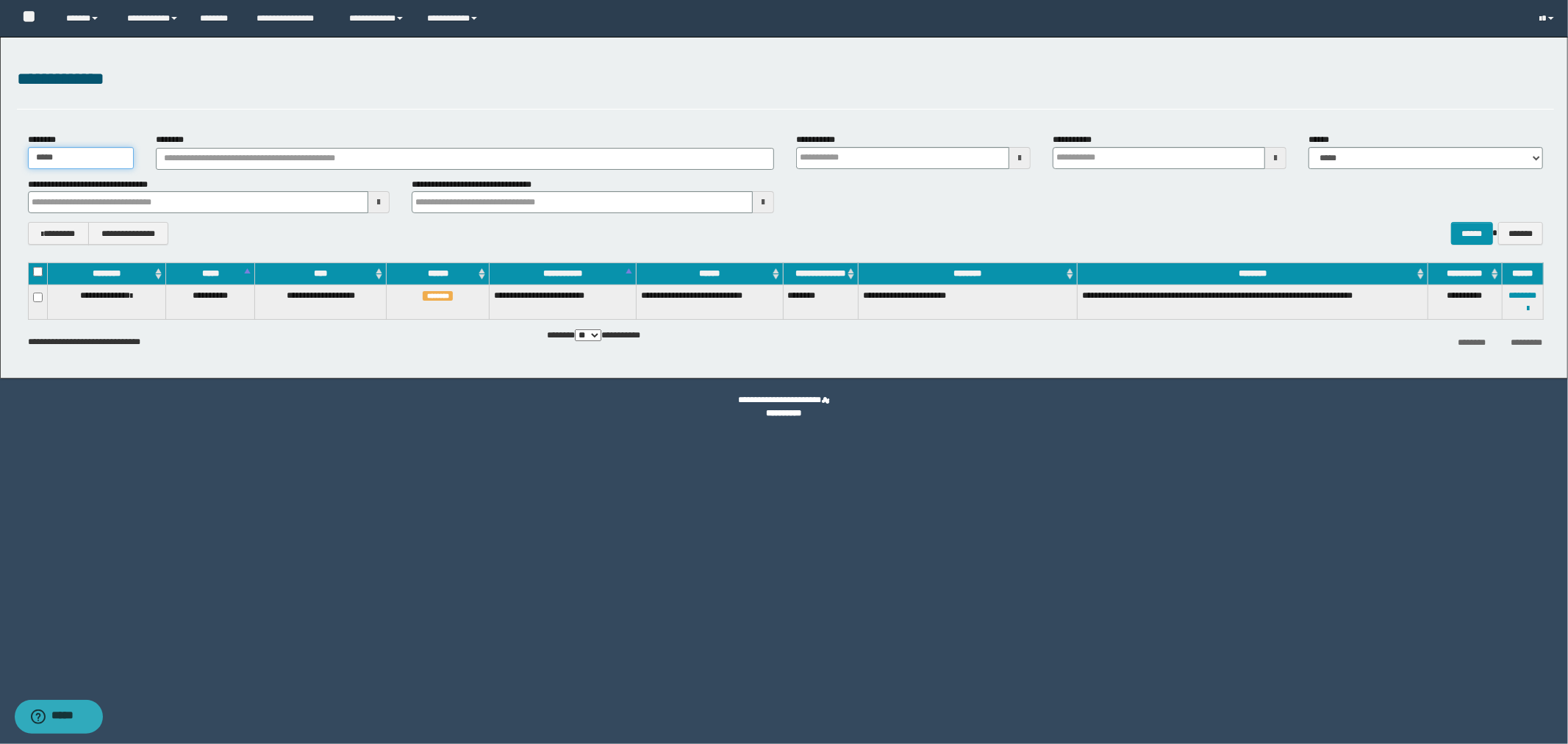 click on "*****" at bounding box center (81, 158) 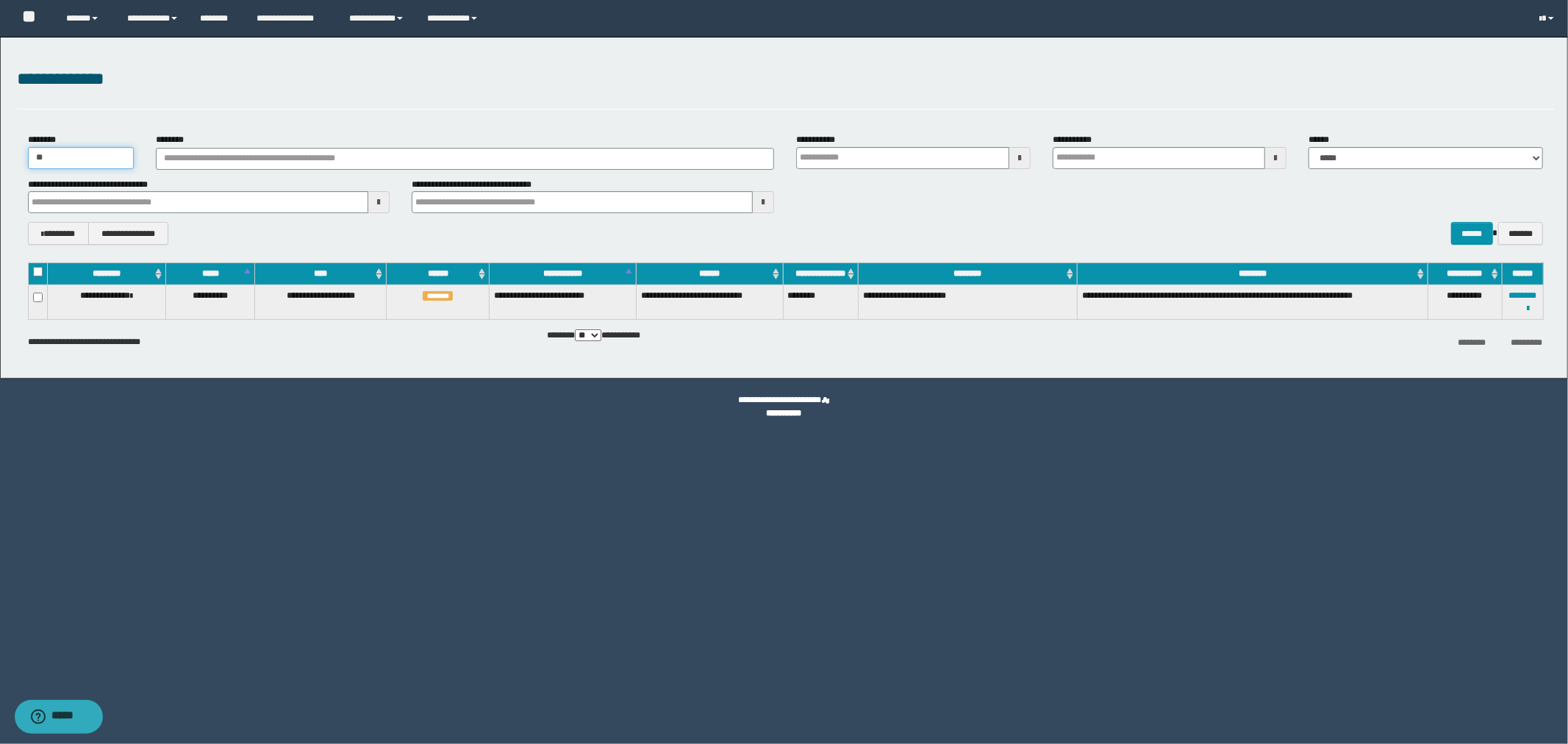 type on "*" 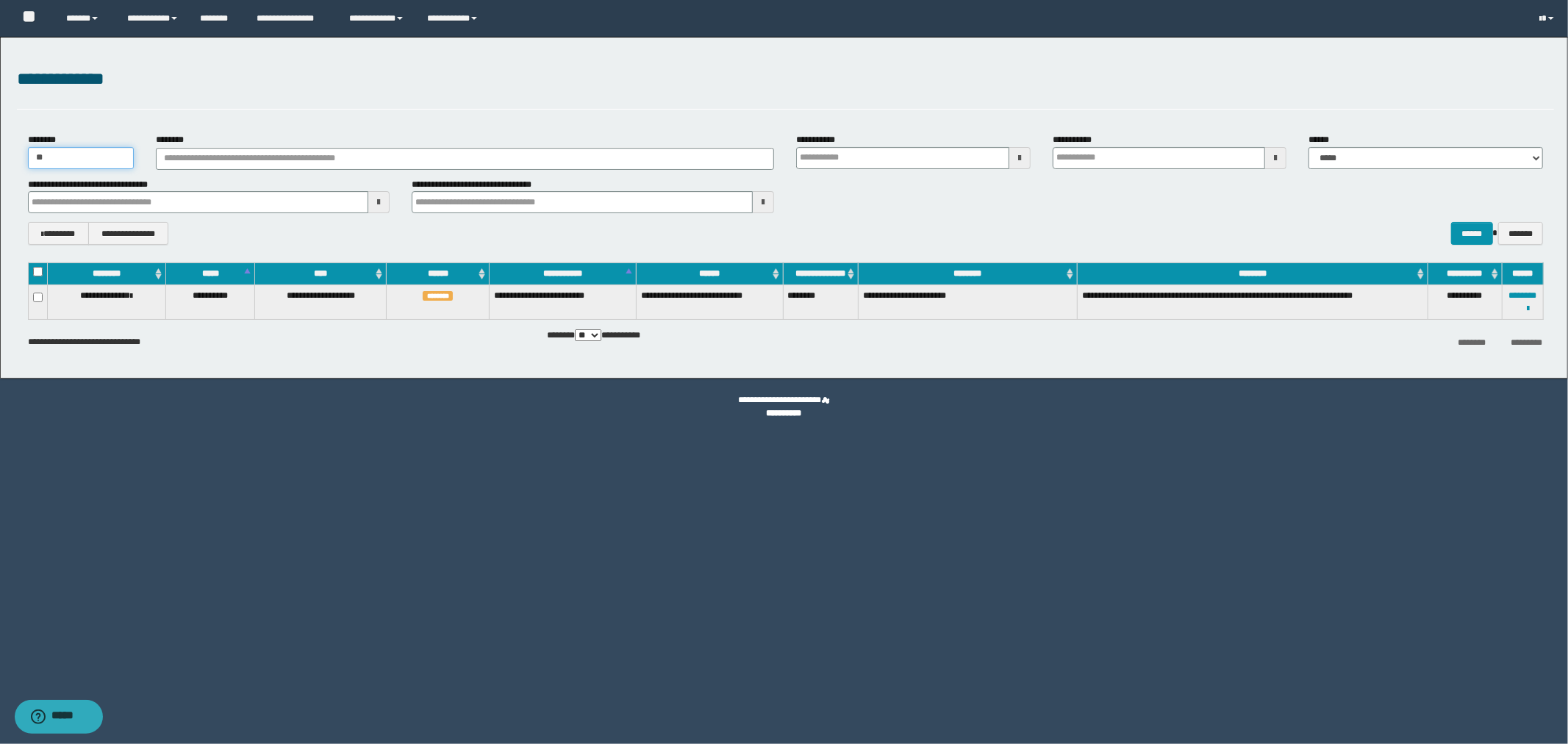 type on "*" 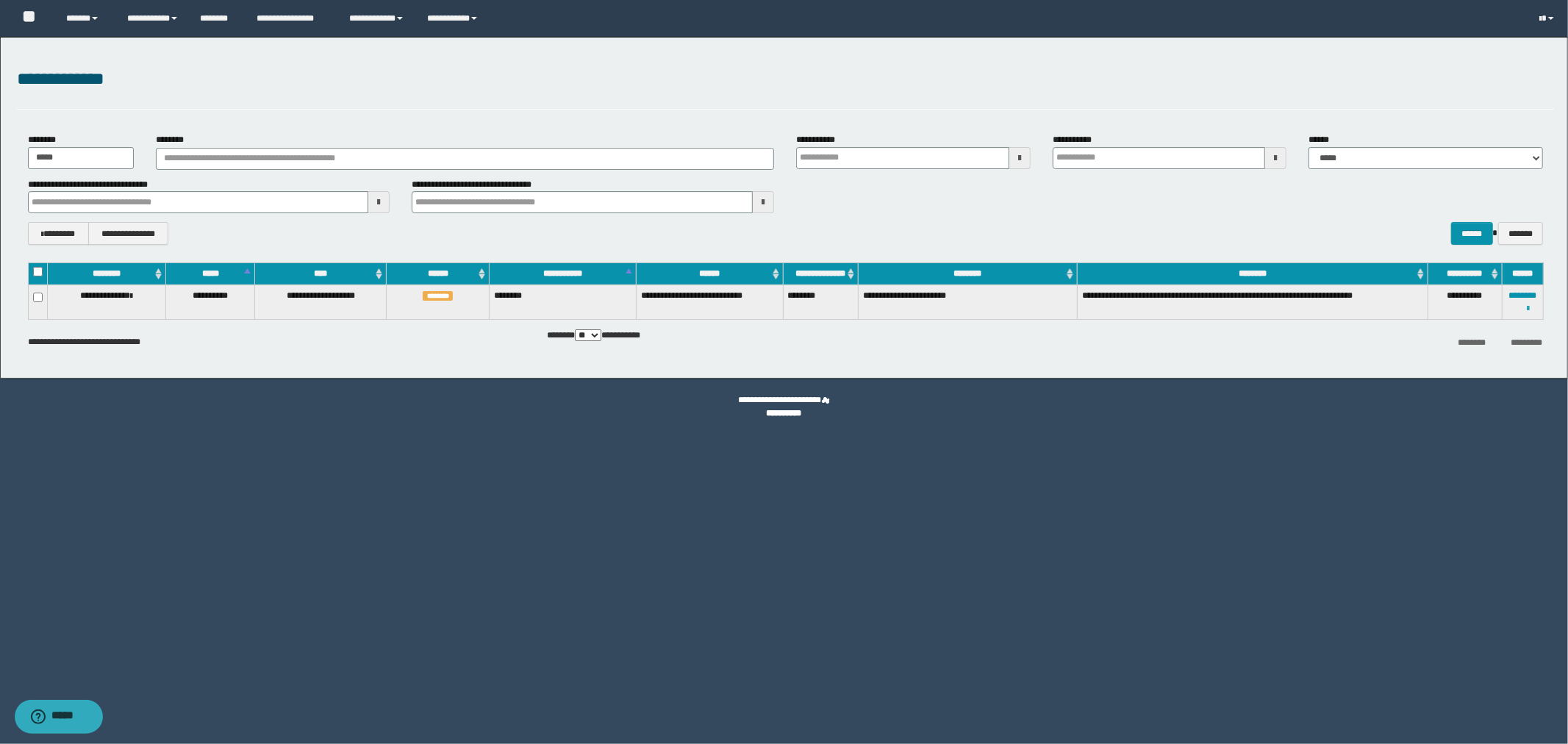 click at bounding box center [1528, 309] 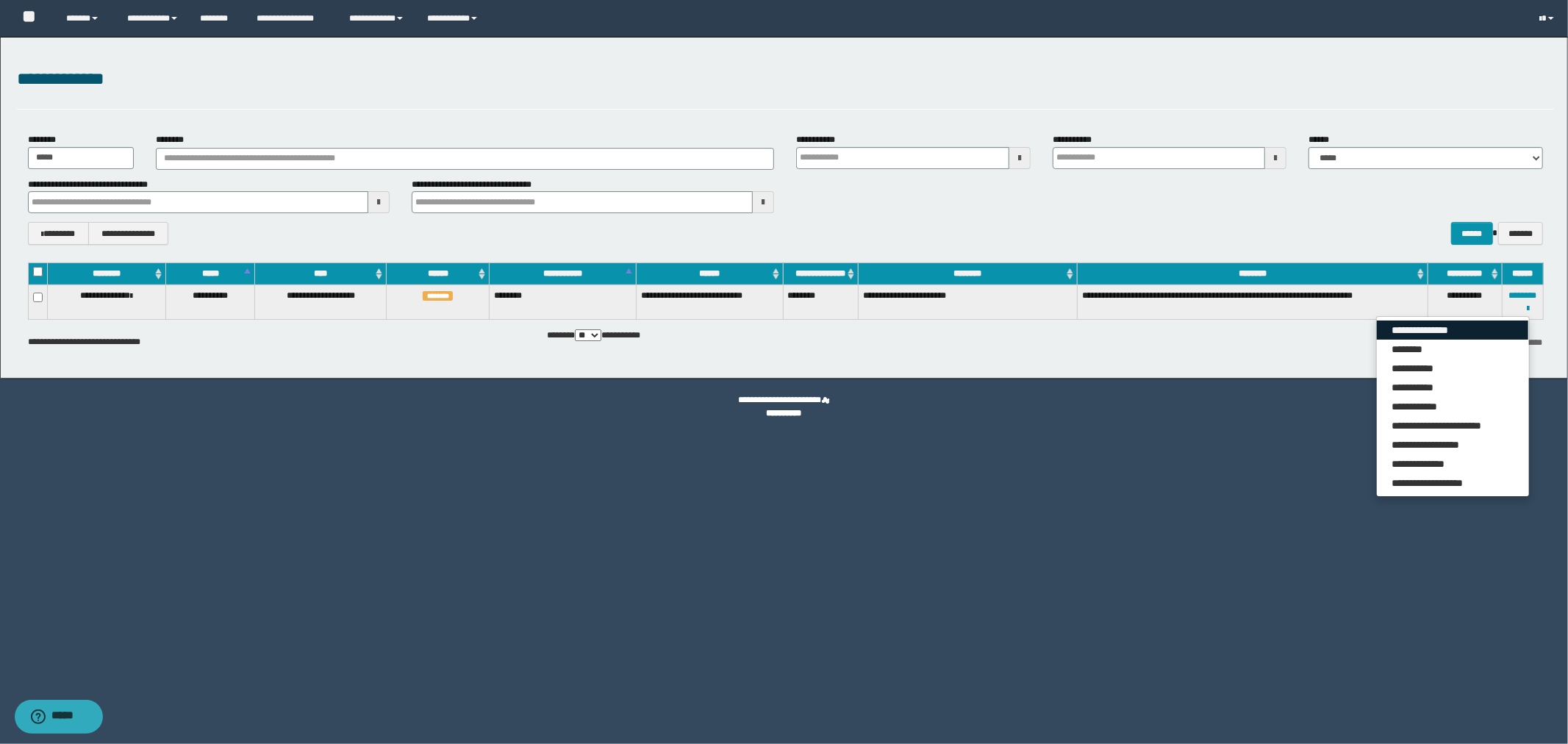 click on "**********" at bounding box center [1453, 330] 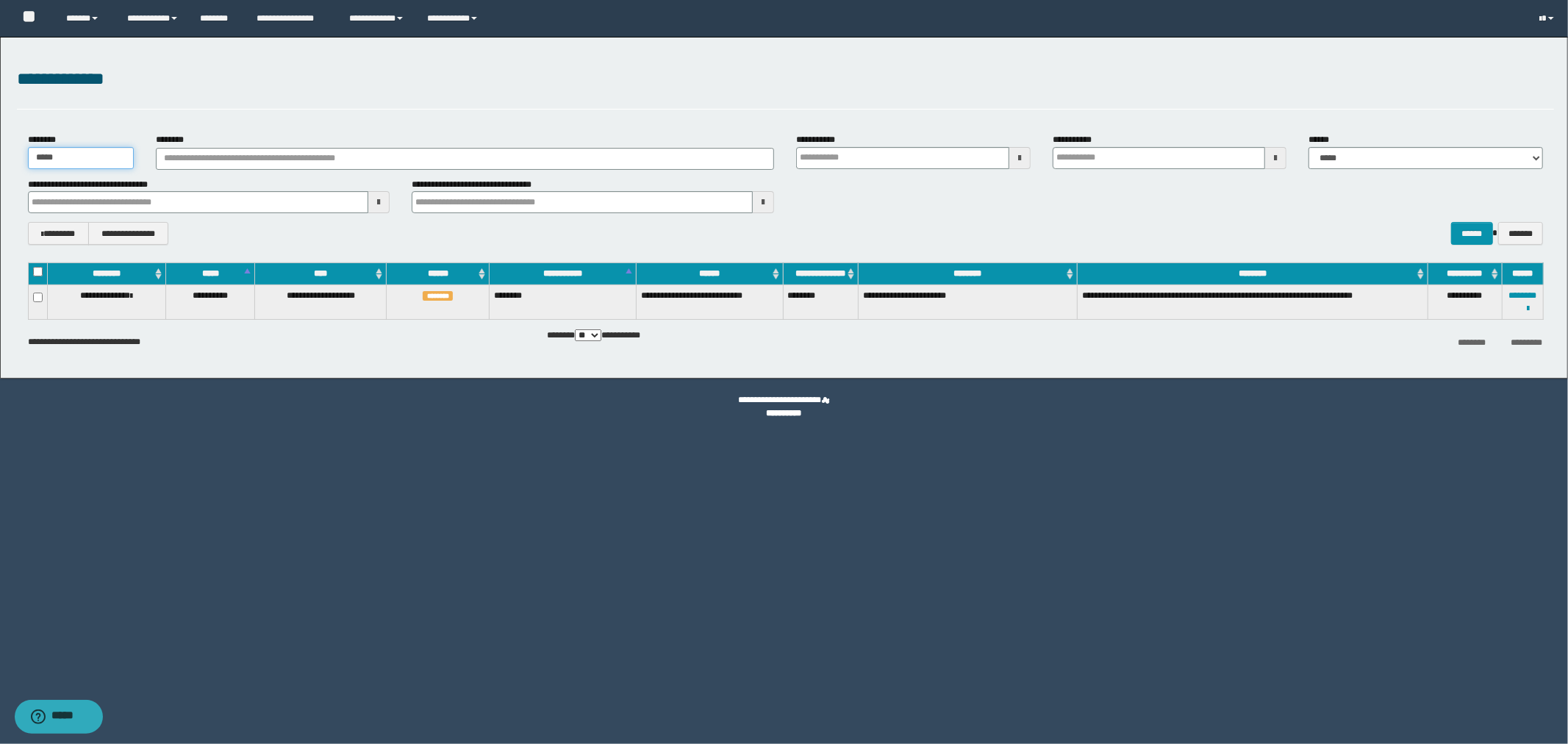 click on "*****" at bounding box center [81, 158] 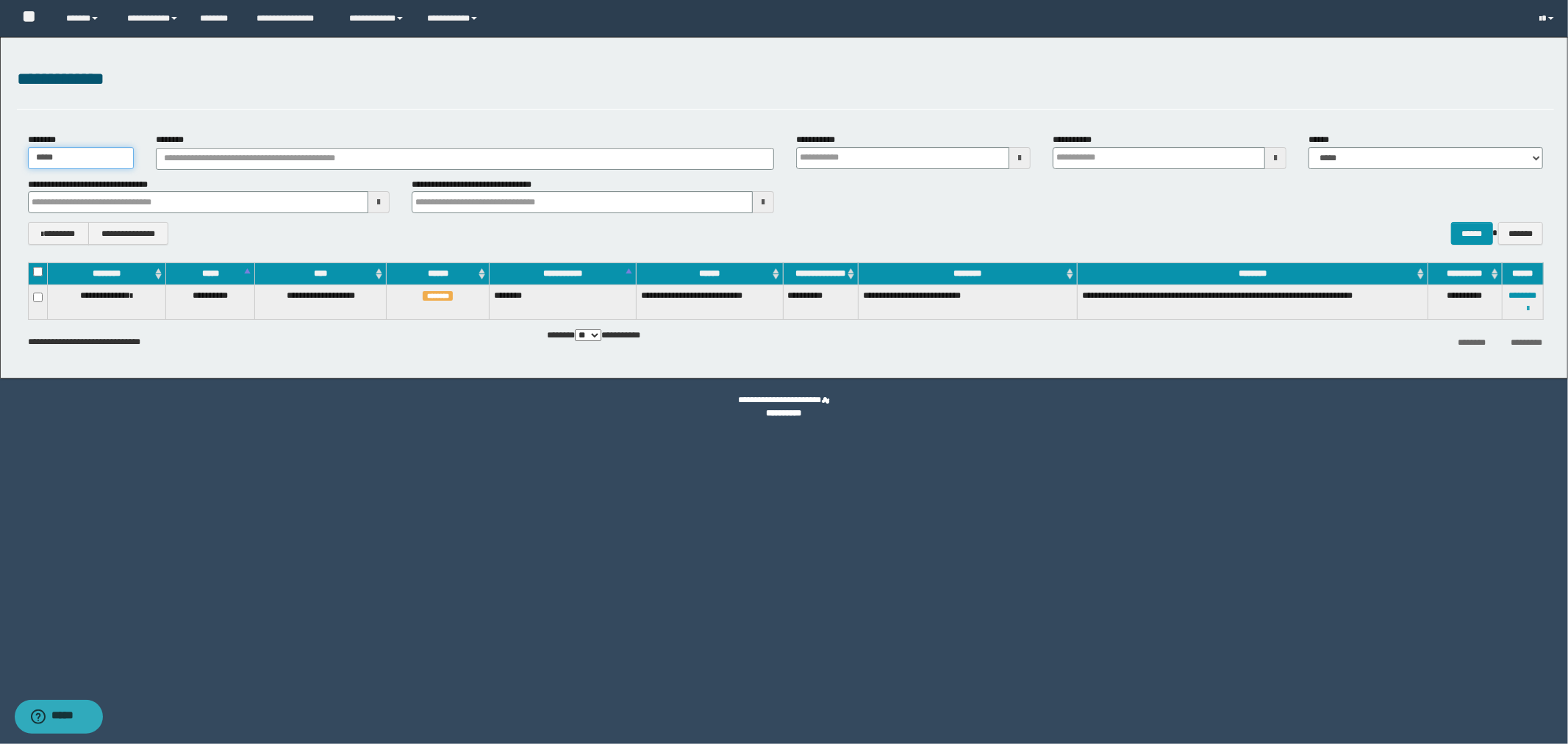 type on "*****" 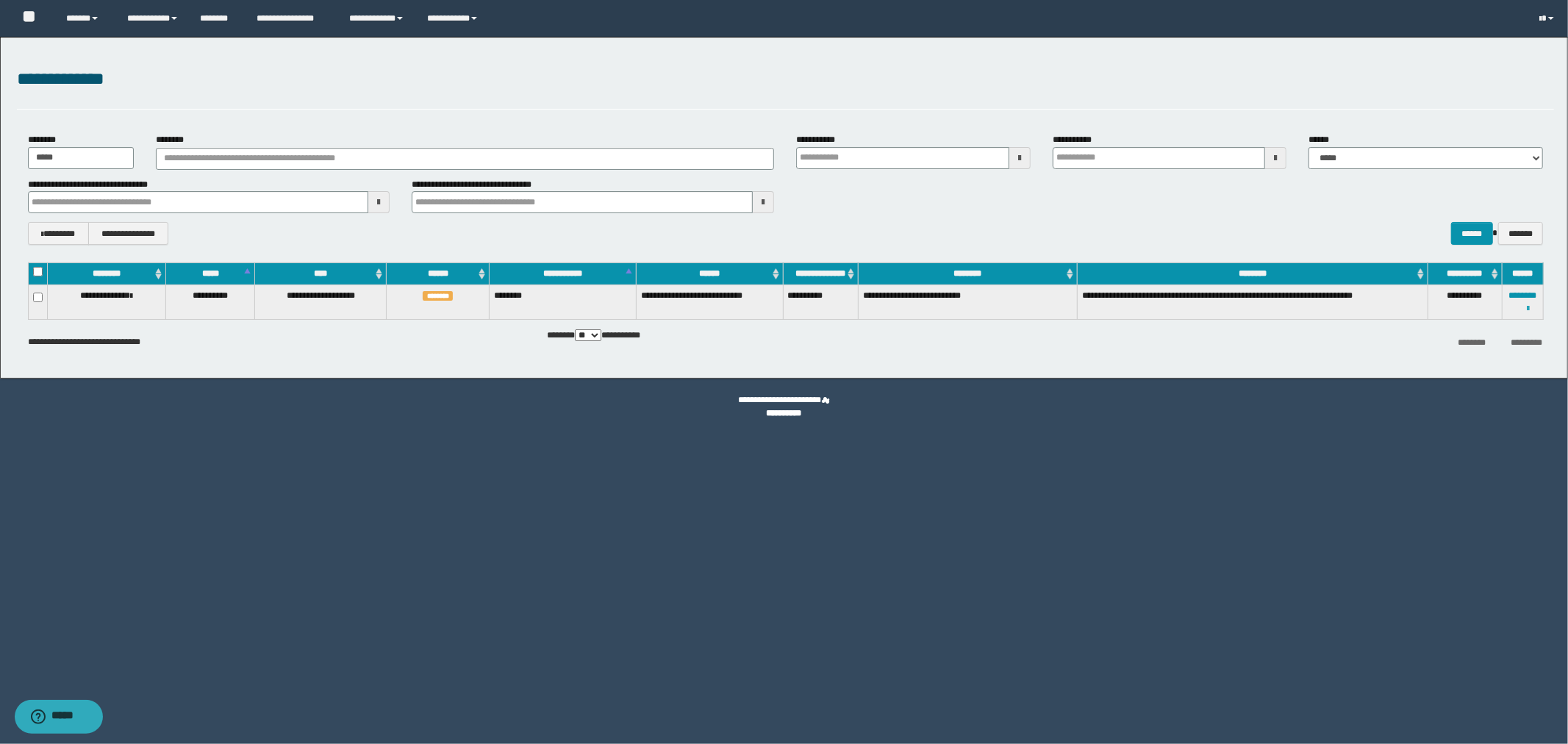 click at bounding box center (1528, 309) 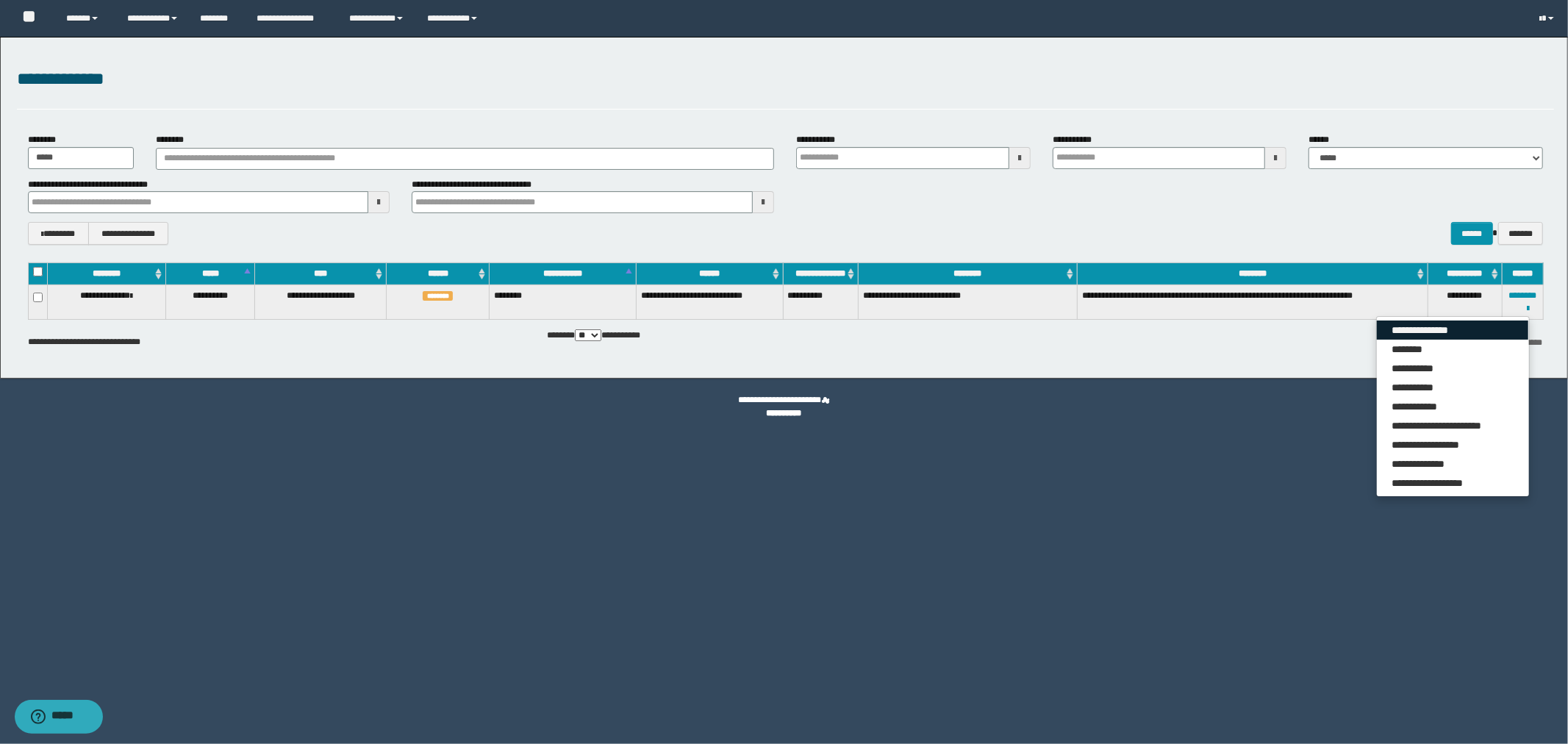 click on "**********" at bounding box center (1453, 330) 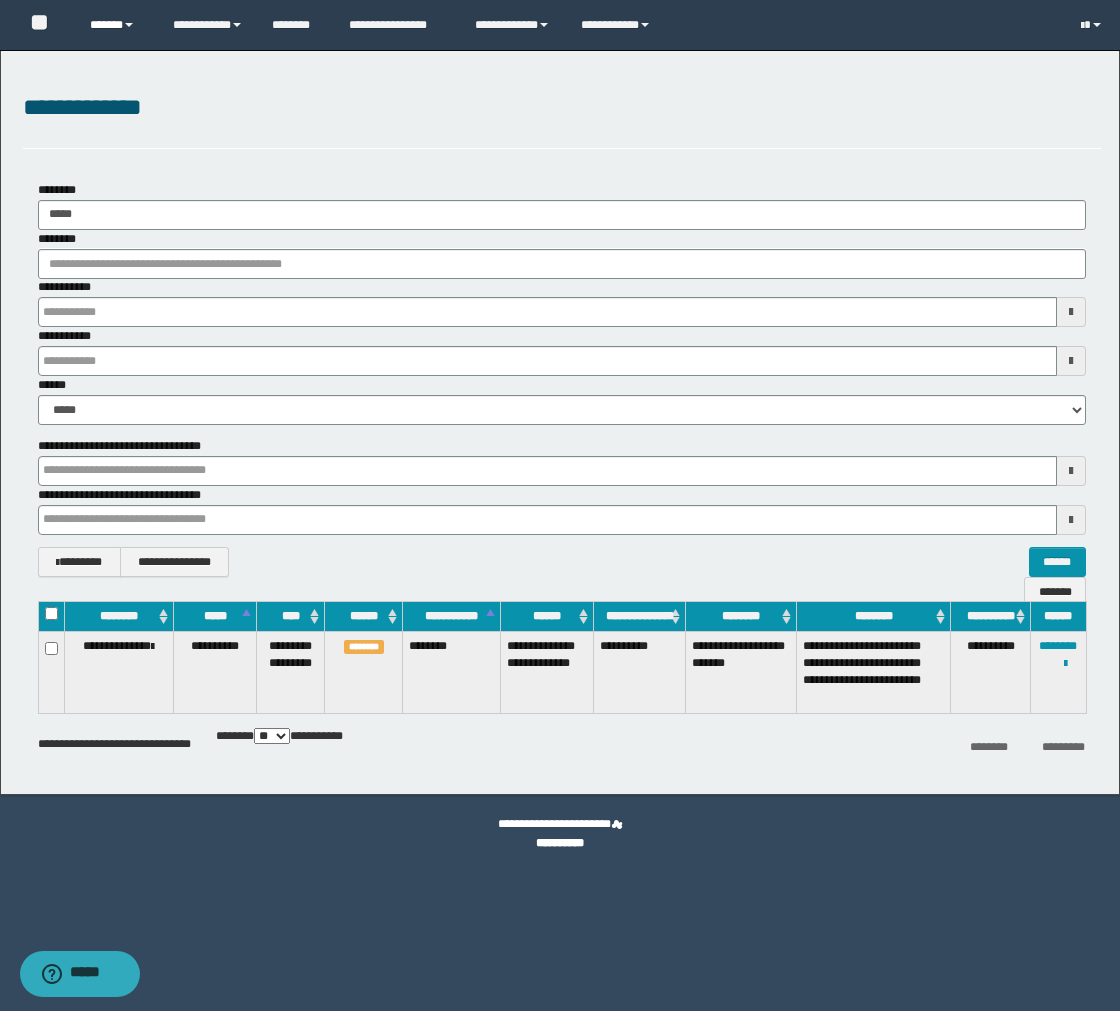 click on "******" at bounding box center (116, 25) 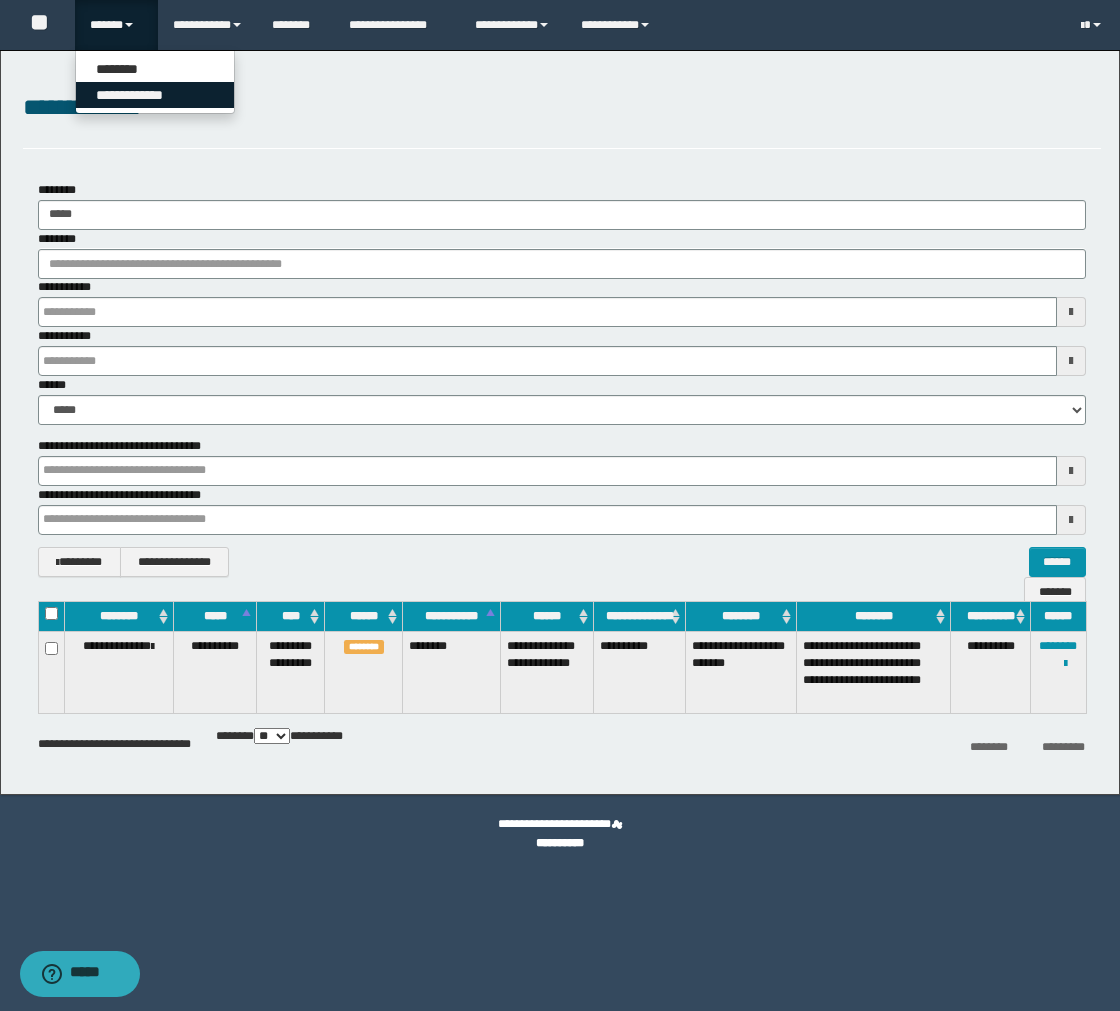 click on "**********" at bounding box center (155, 95) 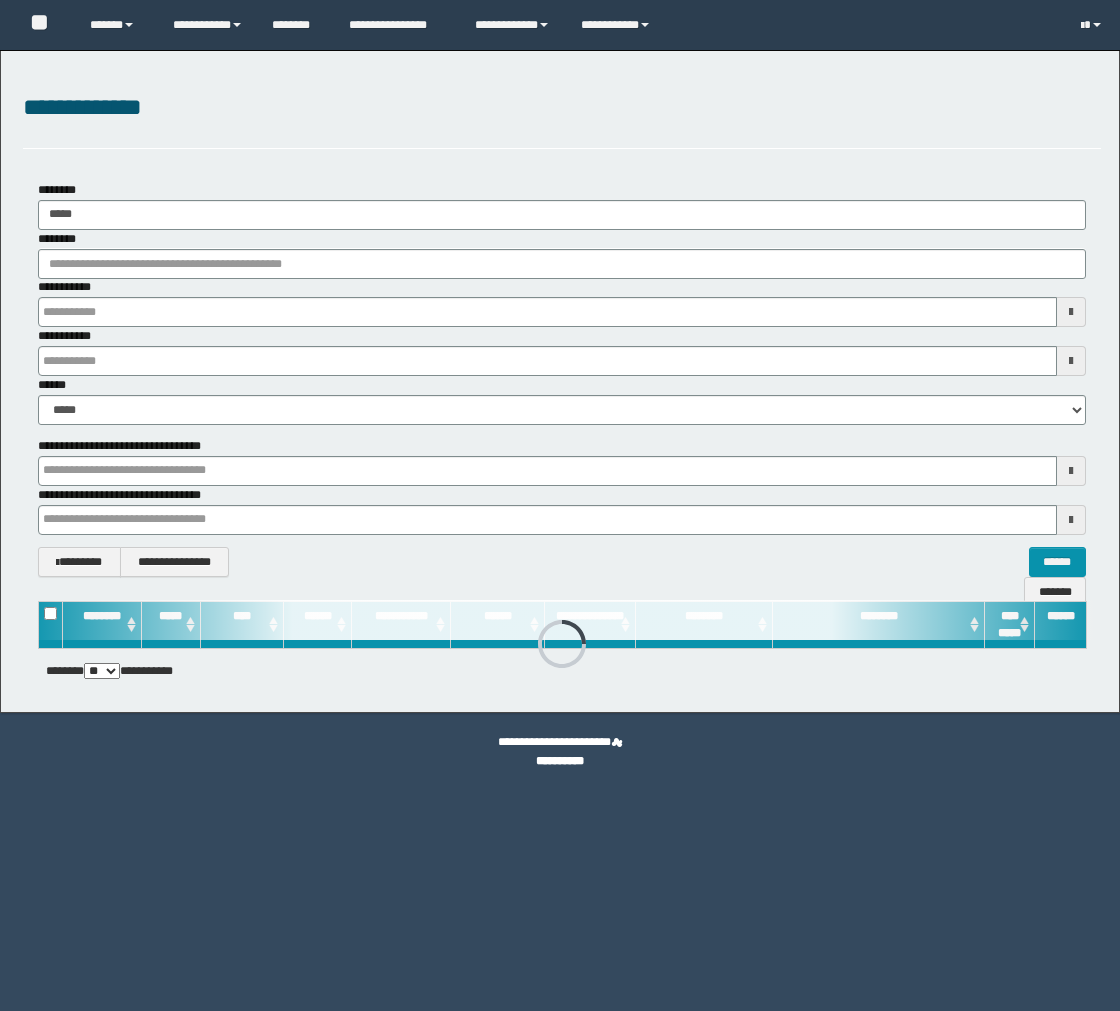 scroll, scrollTop: 0, scrollLeft: 0, axis: both 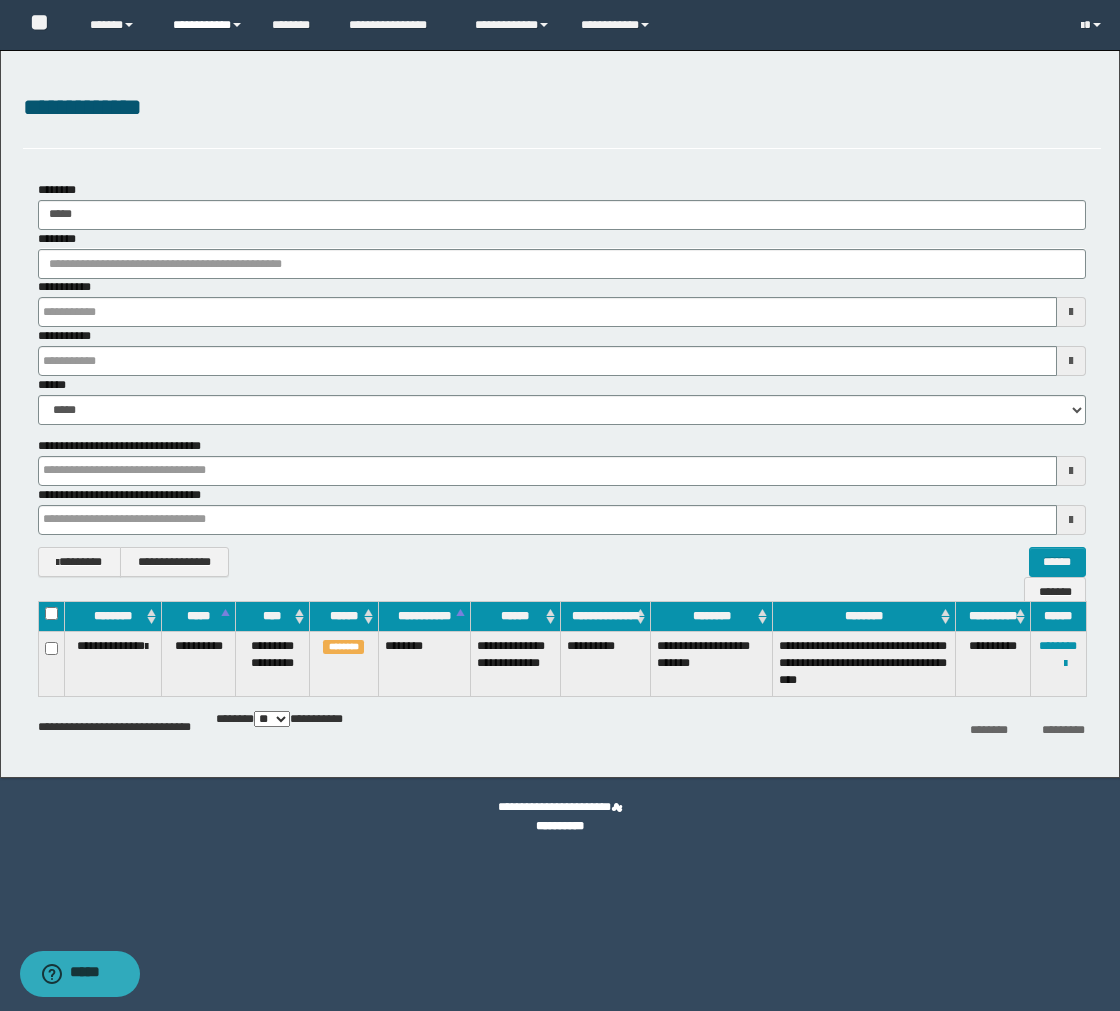 click on "**********" at bounding box center (207, 25) 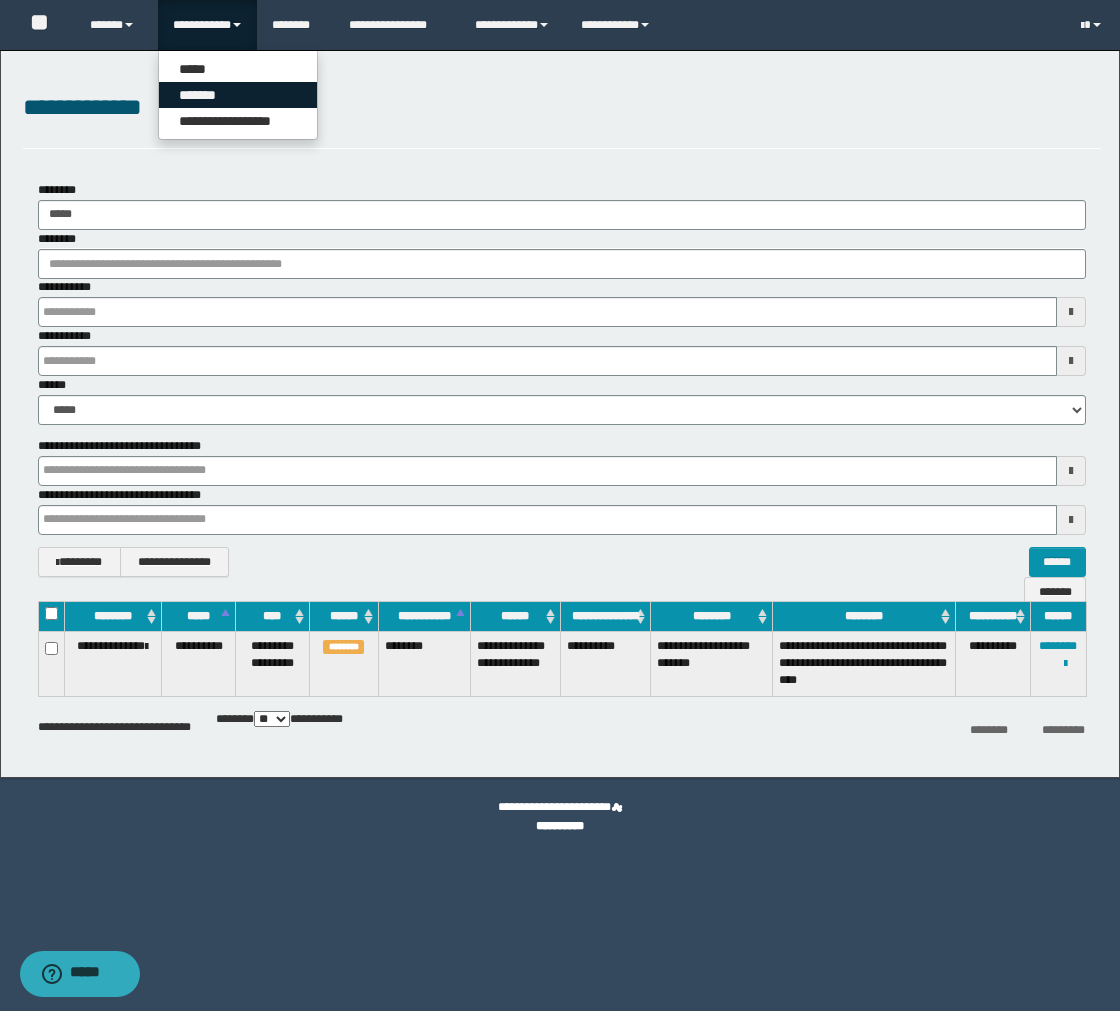 click on "*******" at bounding box center [238, 95] 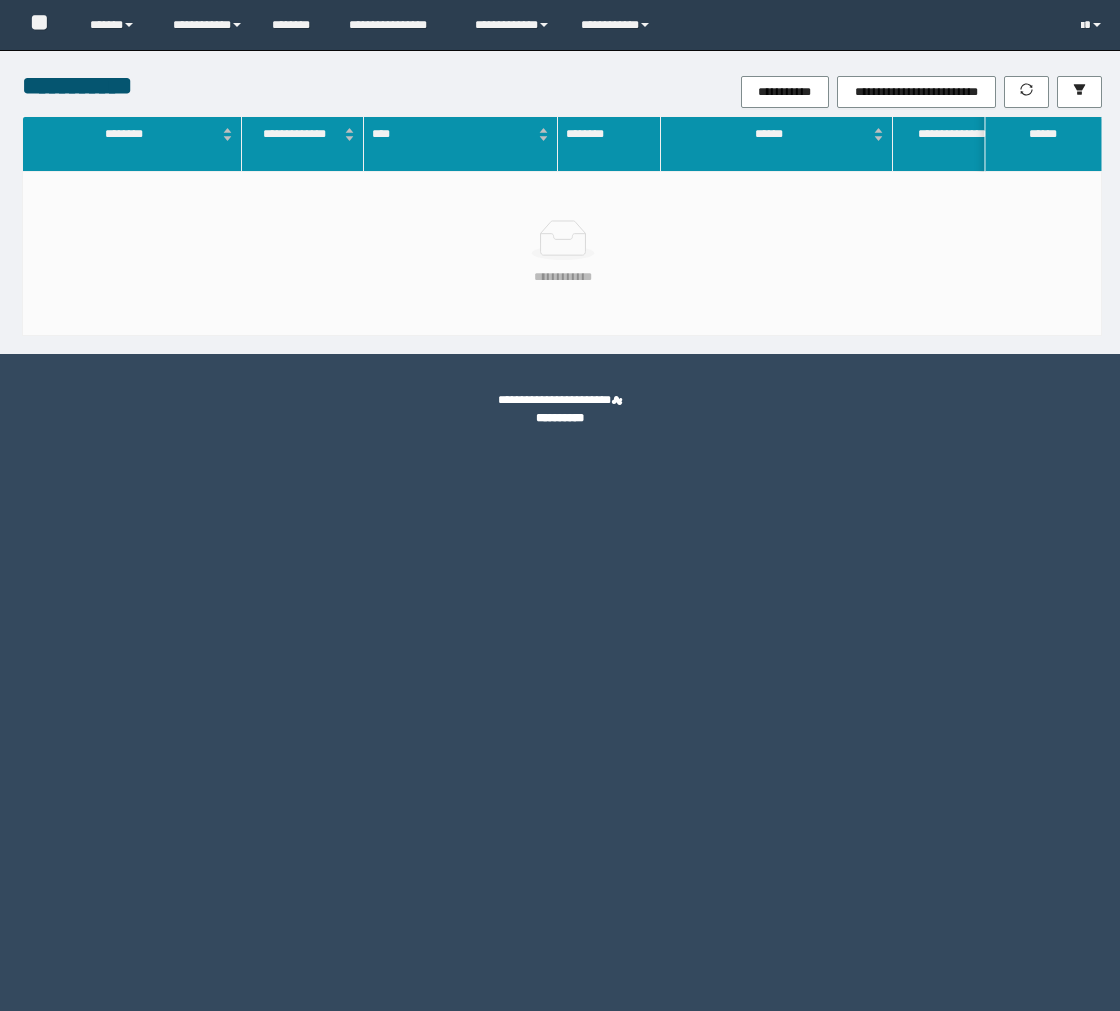 scroll, scrollTop: 0, scrollLeft: 0, axis: both 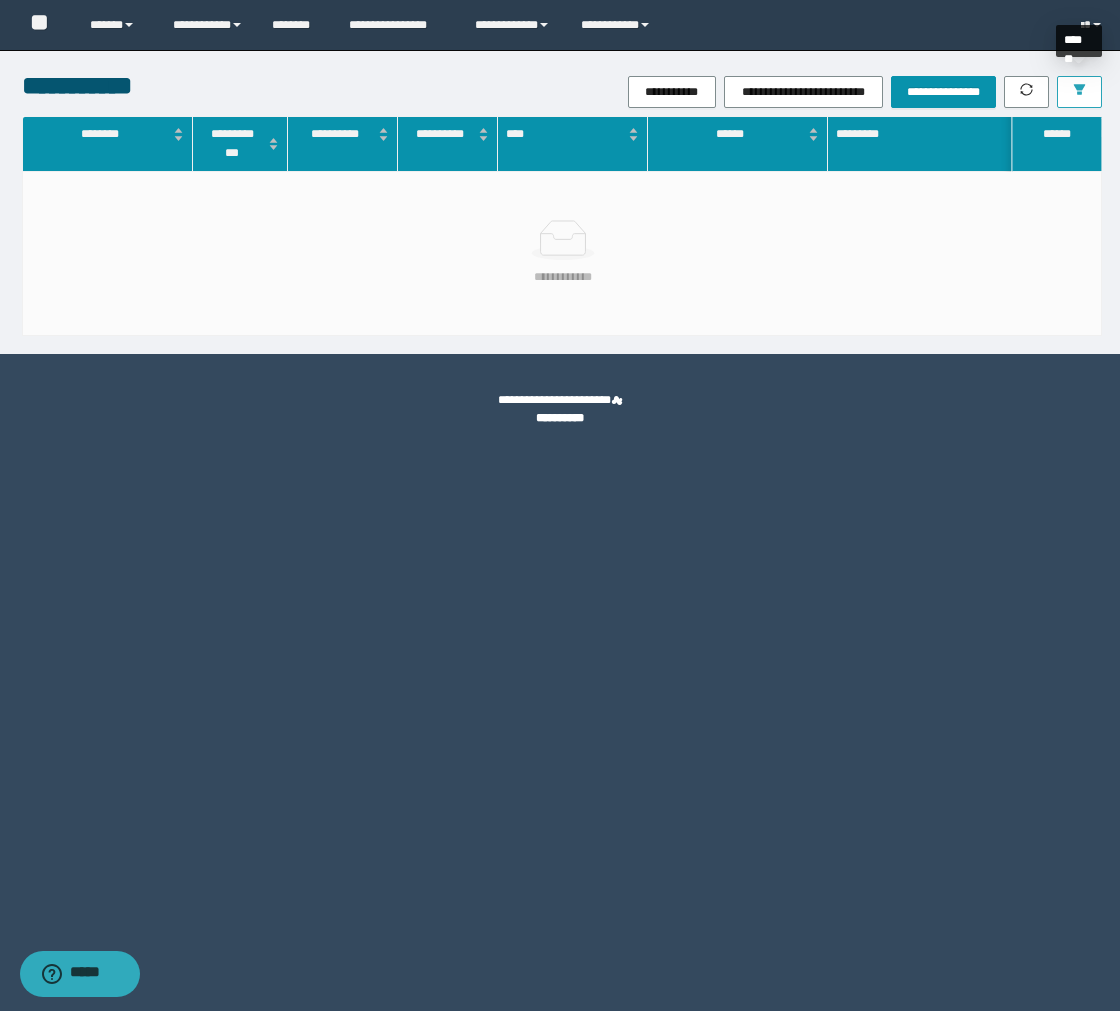 click at bounding box center [1079, 92] 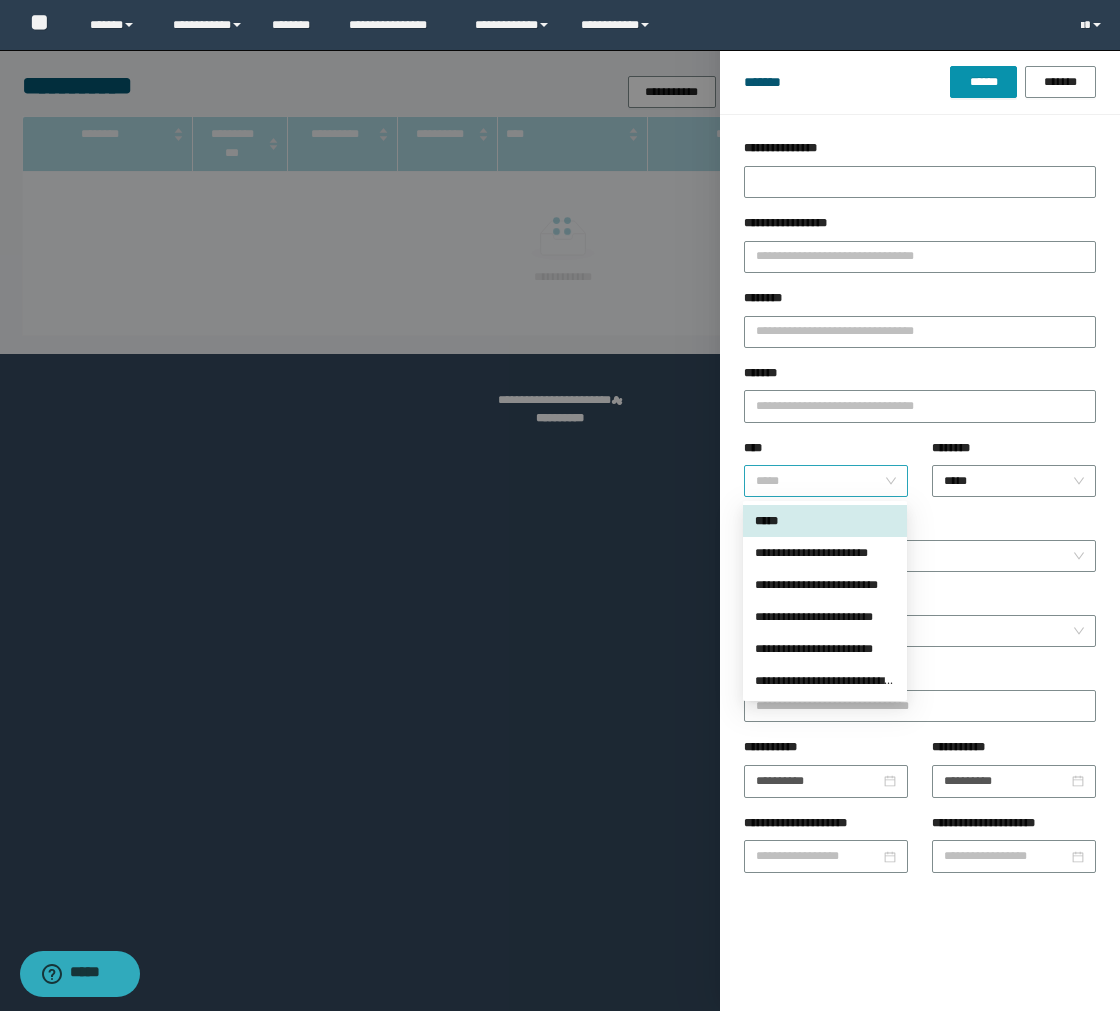 click on "*****" at bounding box center (826, 481) 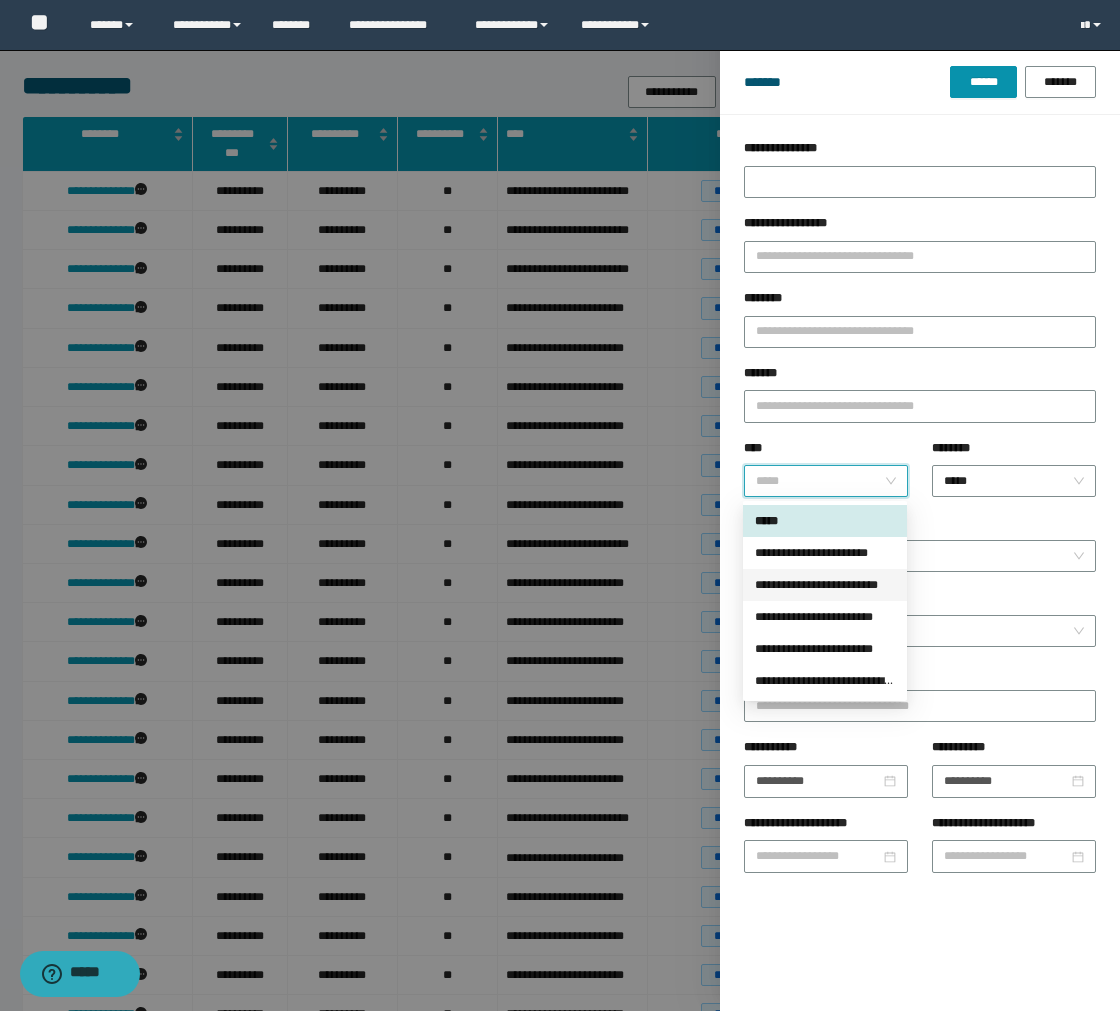 click on "**********" at bounding box center [825, 585] 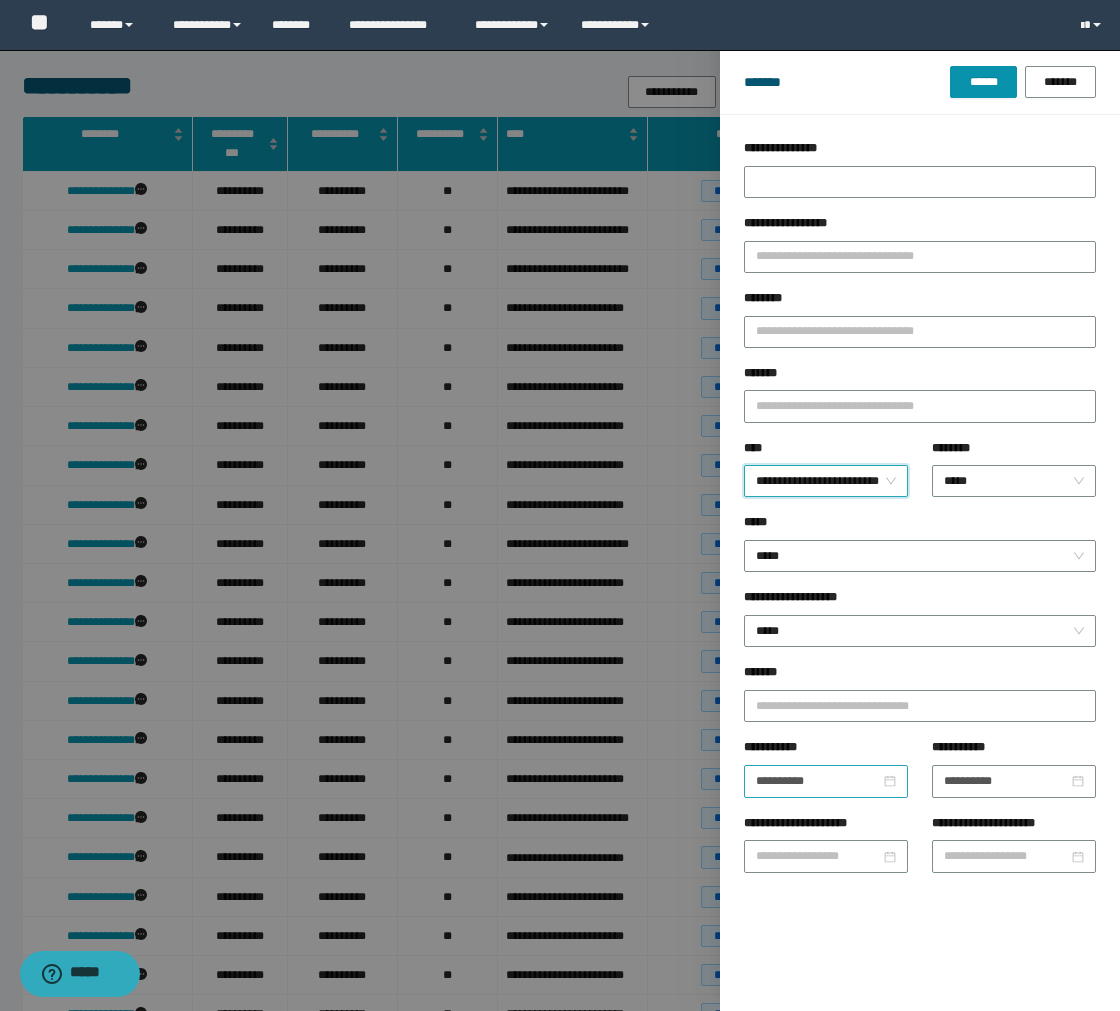 click on "**********" at bounding box center [826, 781] 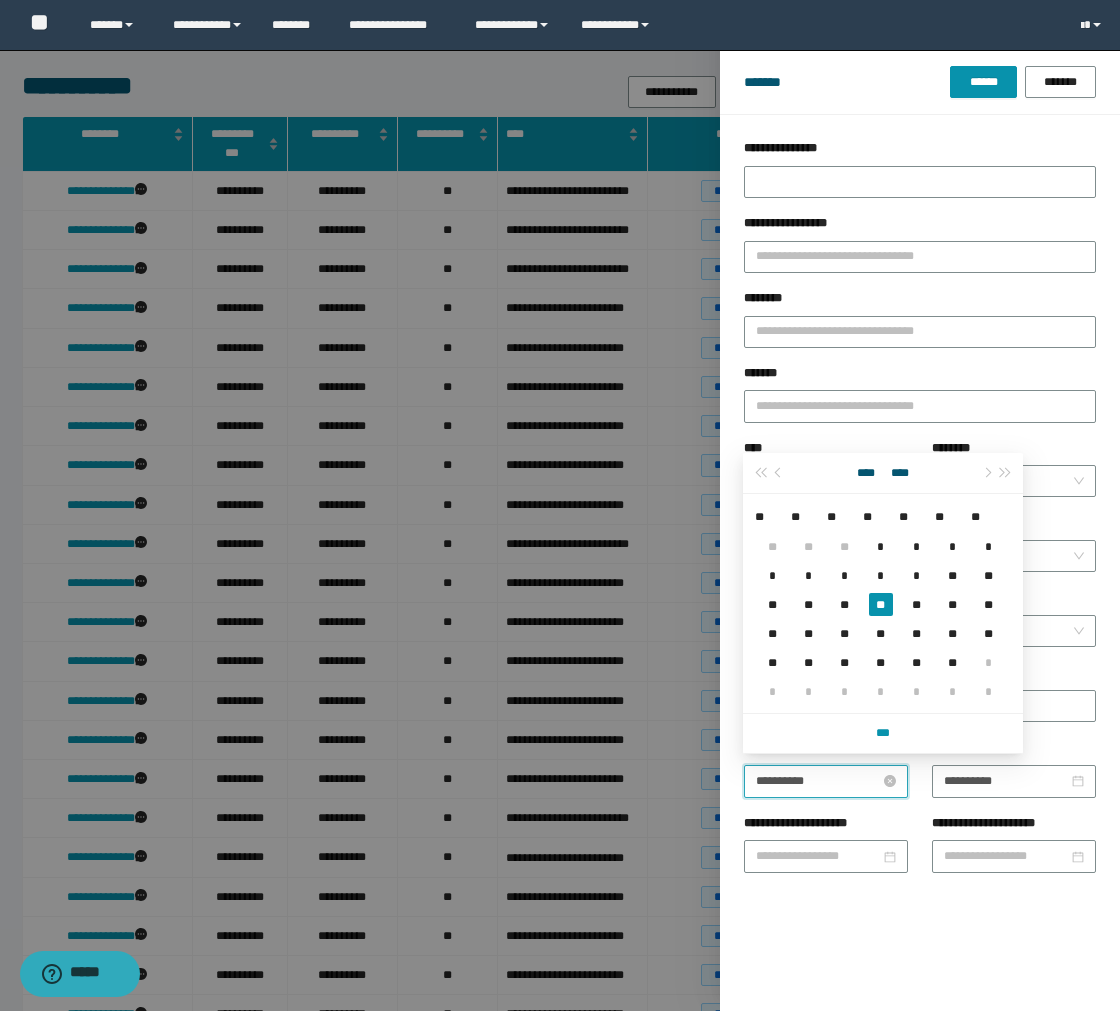 click on "**********" at bounding box center [818, 781] 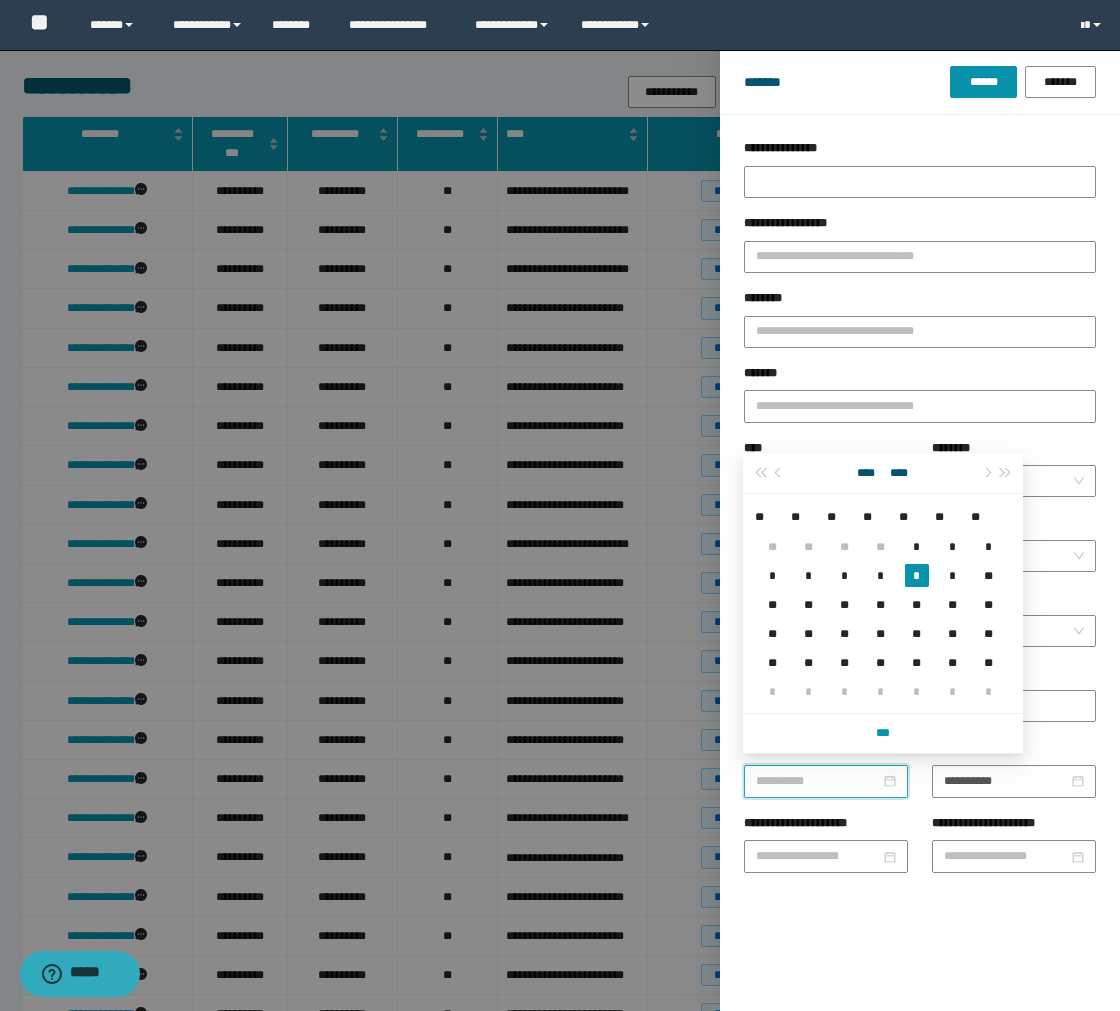click on "*" at bounding box center [917, 575] 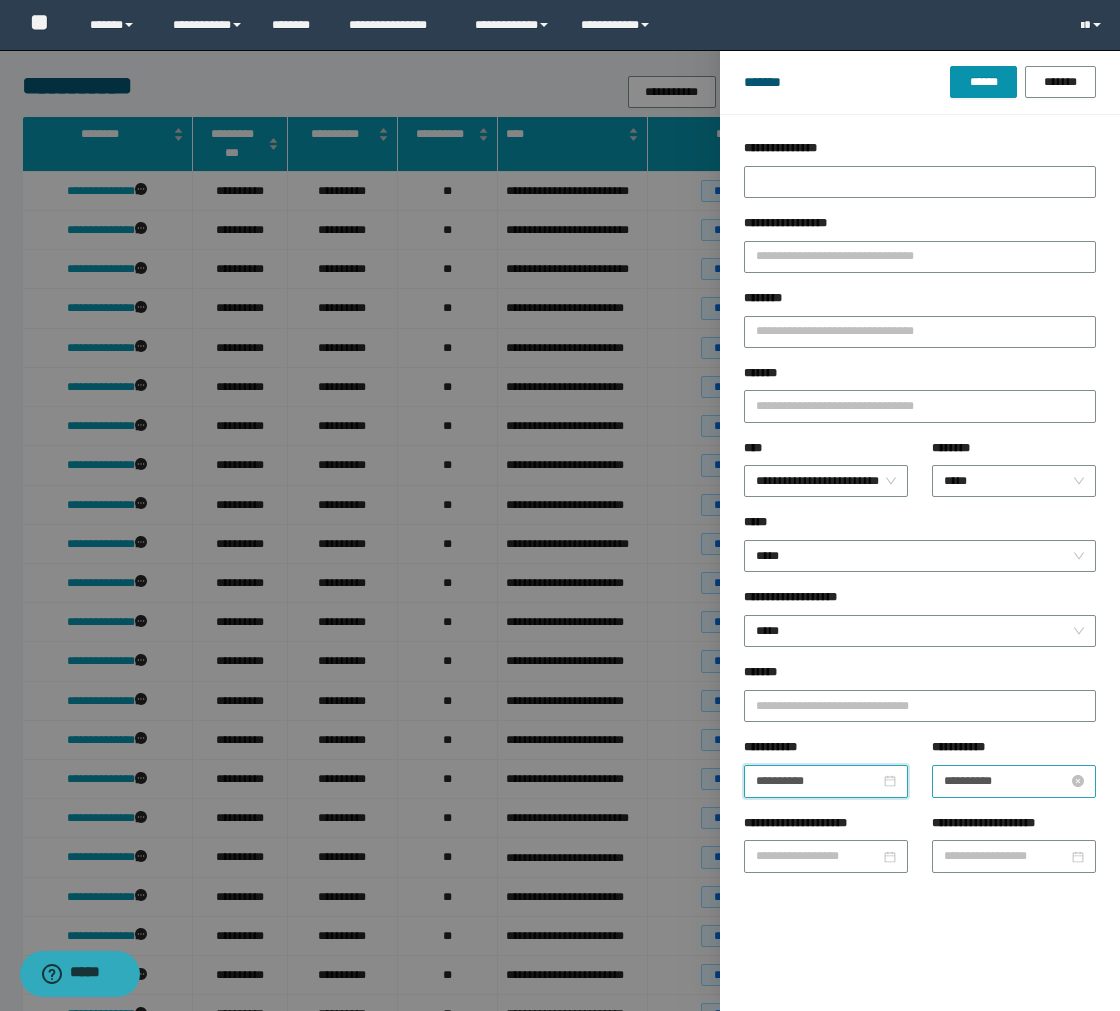 type on "**********" 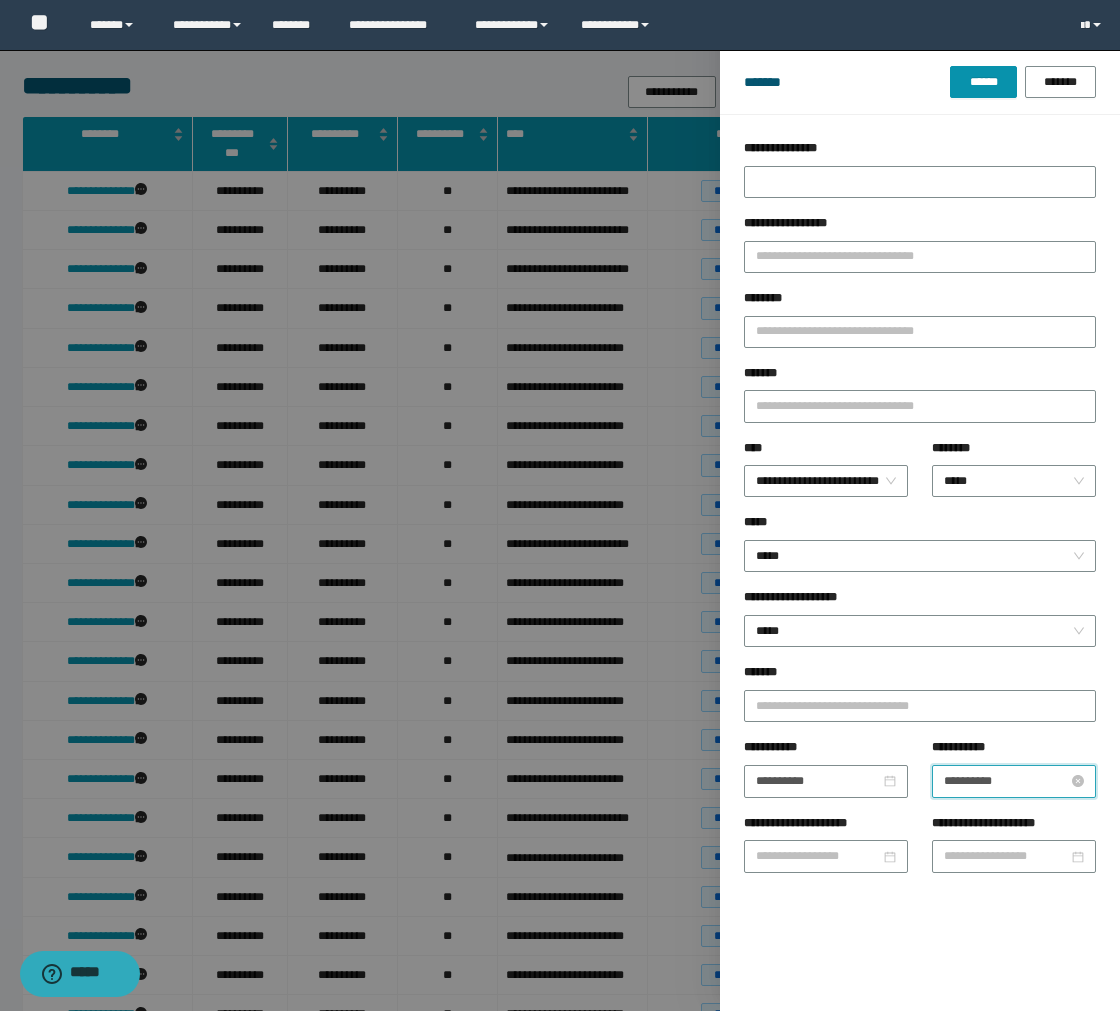 click on "**********" at bounding box center [1006, 781] 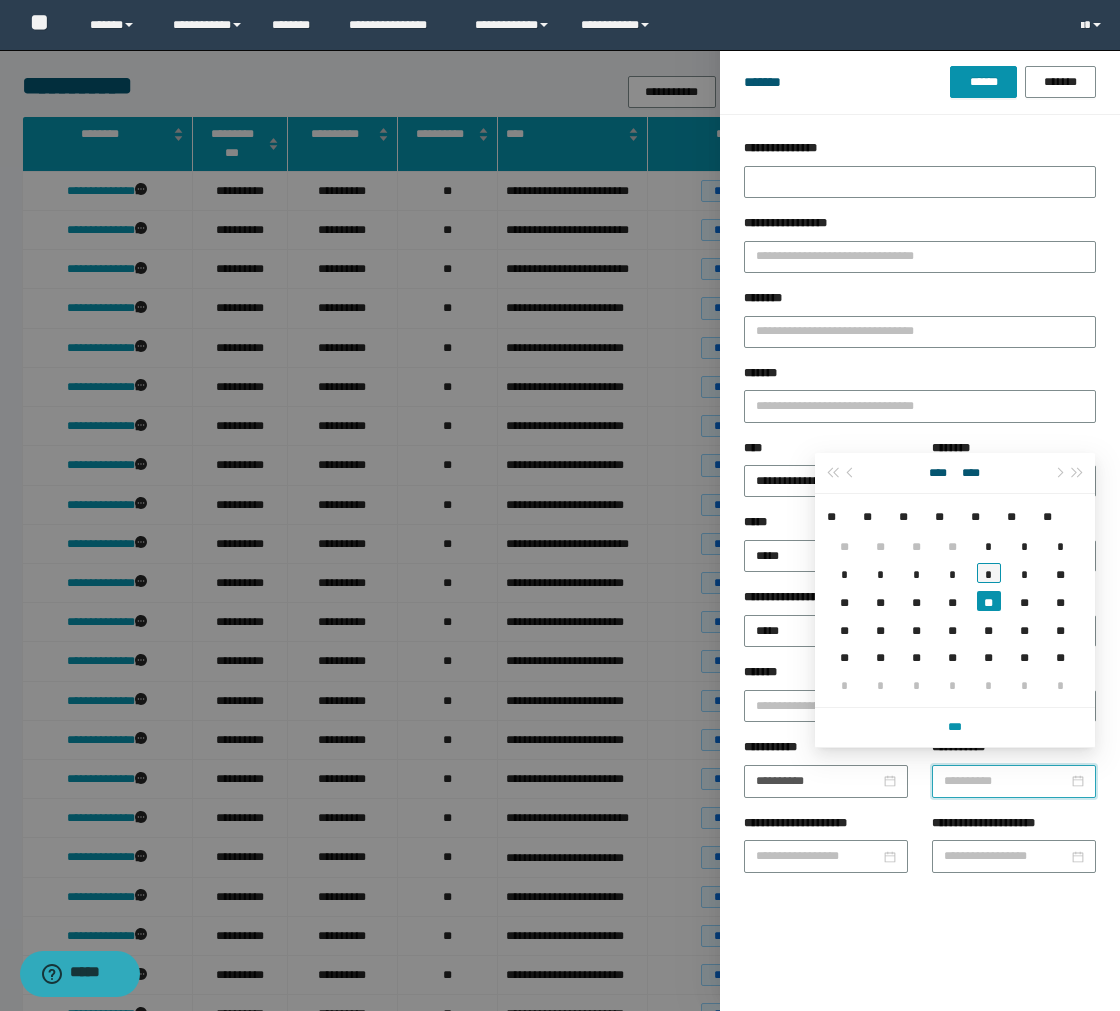 type on "**********" 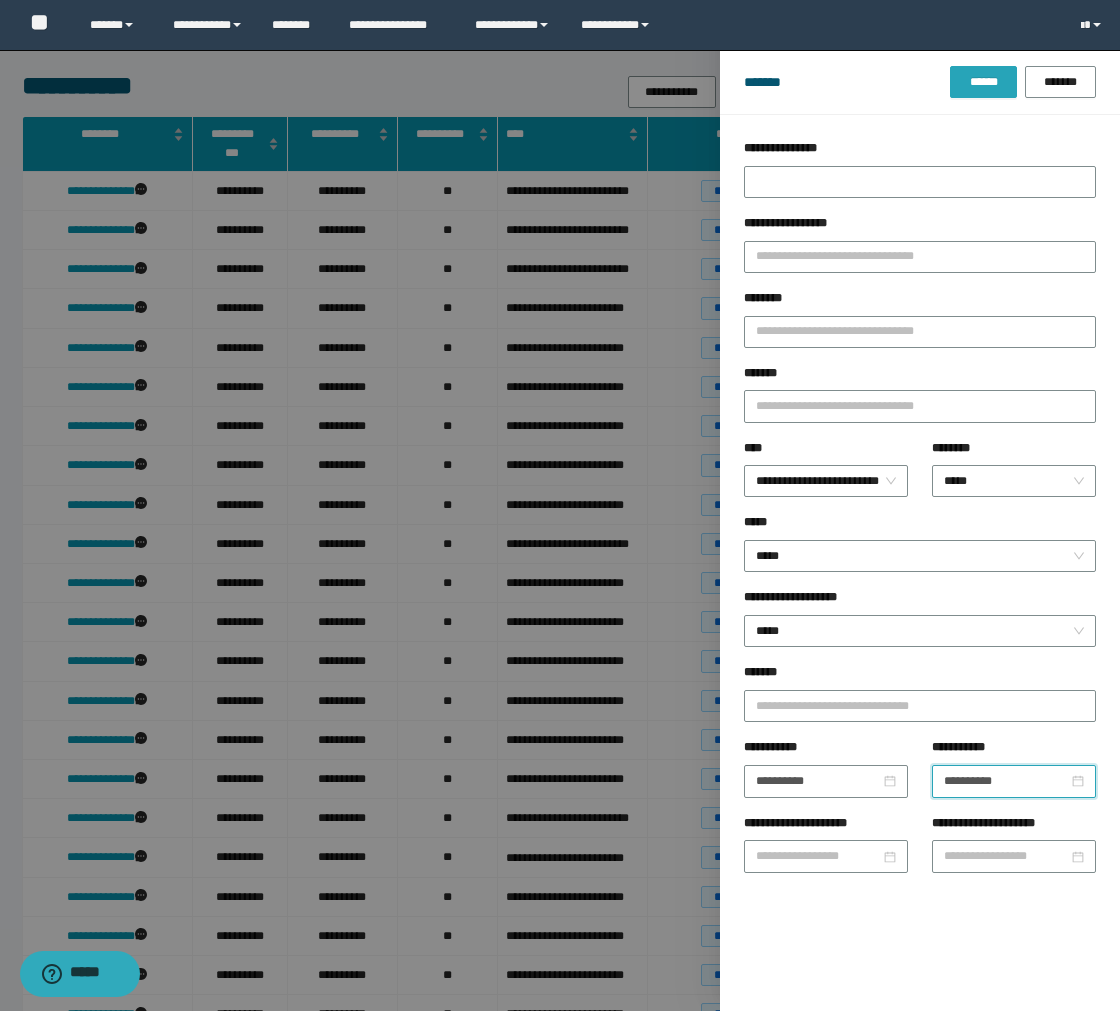 click on "******" at bounding box center (983, 82) 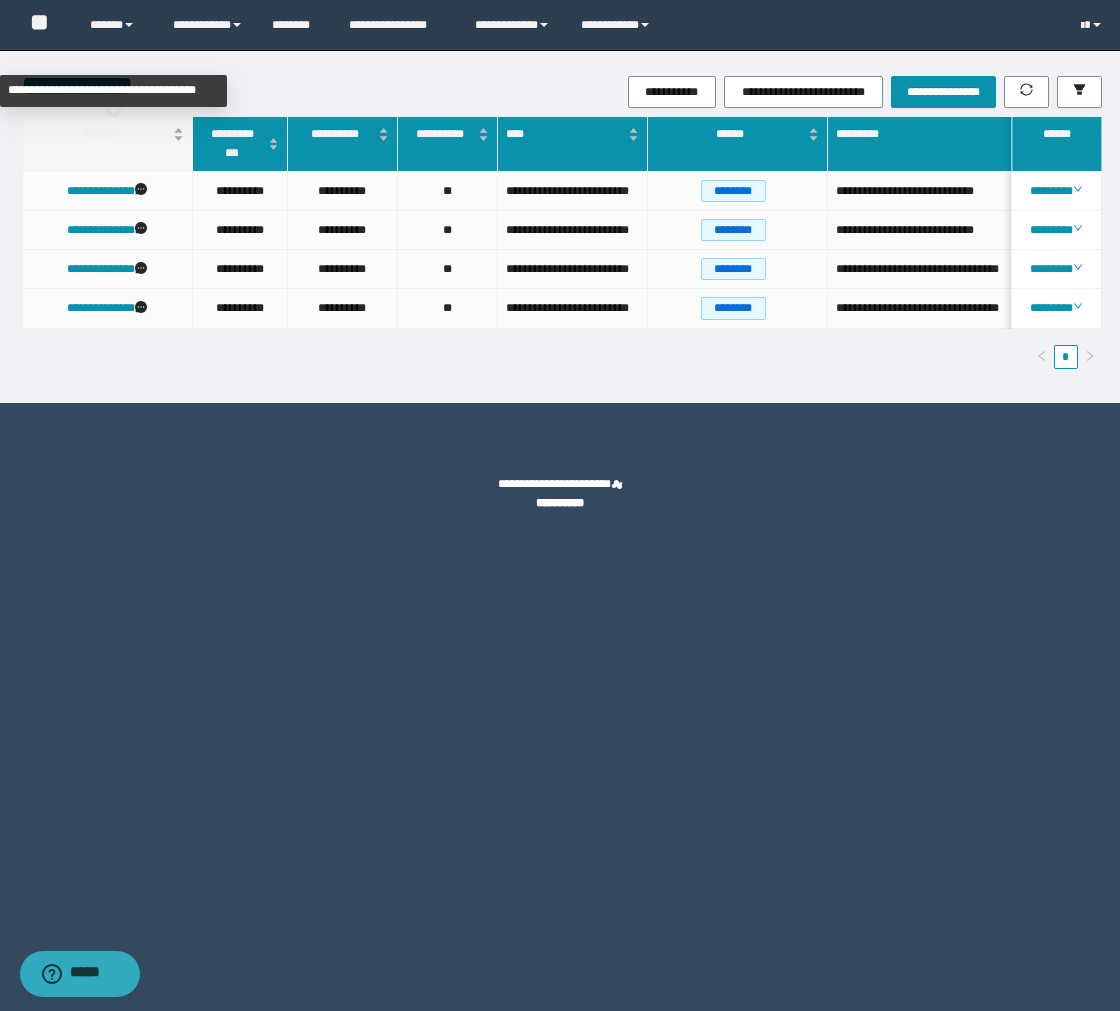 click on "********" at bounding box center [107, 134] 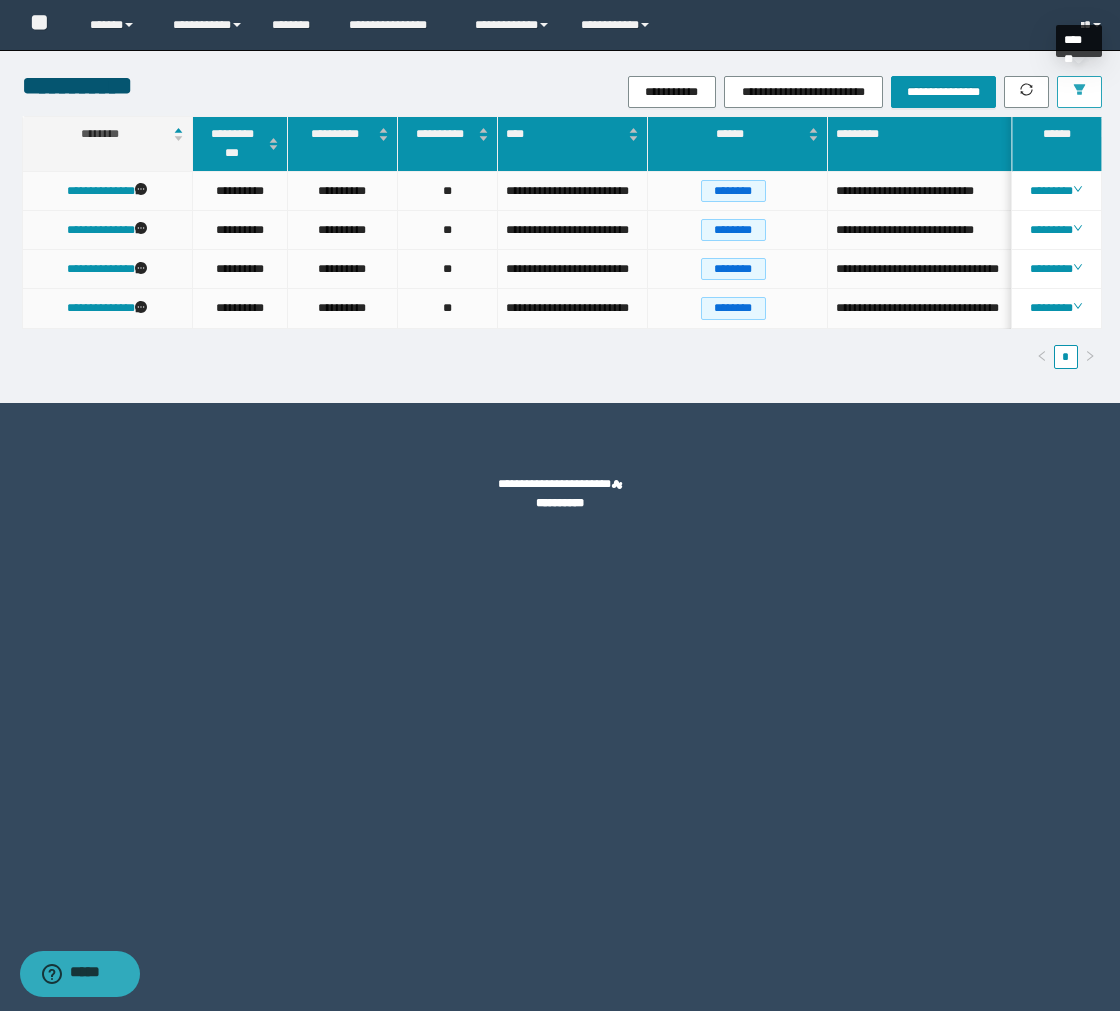 click 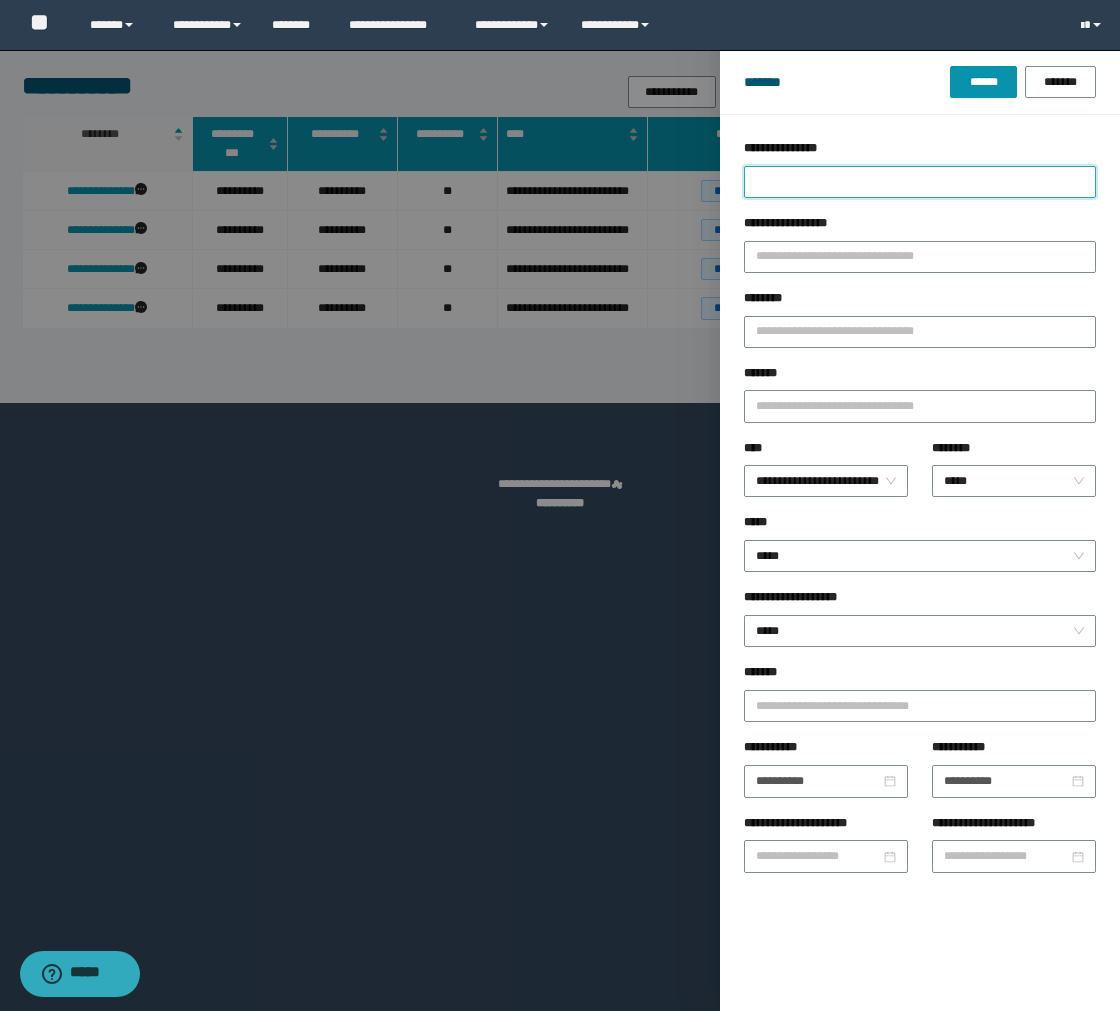 click on "**********" at bounding box center [920, 182] 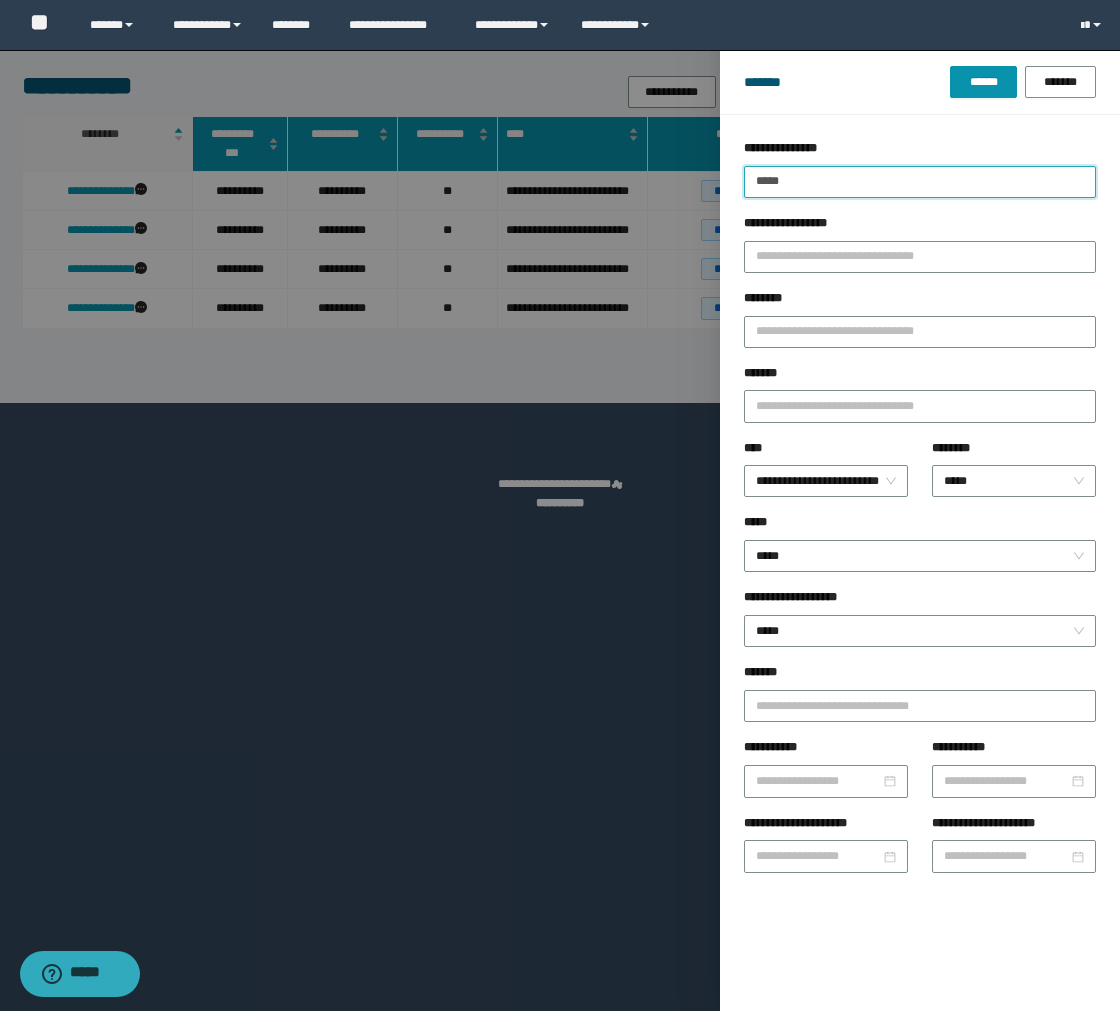 type on "*****" 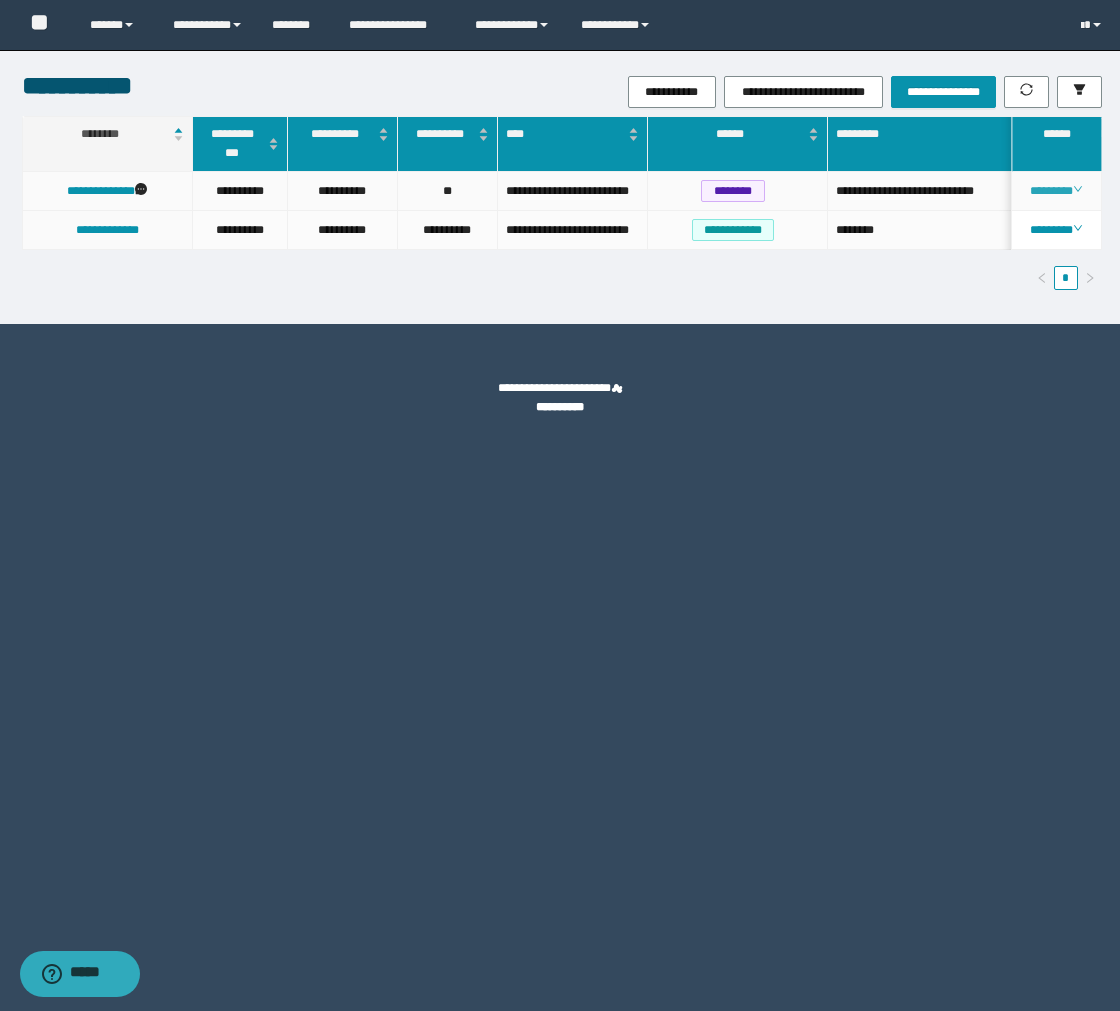 click on "********" at bounding box center [1056, 191] 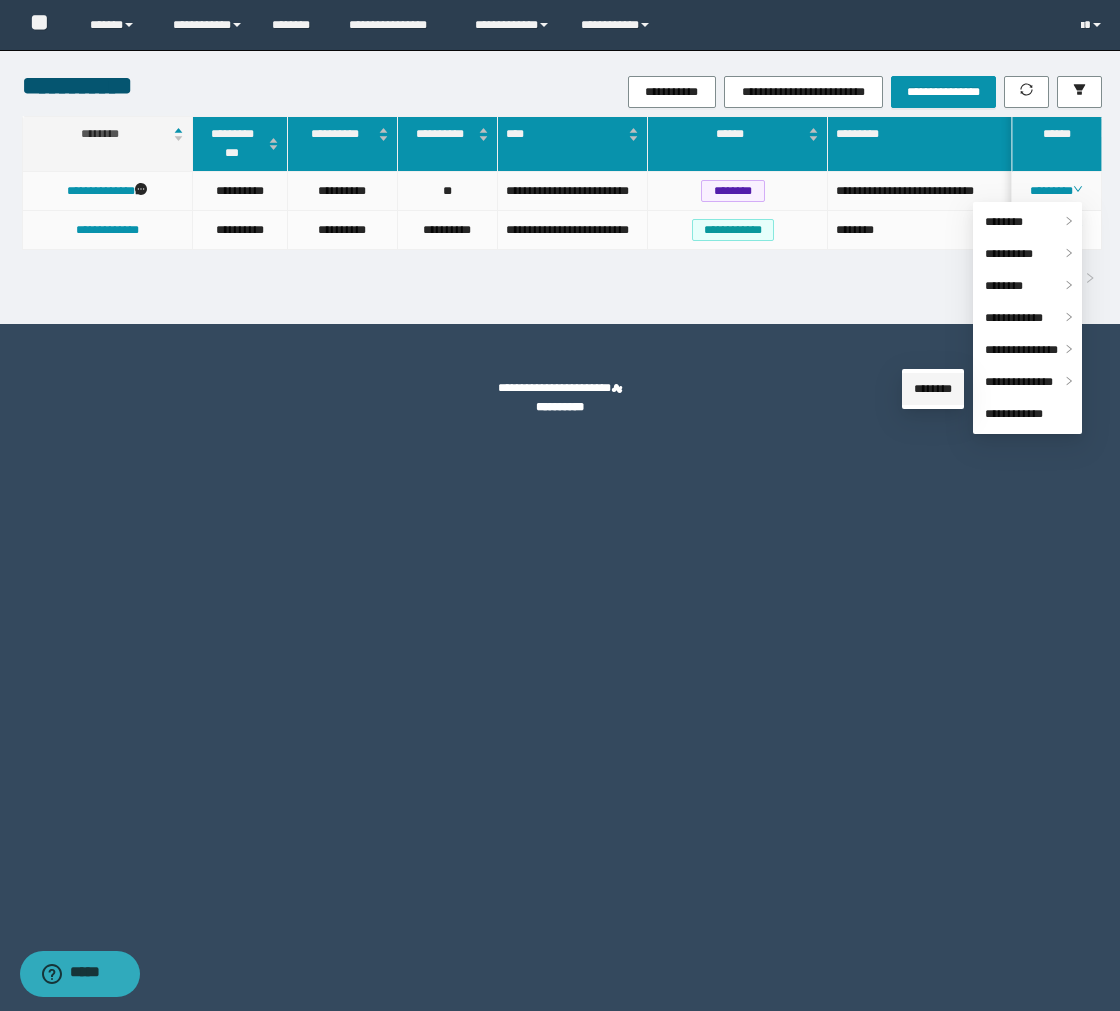 click on "********" at bounding box center [933, 389] 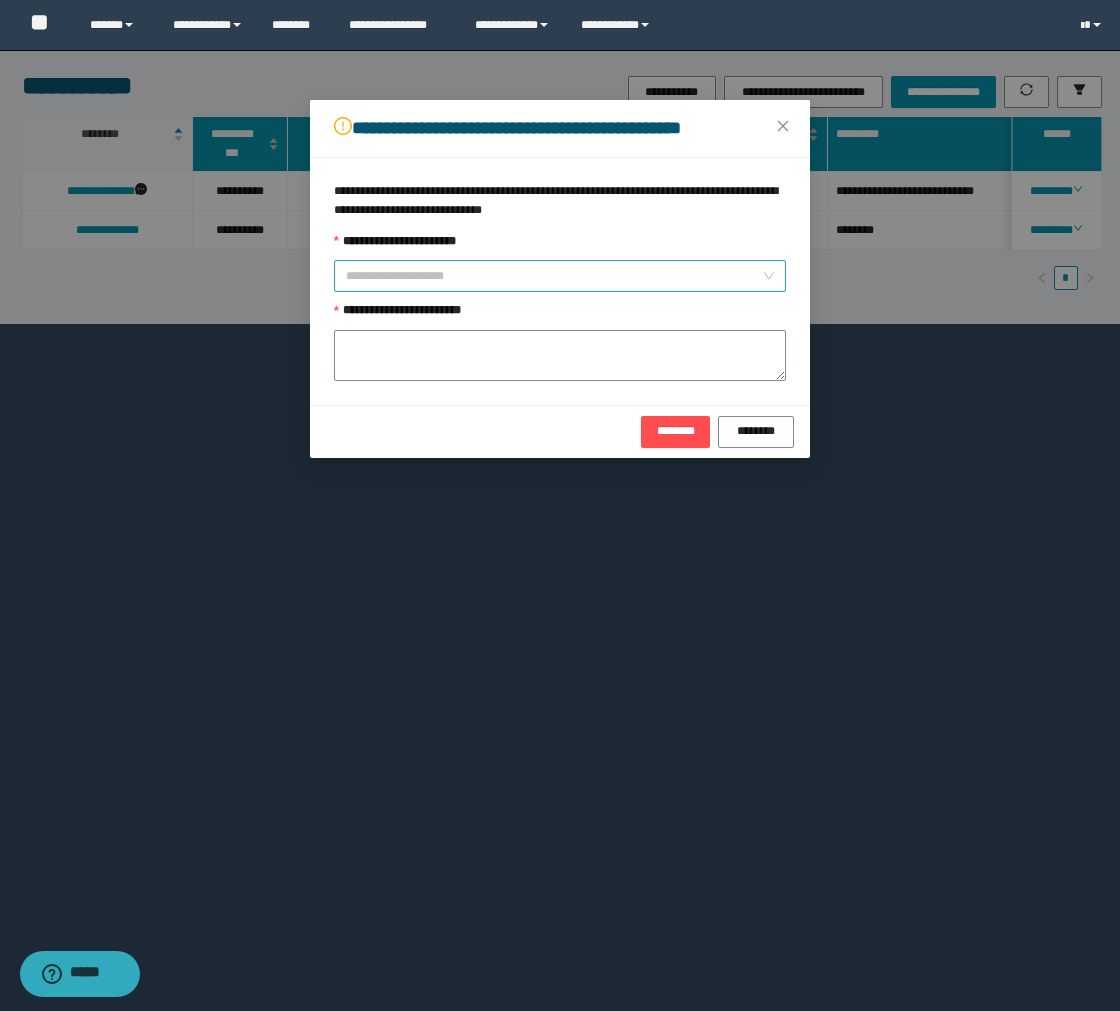 click on "**********" at bounding box center (554, 276) 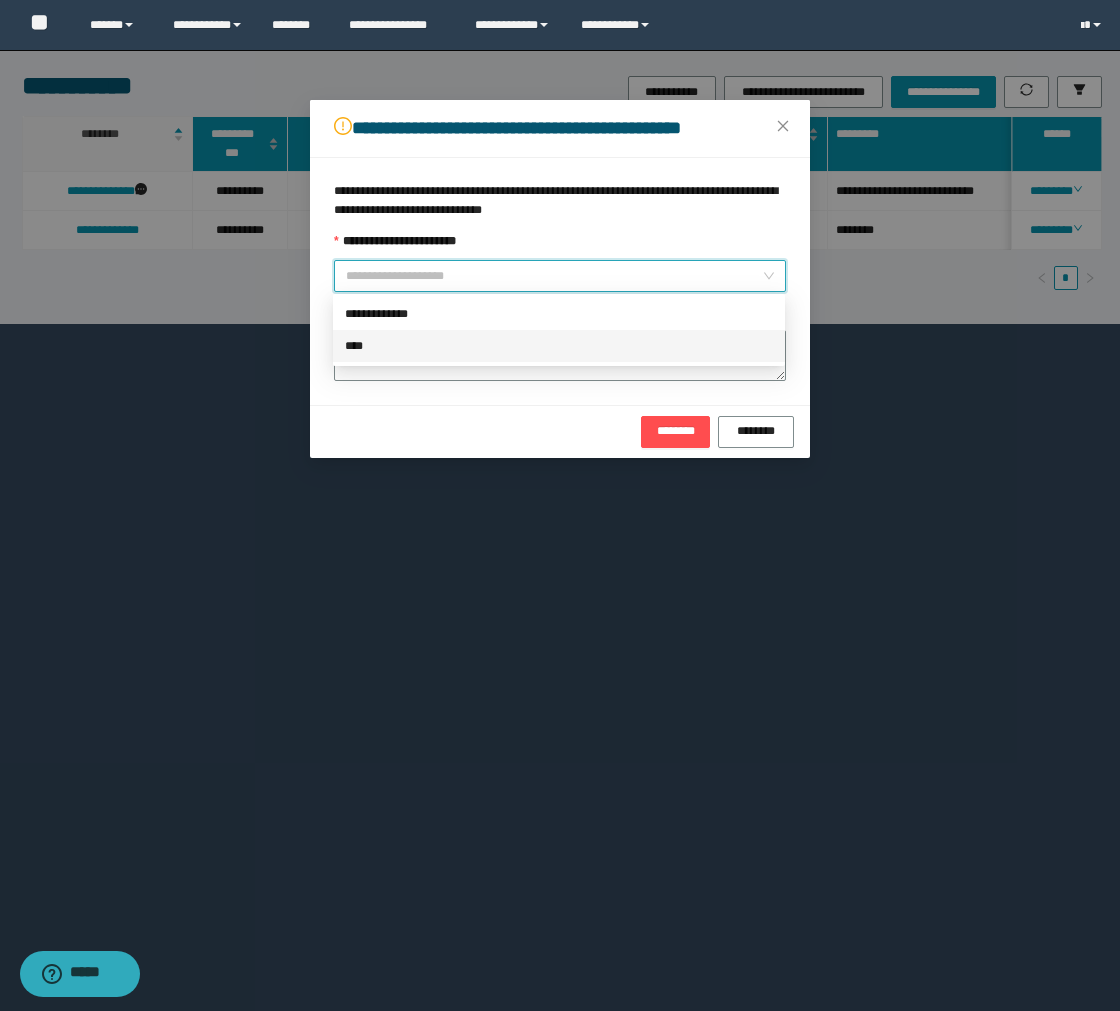click on "****" at bounding box center [559, 346] 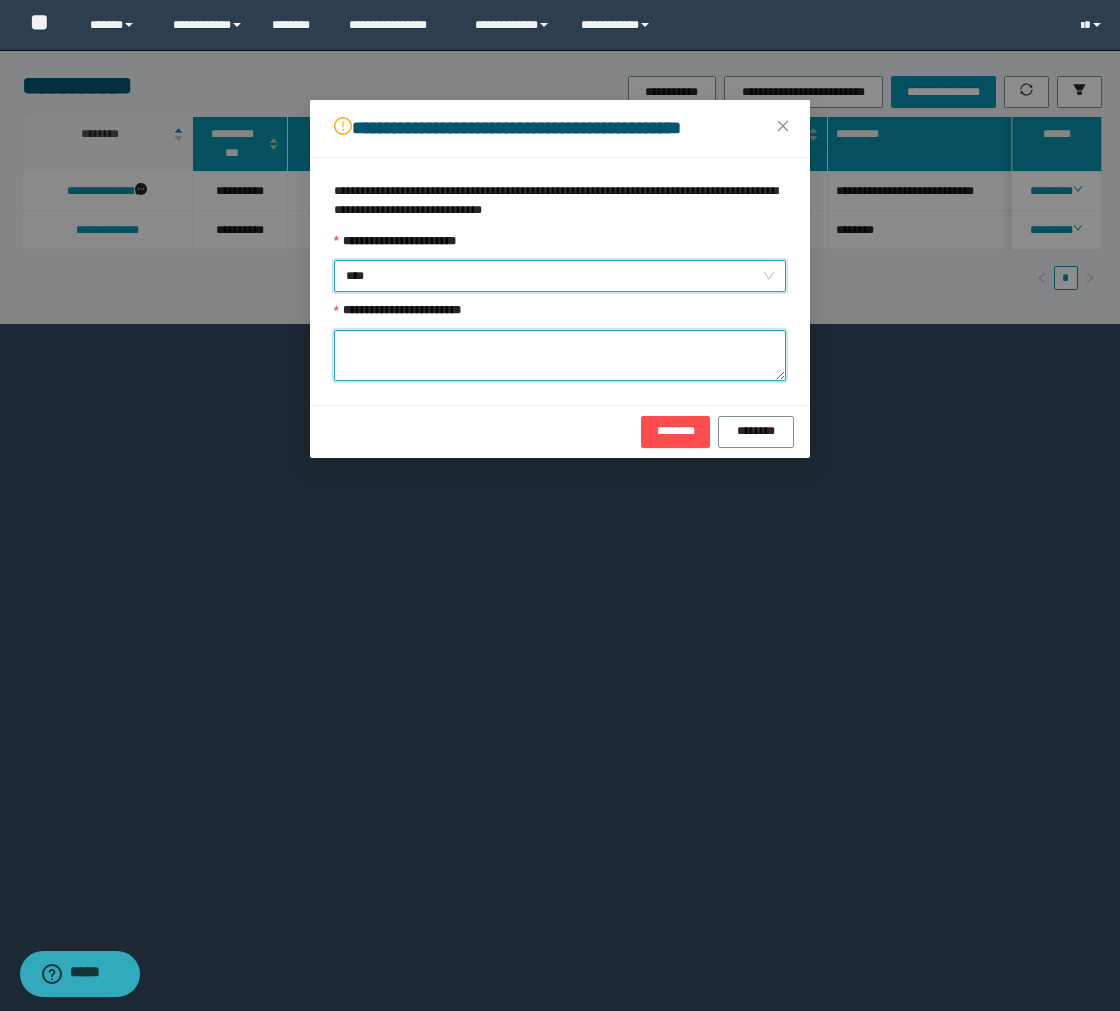 click on "**********" at bounding box center (560, 355) 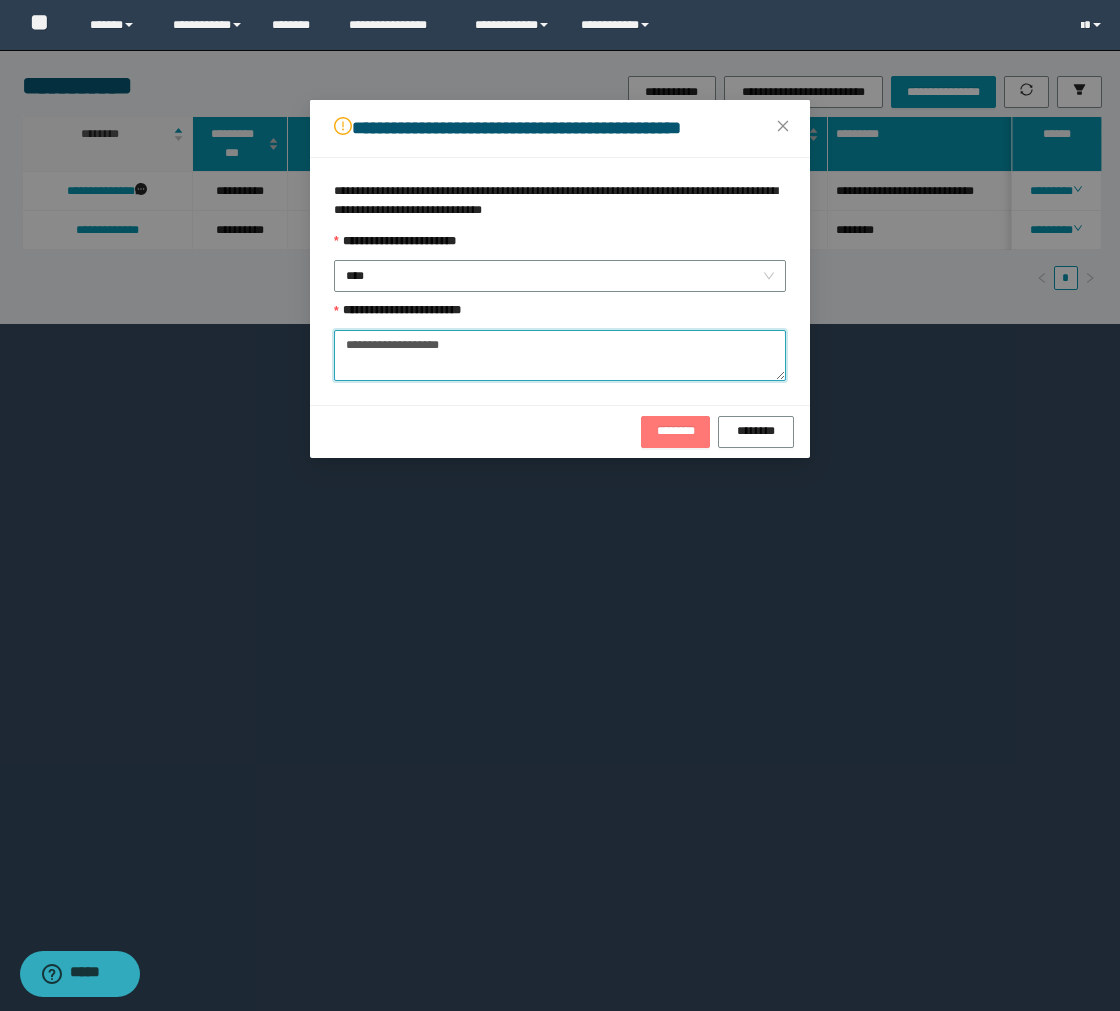 type on "**********" 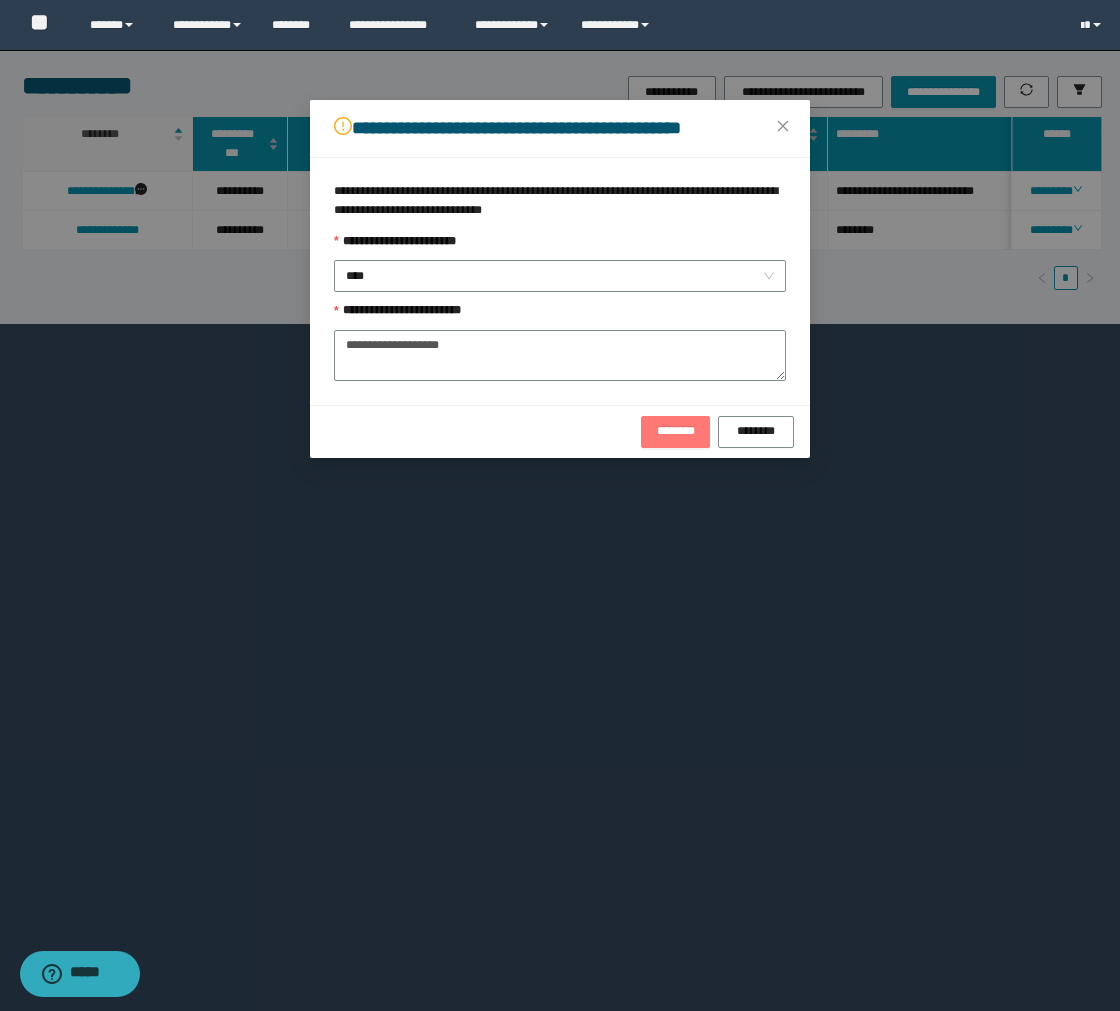 click on "********" at bounding box center [676, 432] 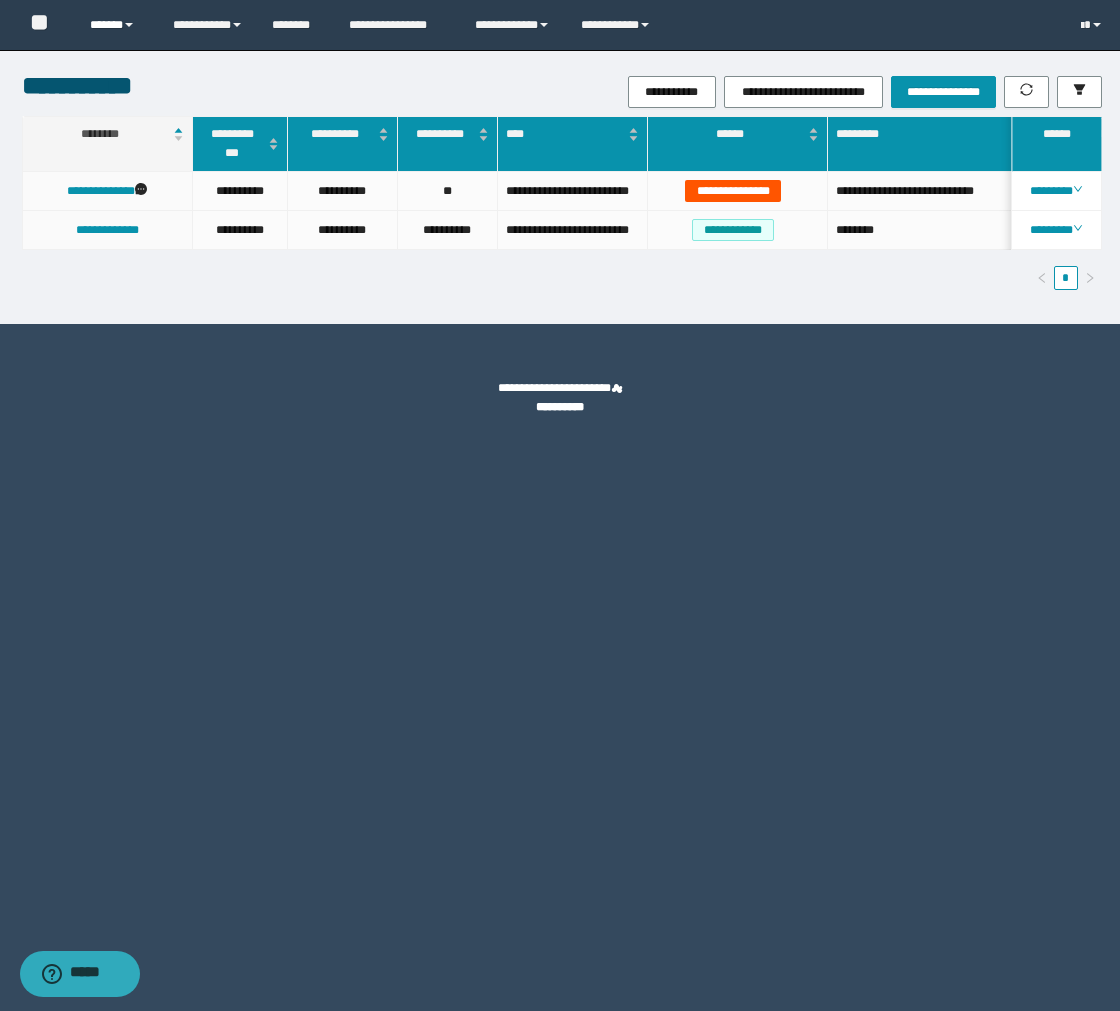 click on "******" at bounding box center [116, 25] 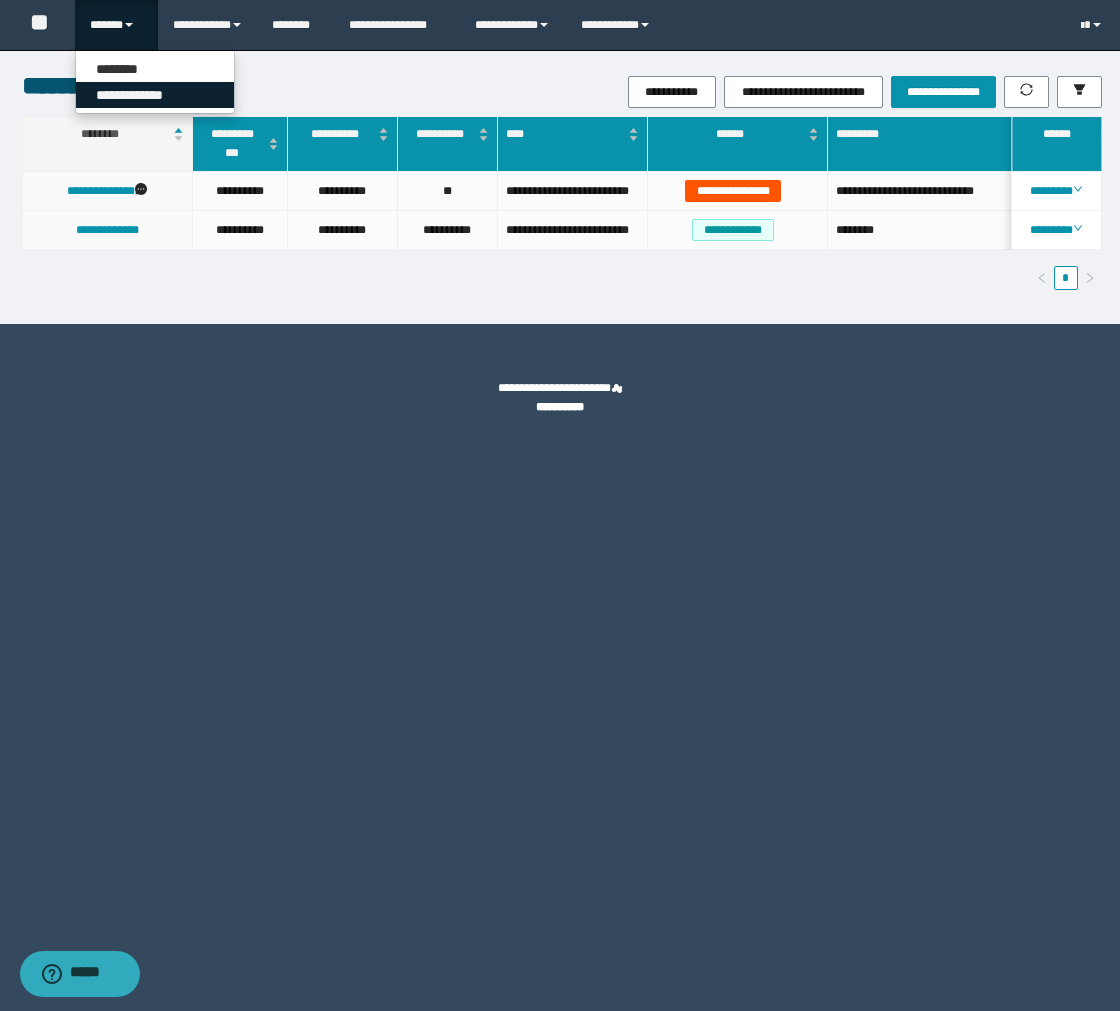 click on "**********" at bounding box center [155, 95] 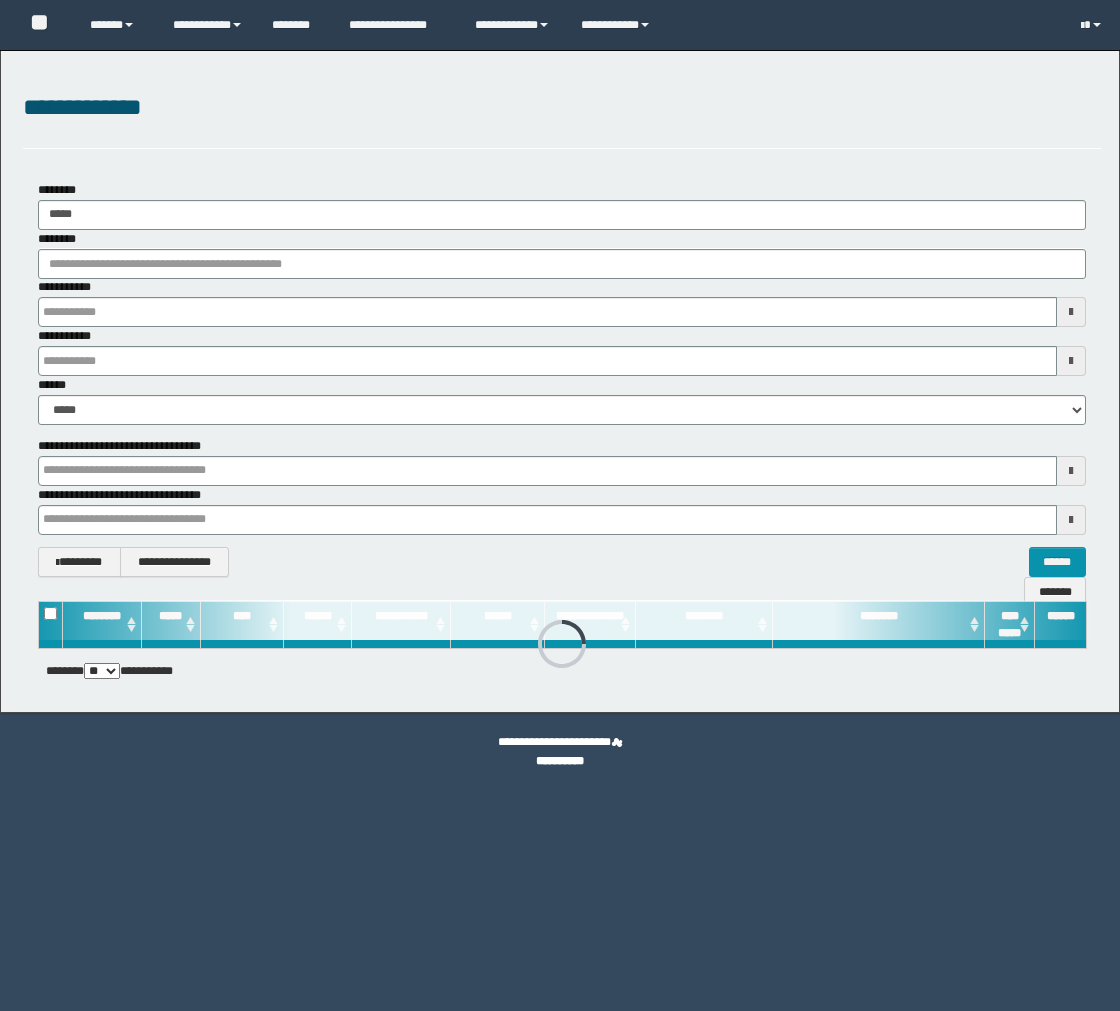 scroll, scrollTop: 0, scrollLeft: 0, axis: both 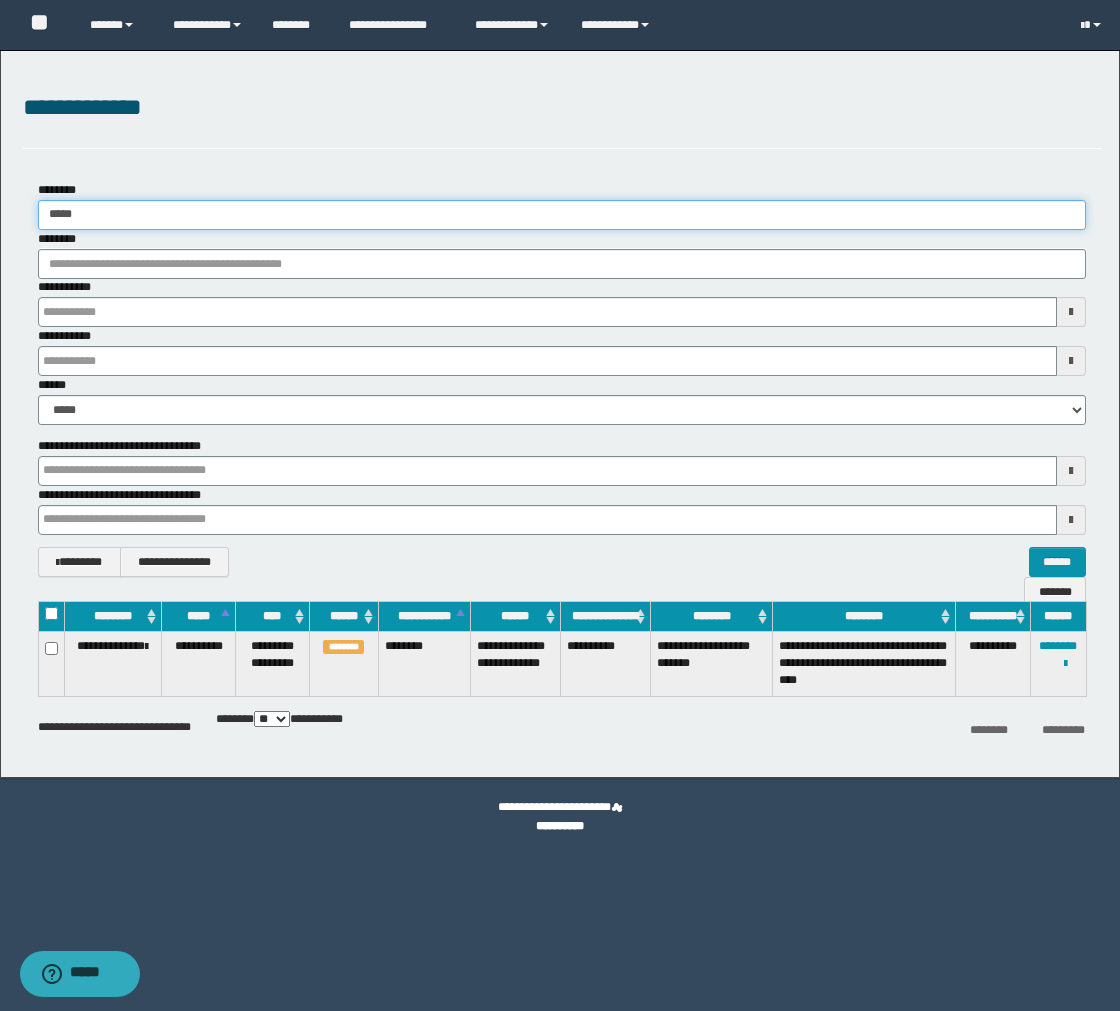 drag, startPoint x: 37, startPoint y: 211, endPoint x: -27, endPoint y: 215, distance: 64.12488 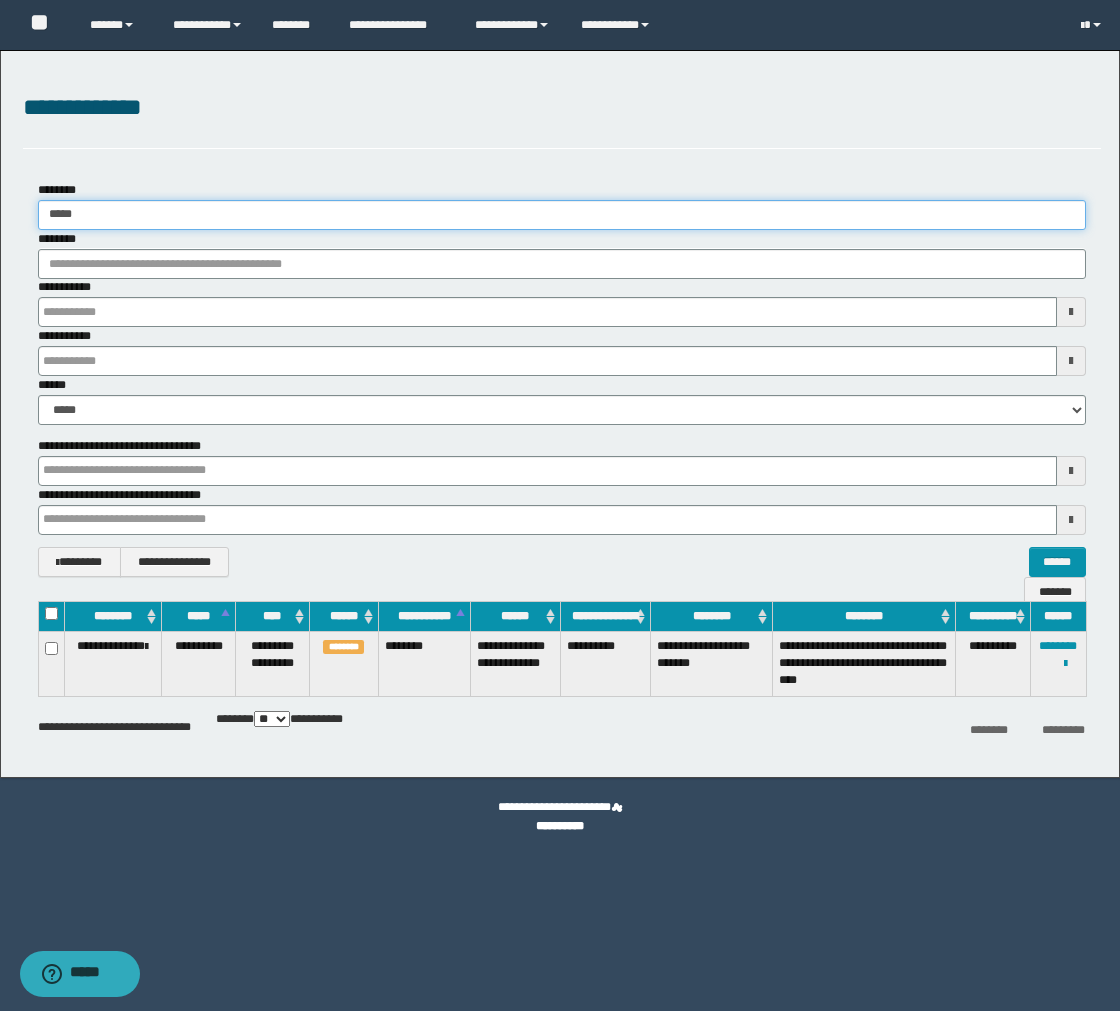 click on "**********" at bounding box center [560, 505] 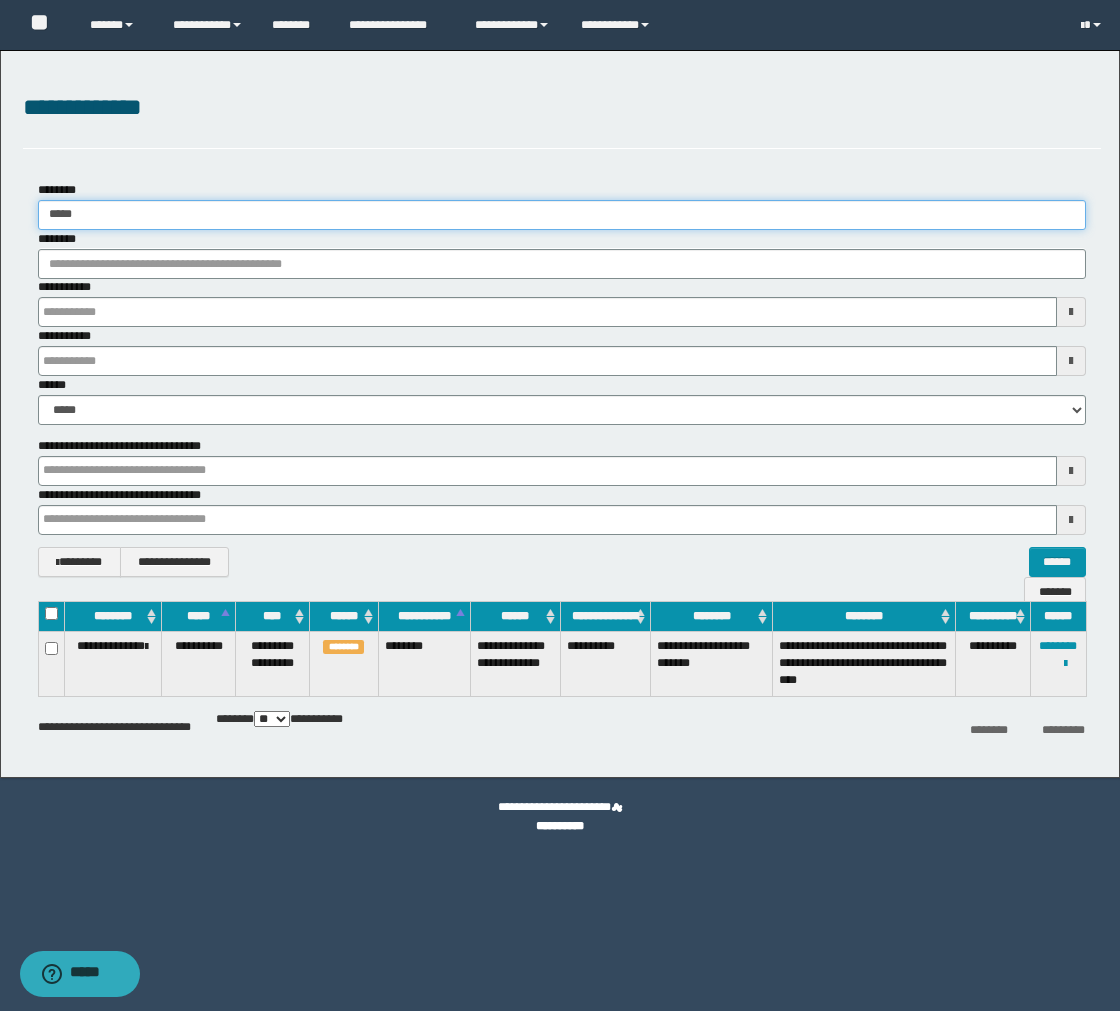 drag, startPoint x: 114, startPoint y: 212, endPoint x: -148, endPoint y: 220, distance: 262.1221 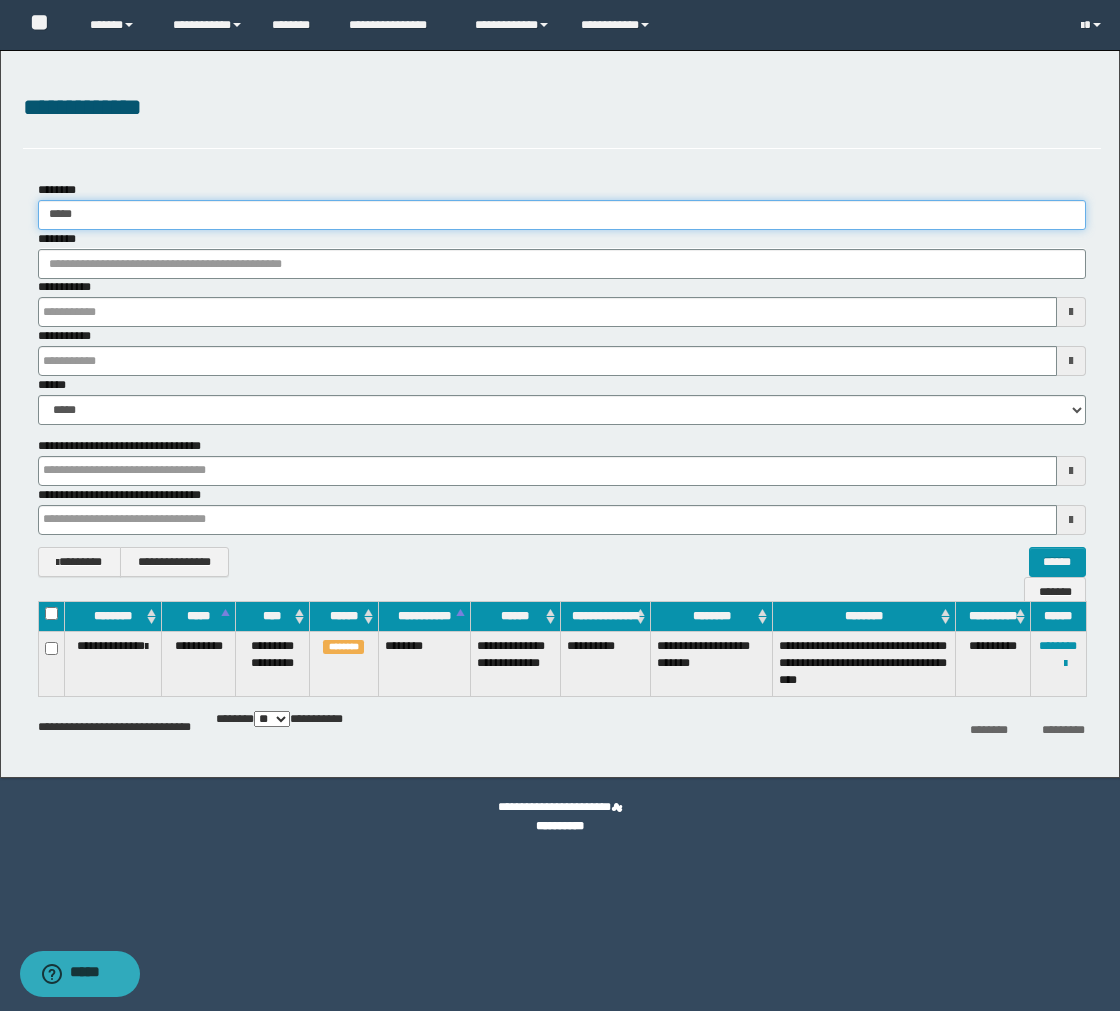 click on "**********" at bounding box center [560, 505] 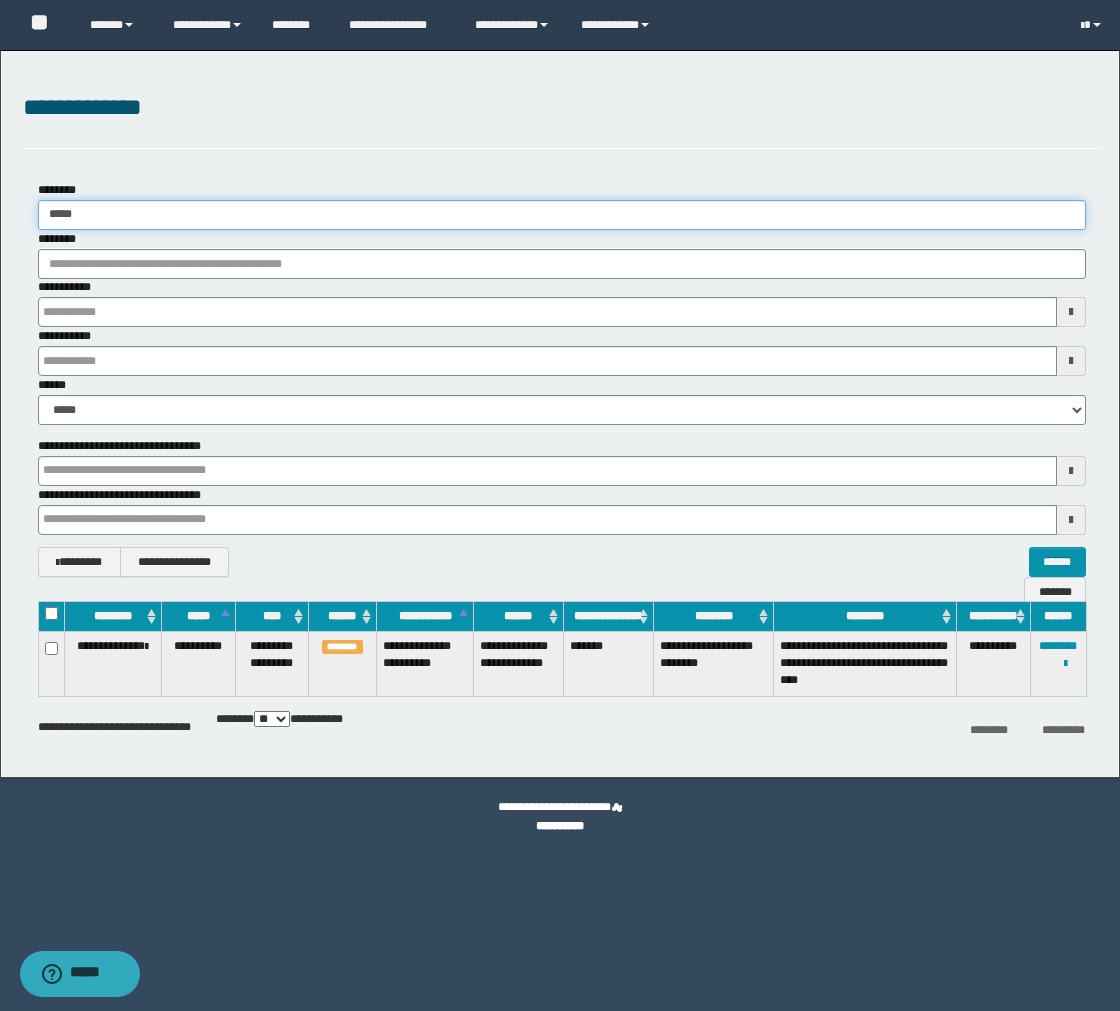 drag, startPoint x: -54, startPoint y: 225, endPoint x: -184, endPoint y: 236, distance: 130.46455 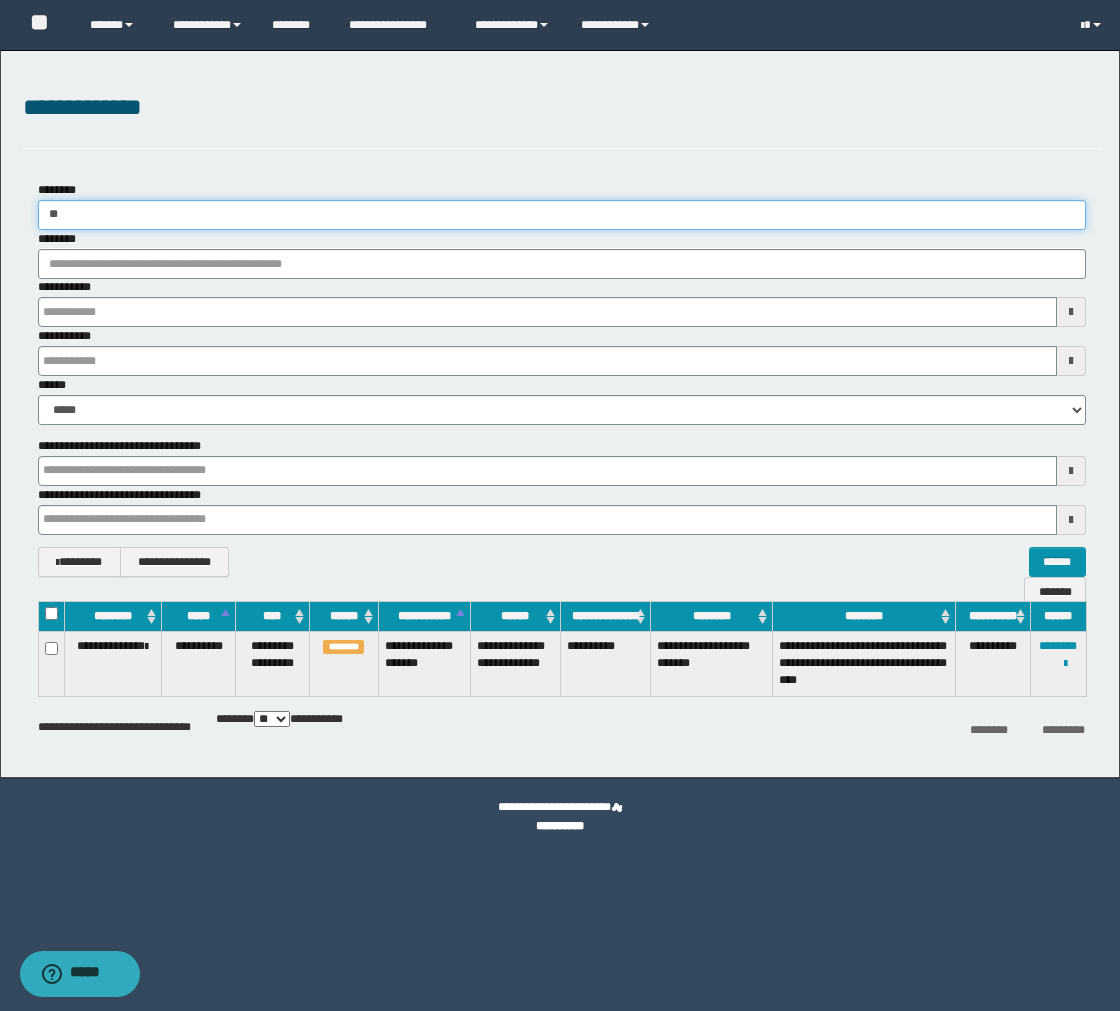type on "*" 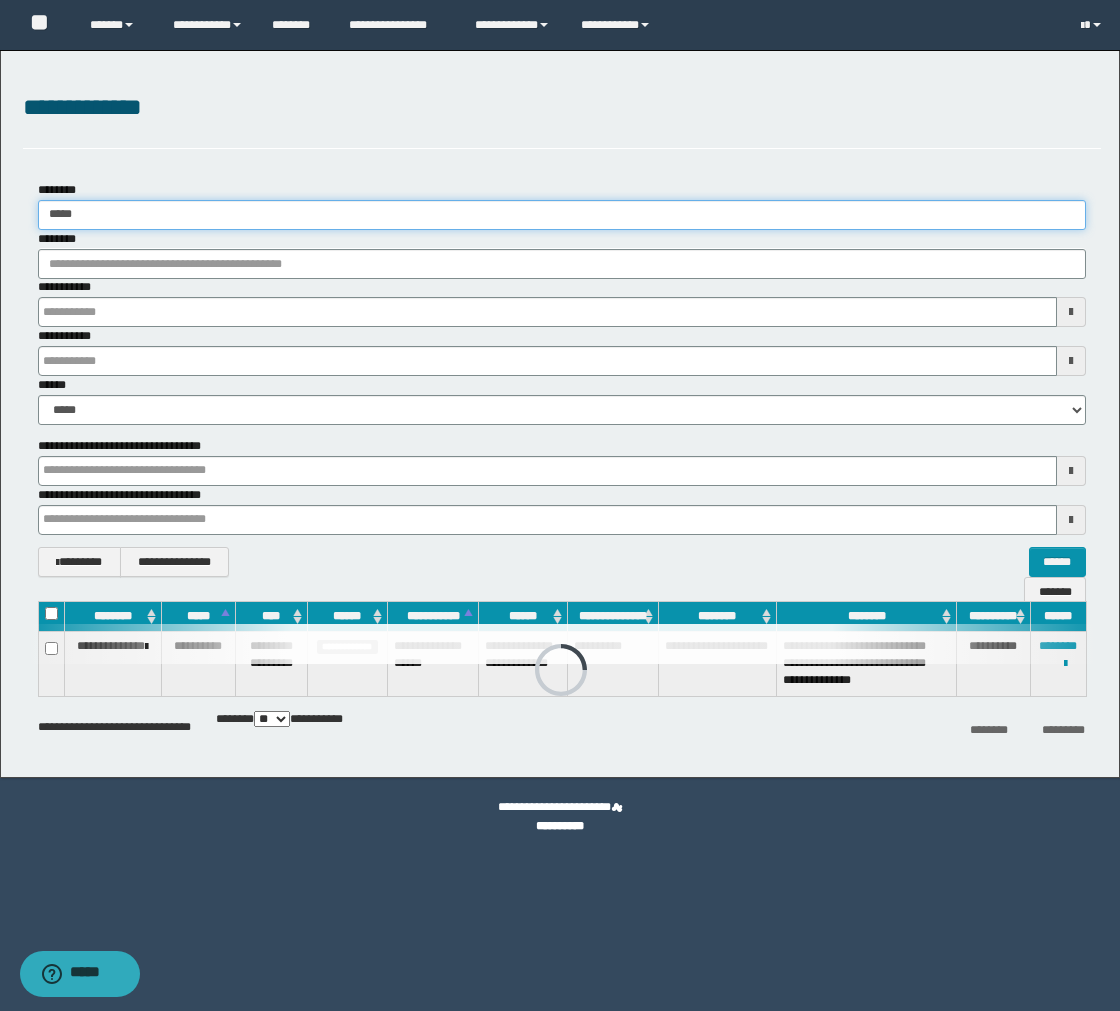 drag, startPoint x: 211, startPoint y: 207, endPoint x: -4, endPoint y: 205, distance: 215.00931 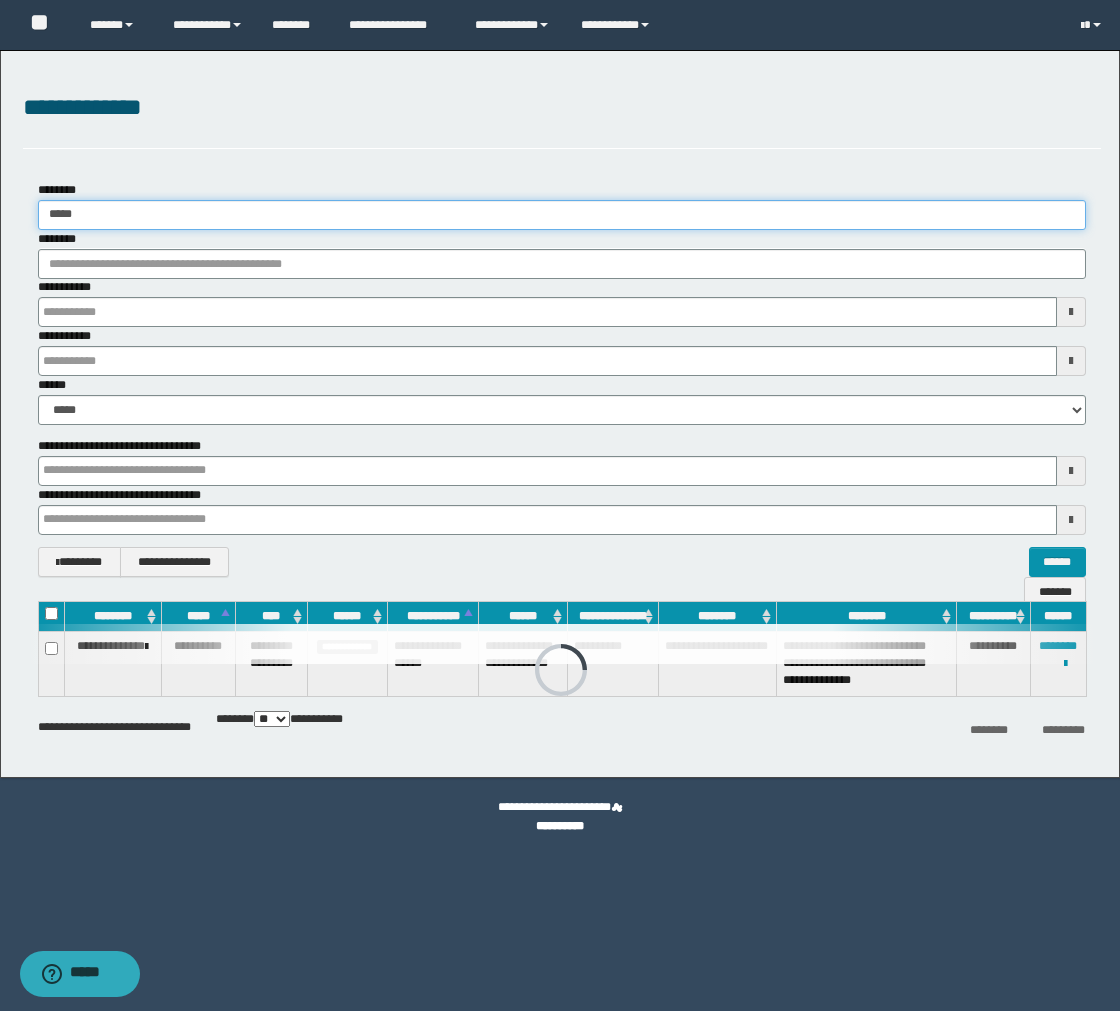 click on "**********" at bounding box center [560, 505] 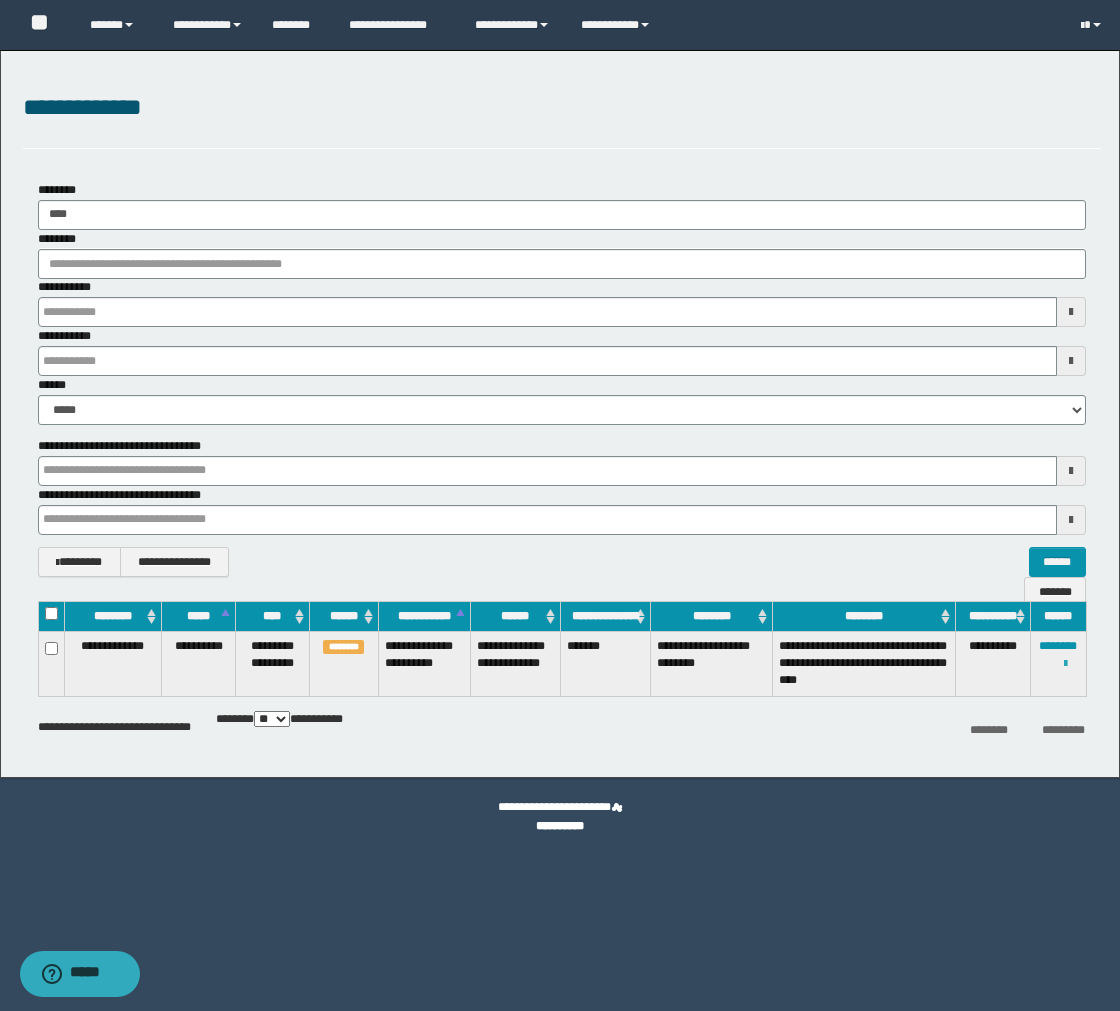 click at bounding box center (1065, 664) 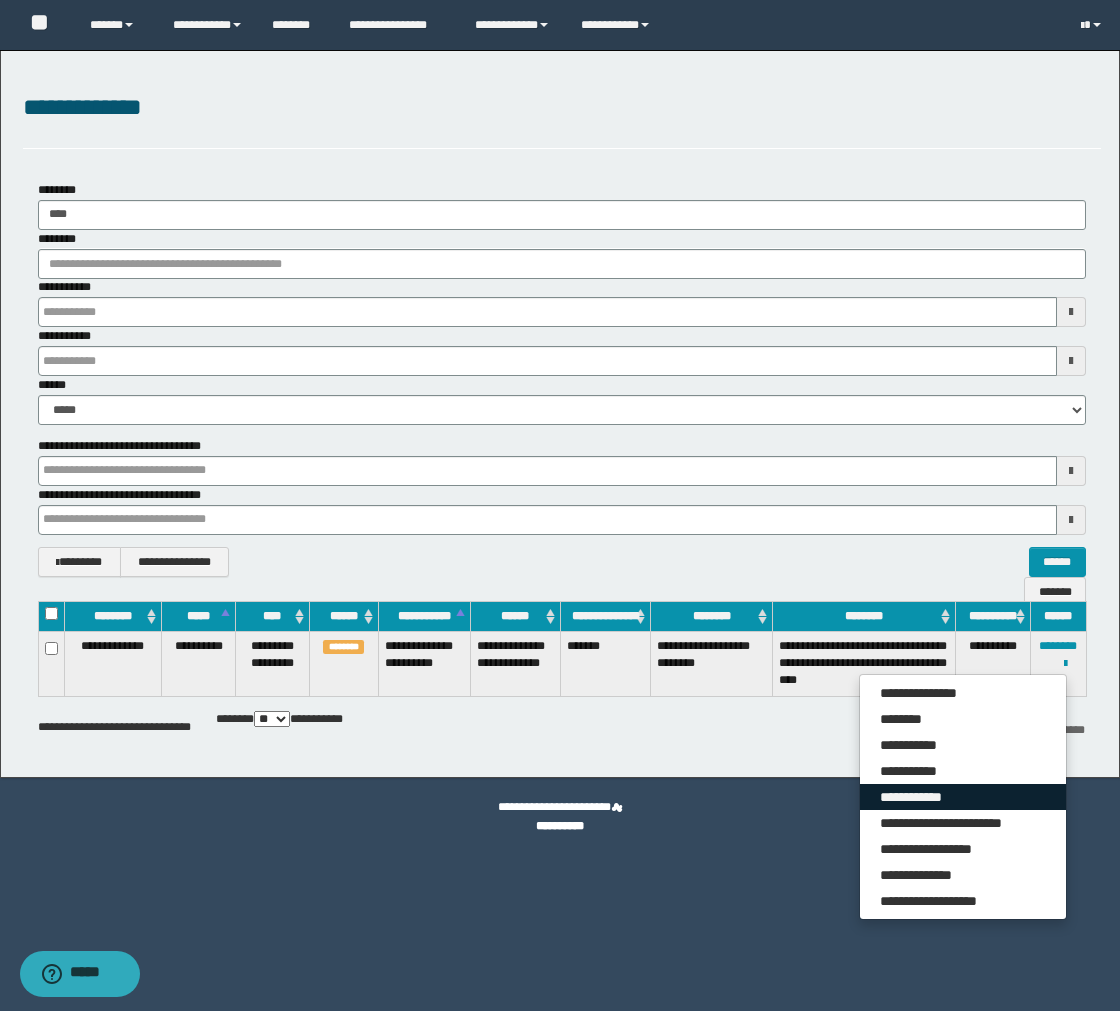 click on "**********" at bounding box center (963, 797) 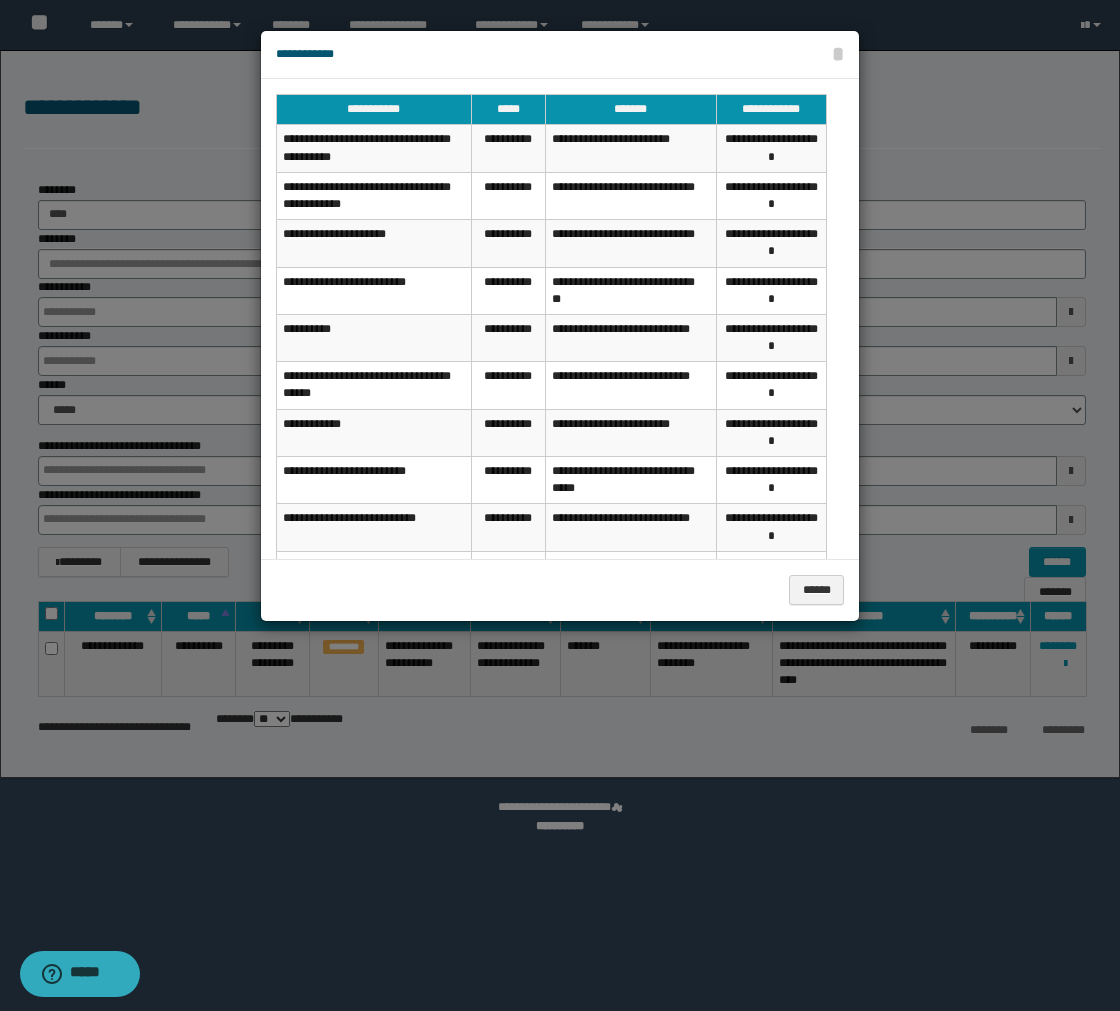 scroll, scrollTop: 74, scrollLeft: 0, axis: vertical 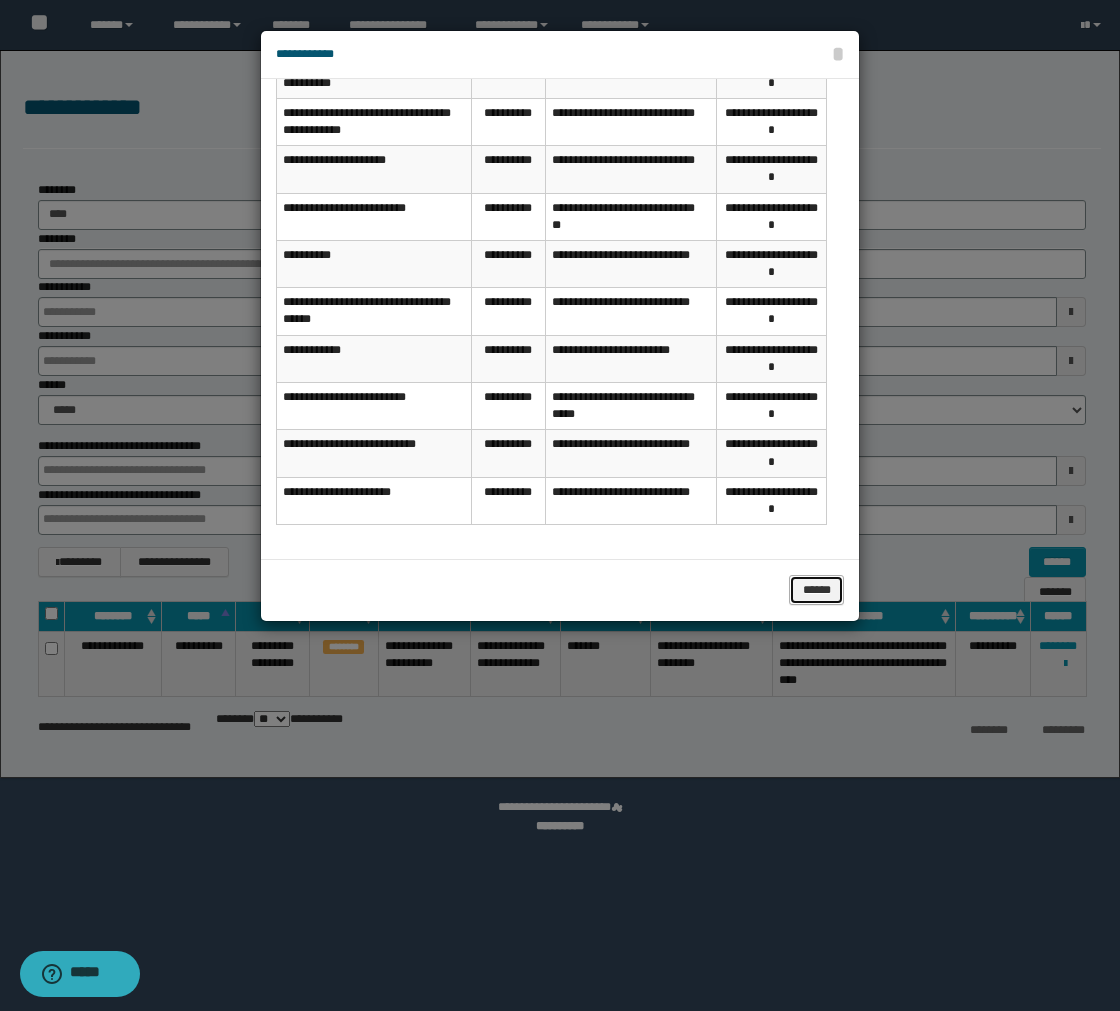 click on "******" at bounding box center (816, 590) 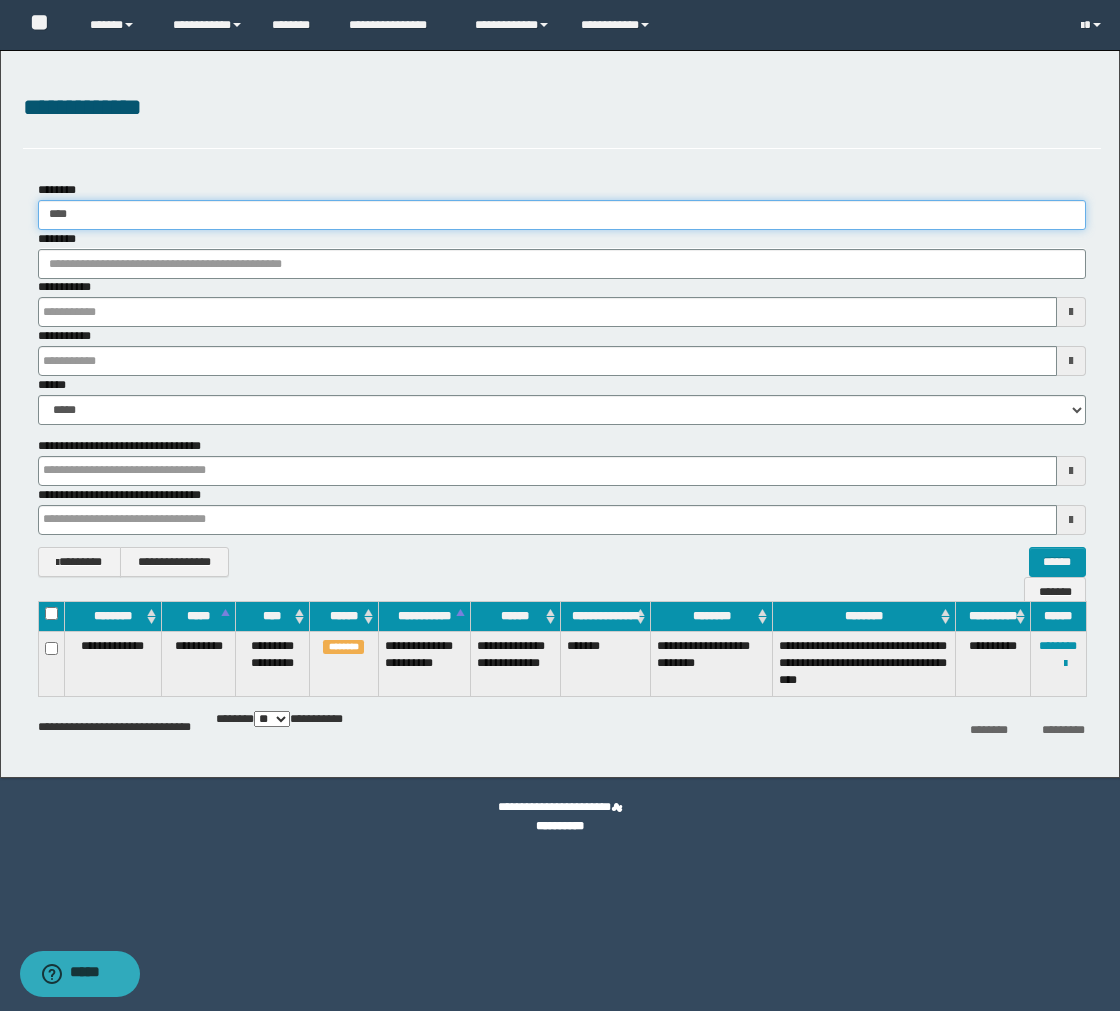 drag, startPoint x: 158, startPoint y: 212, endPoint x: -353, endPoint y: 262, distance: 513.44037 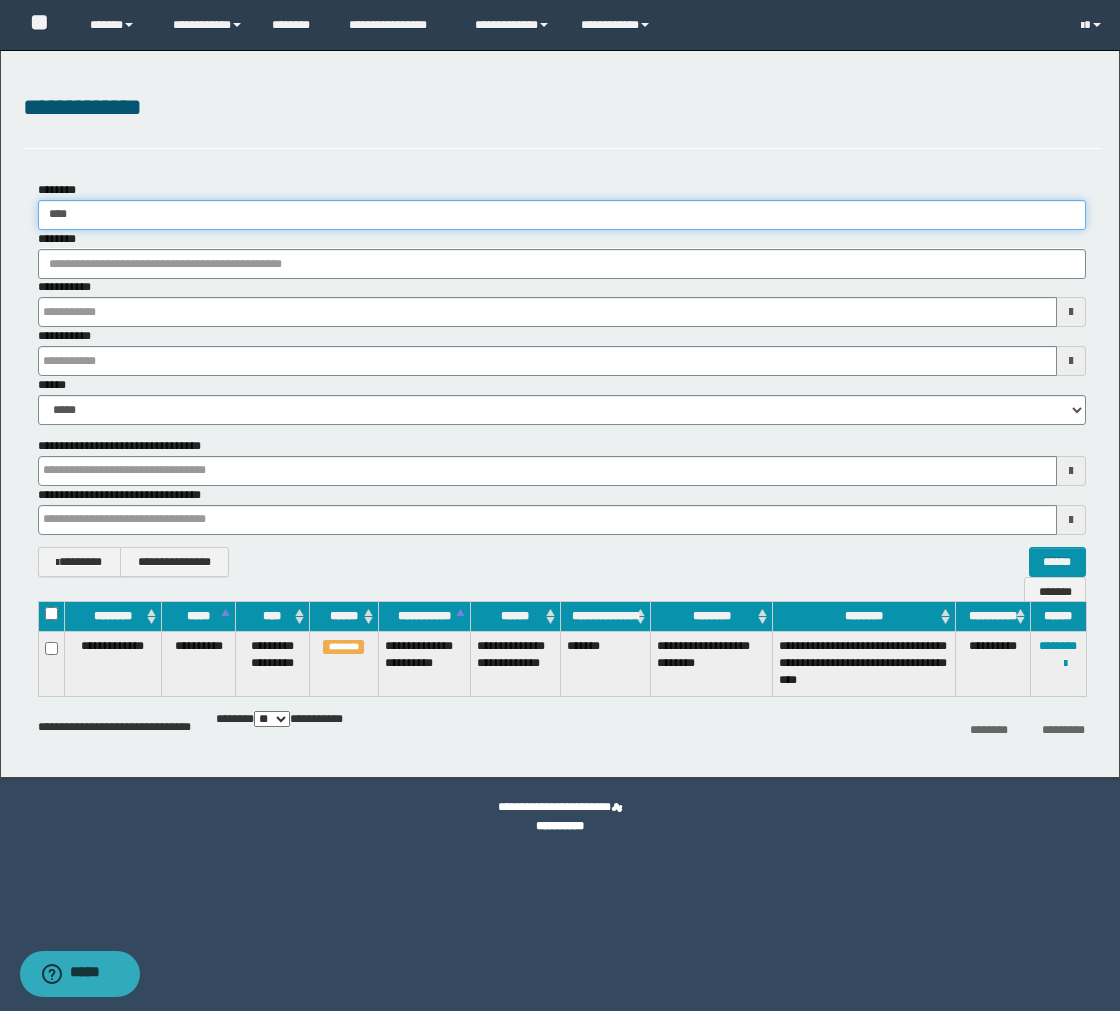 click on "**********" at bounding box center [560, 505] 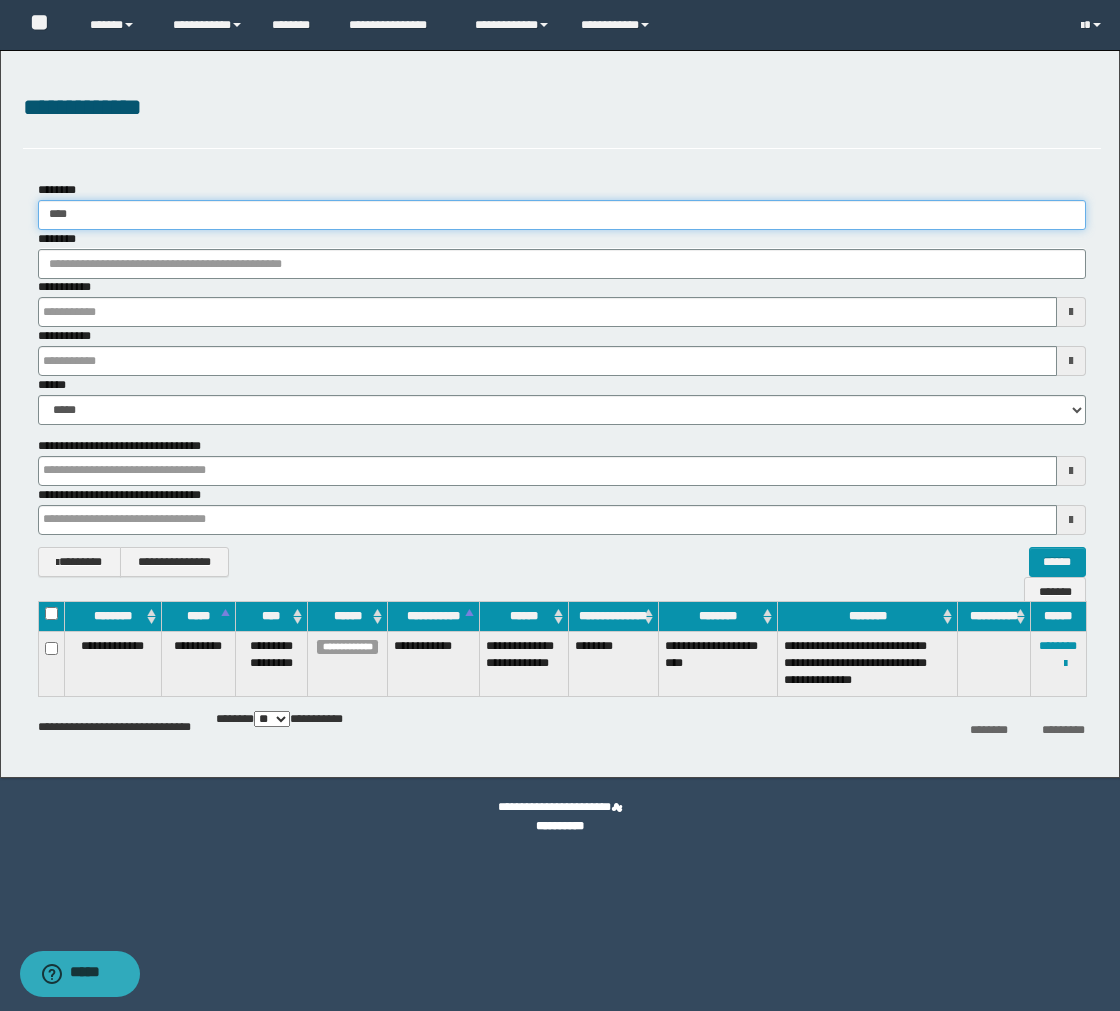 type on "****" 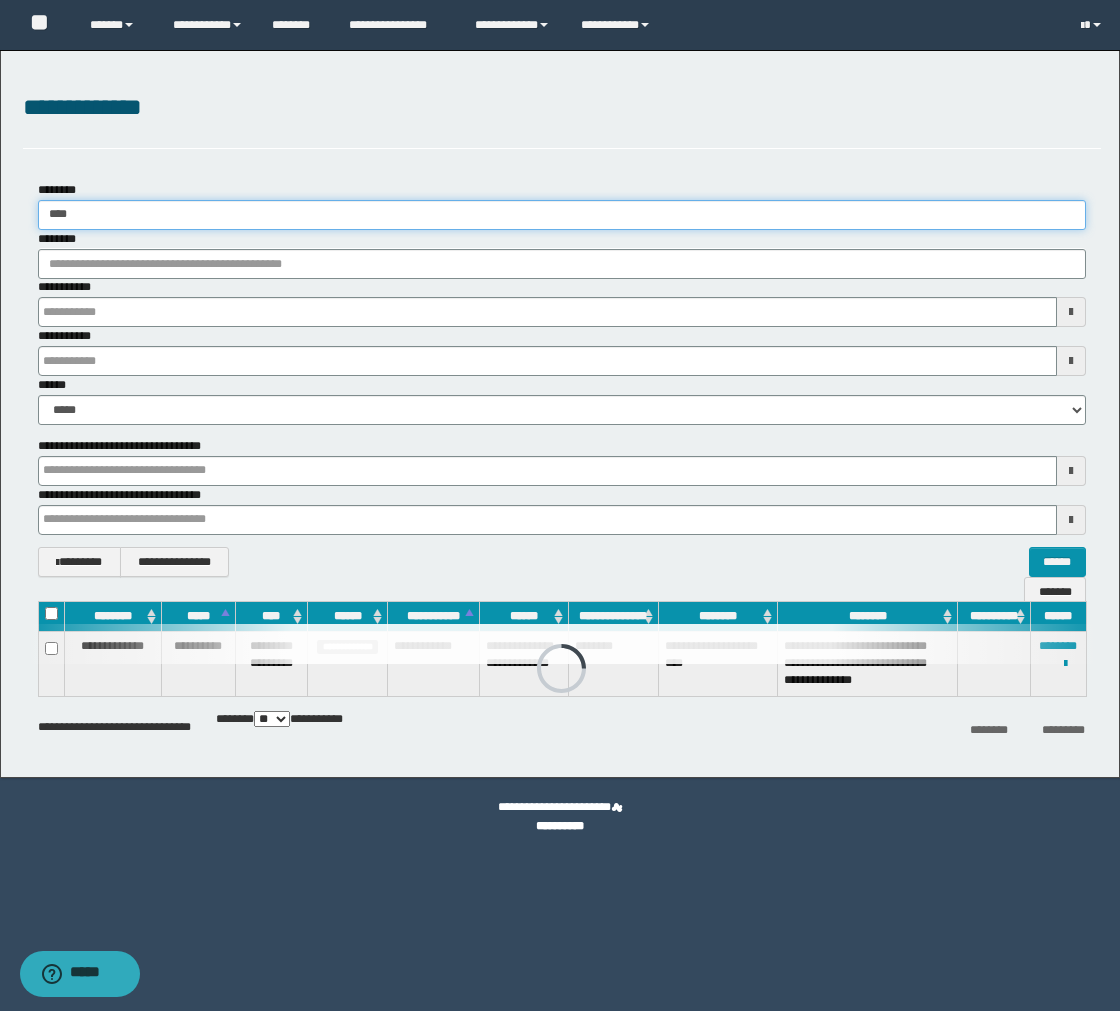 drag, startPoint x: 105, startPoint y: 215, endPoint x: -140, endPoint y: 228, distance: 245.34465 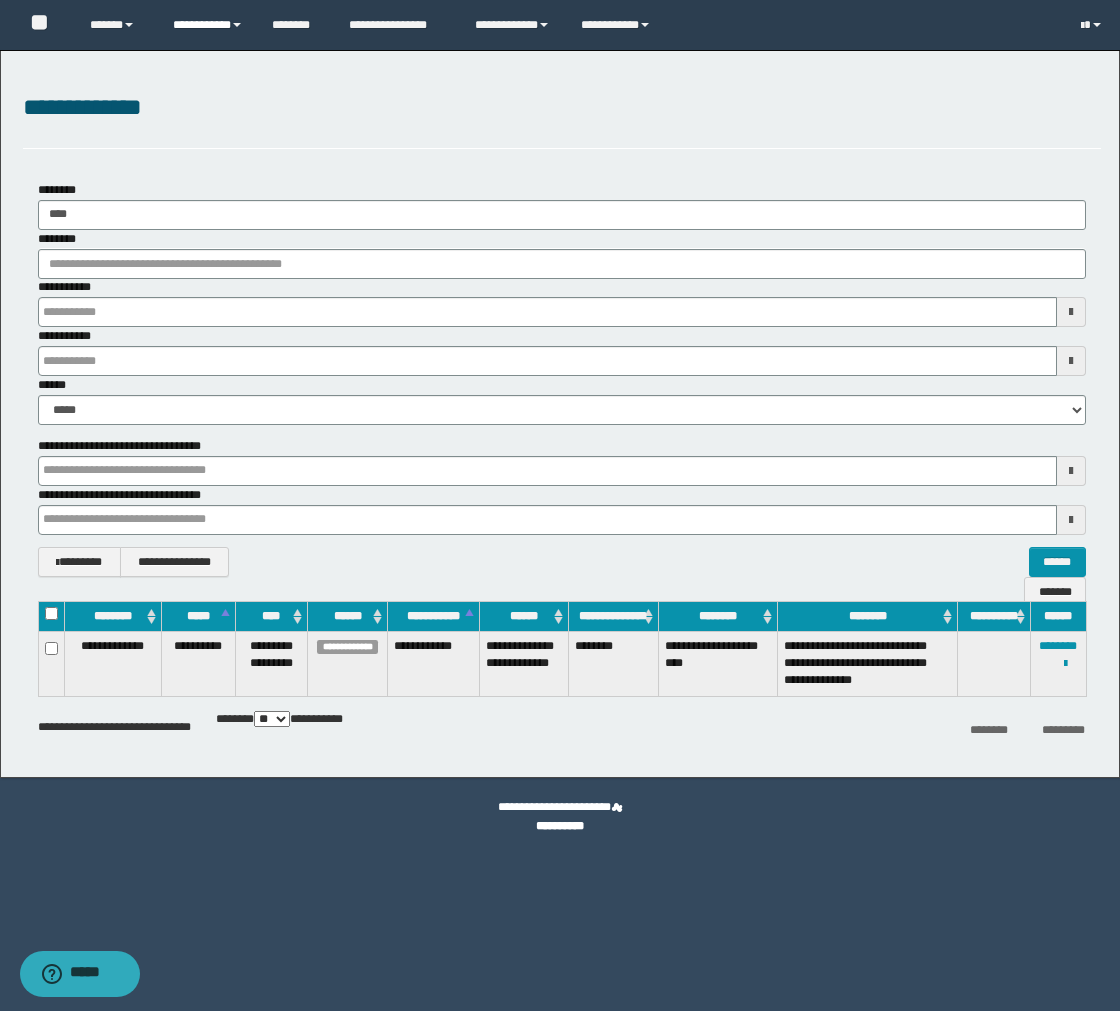 click on "**********" at bounding box center [207, 25] 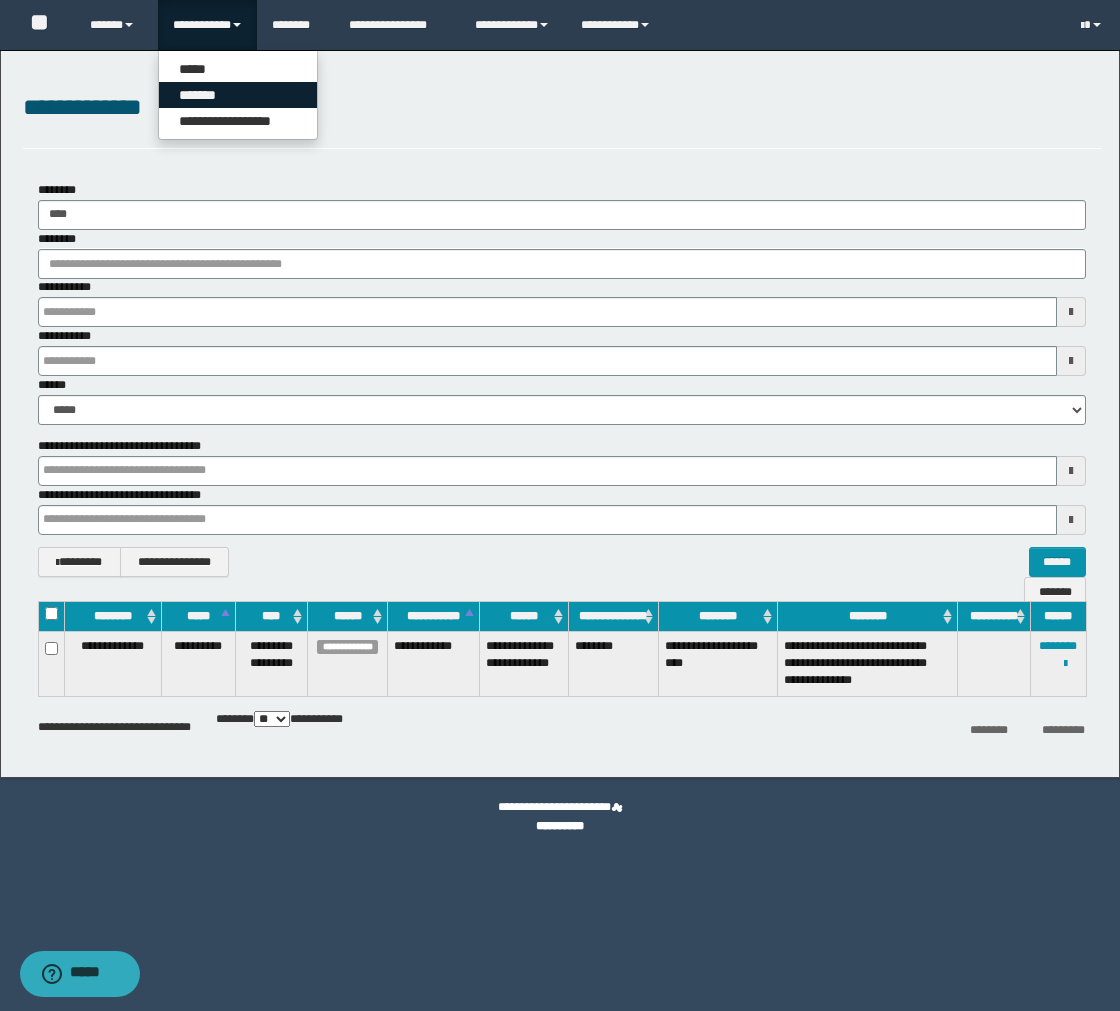 click on "*******" at bounding box center (238, 95) 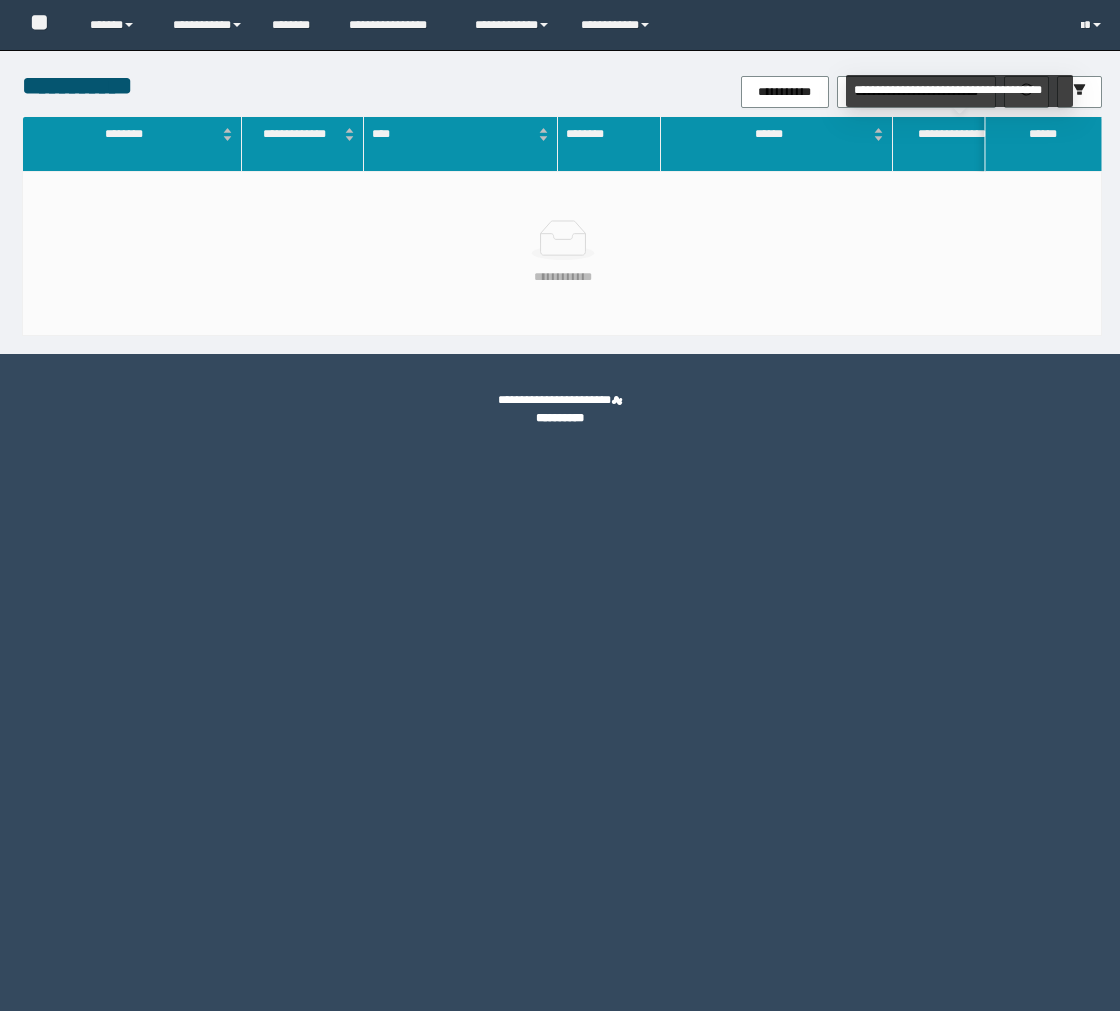 scroll, scrollTop: 0, scrollLeft: 0, axis: both 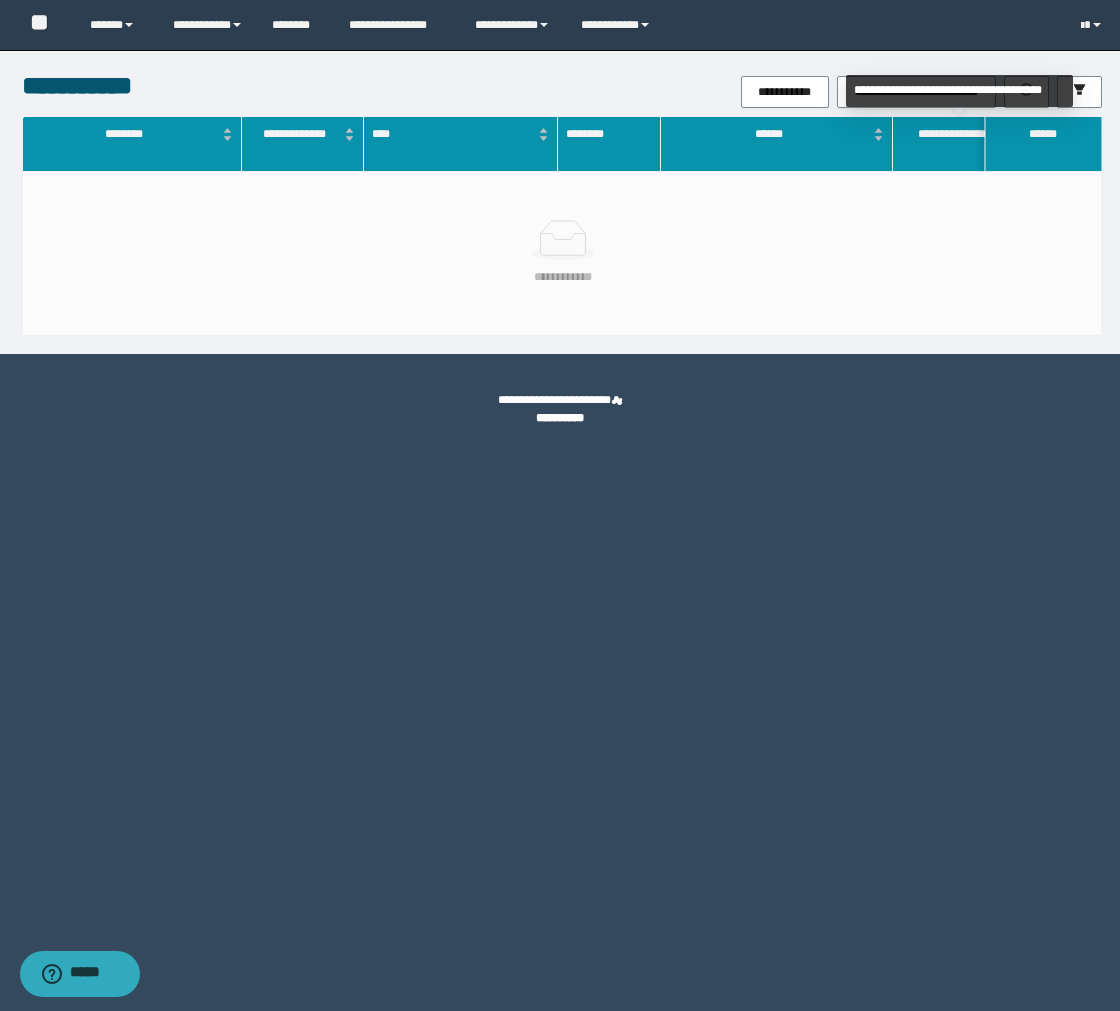 click on "**********" at bounding box center (959, 91) 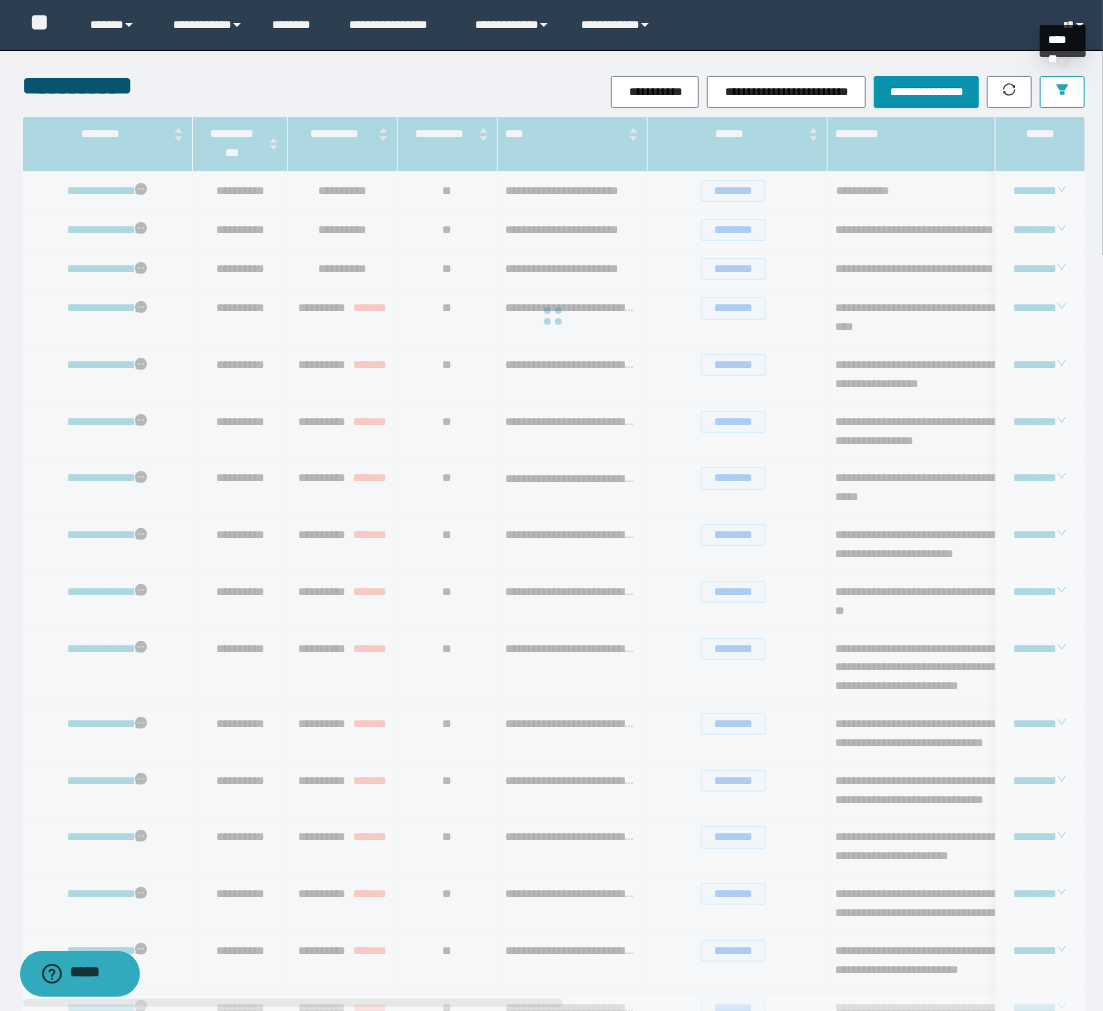 click at bounding box center [1062, 92] 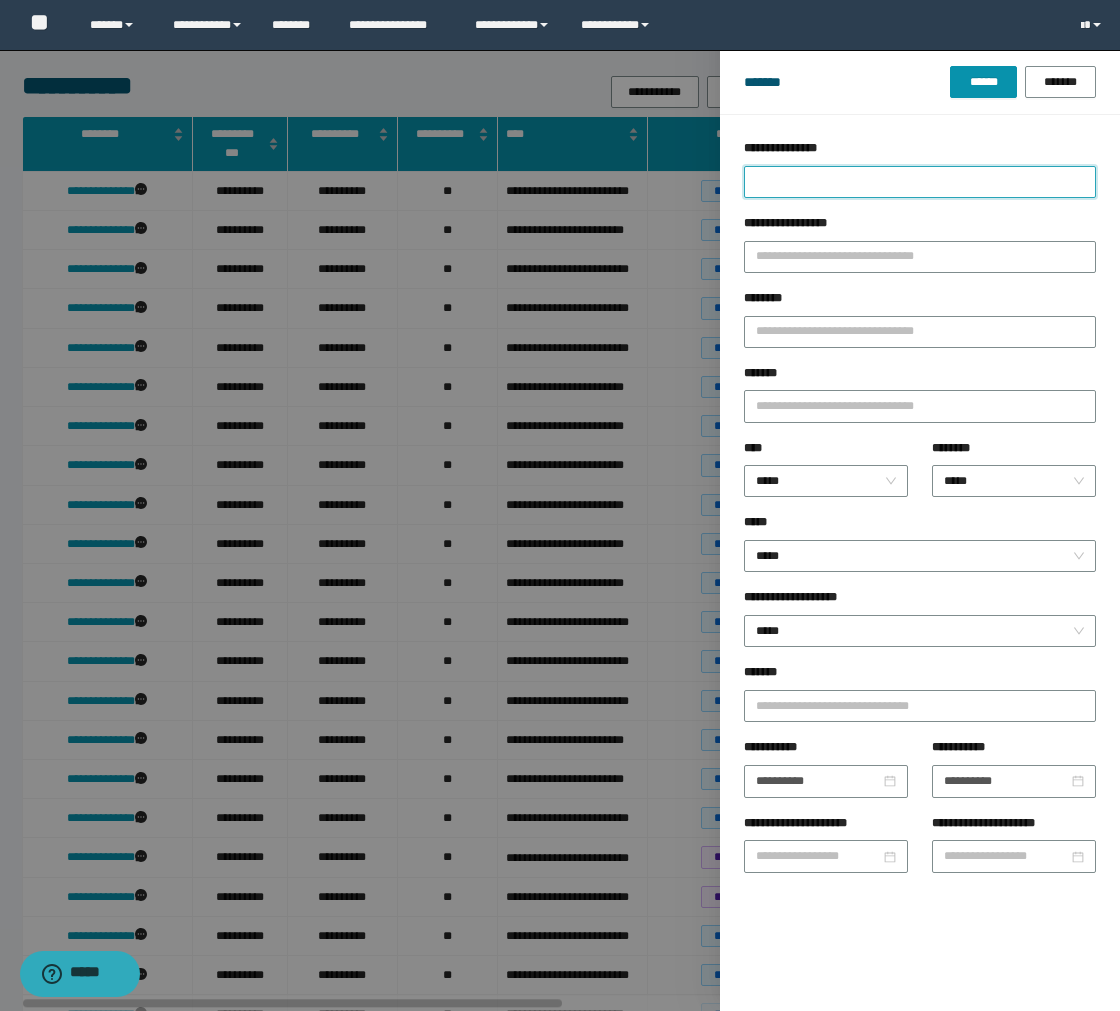 click on "**********" at bounding box center (920, 182) 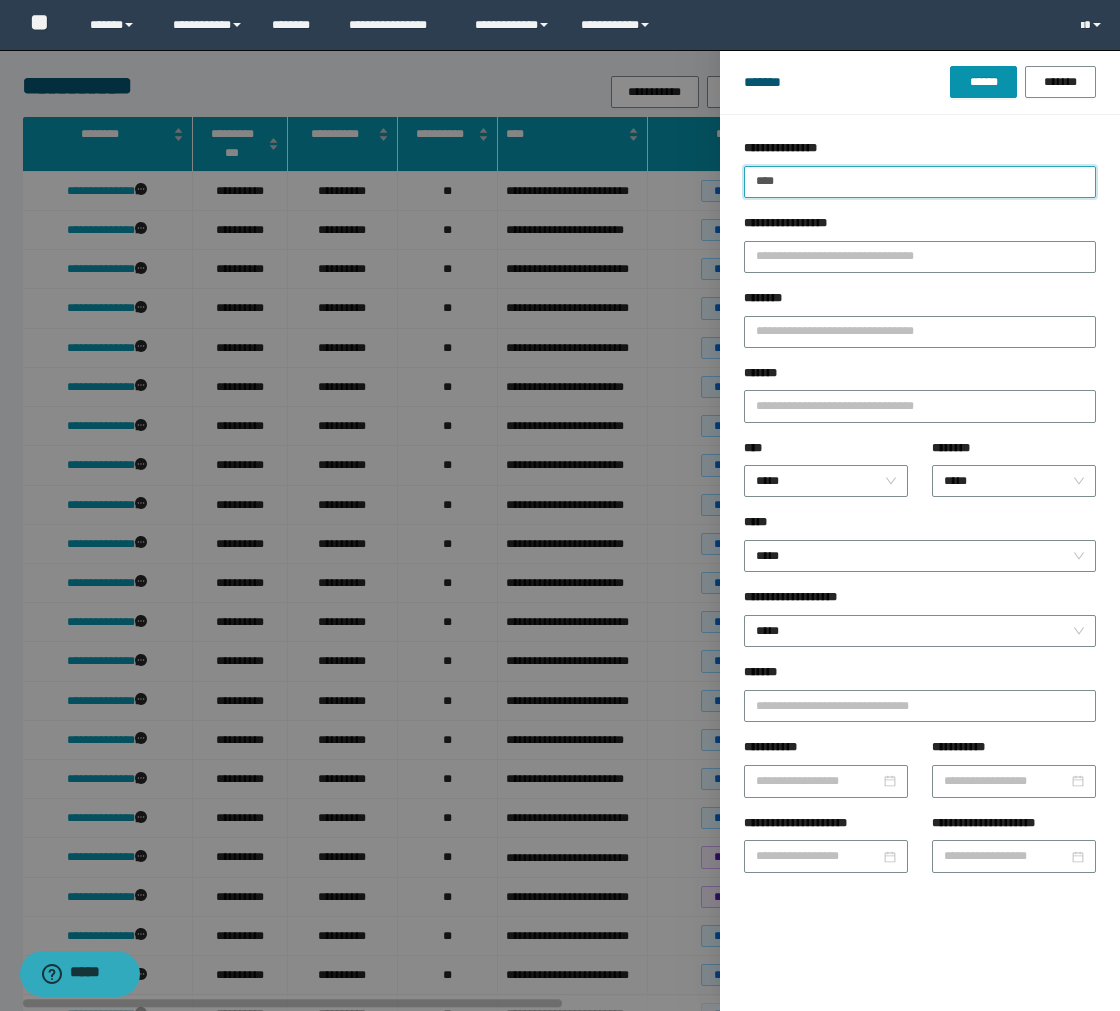 type on "****" 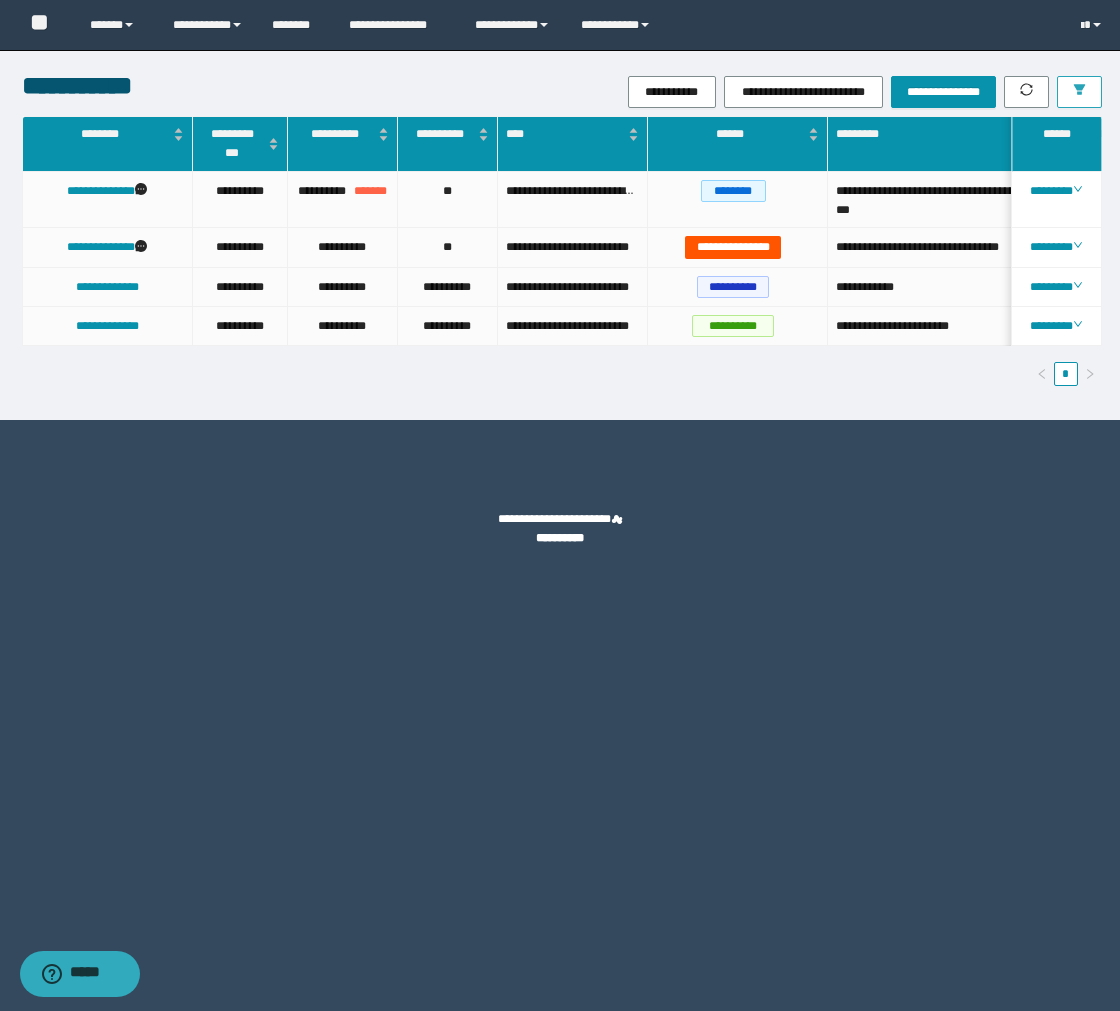 scroll, scrollTop: 0, scrollLeft: 8, axis: horizontal 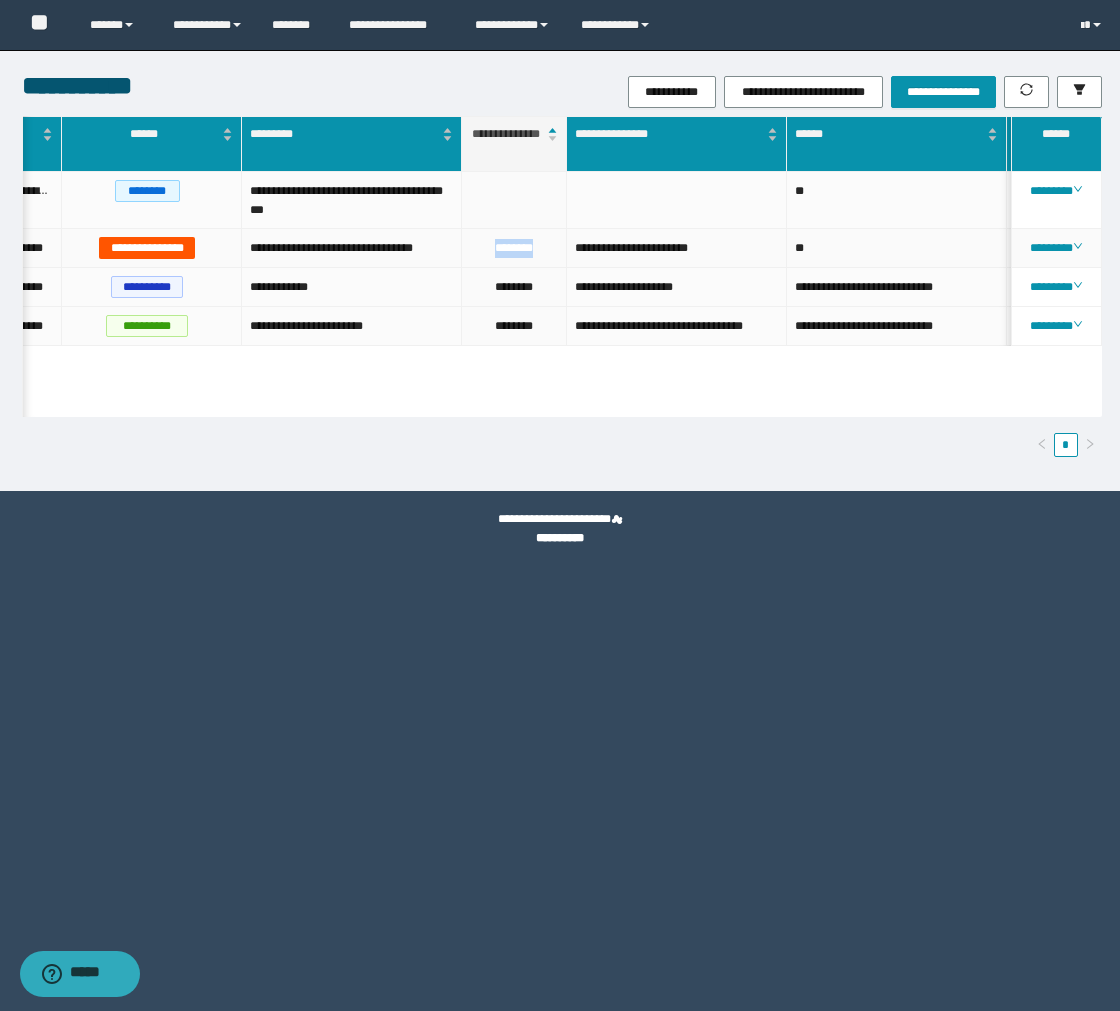 drag, startPoint x: 555, startPoint y: 245, endPoint x: 488, endPoint y: 258, distance: 68.24954 